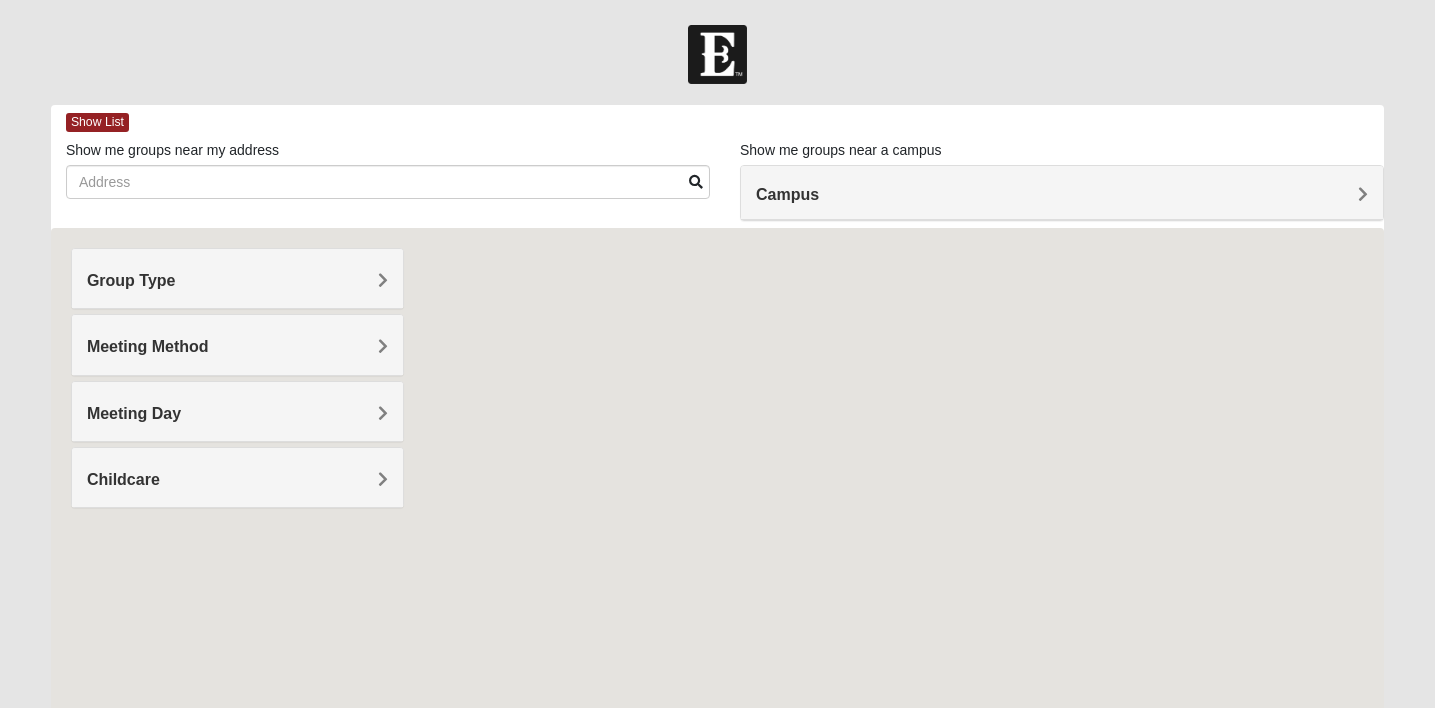 scroll, scrollTop: 0, scrollLeft: 0, axis: both 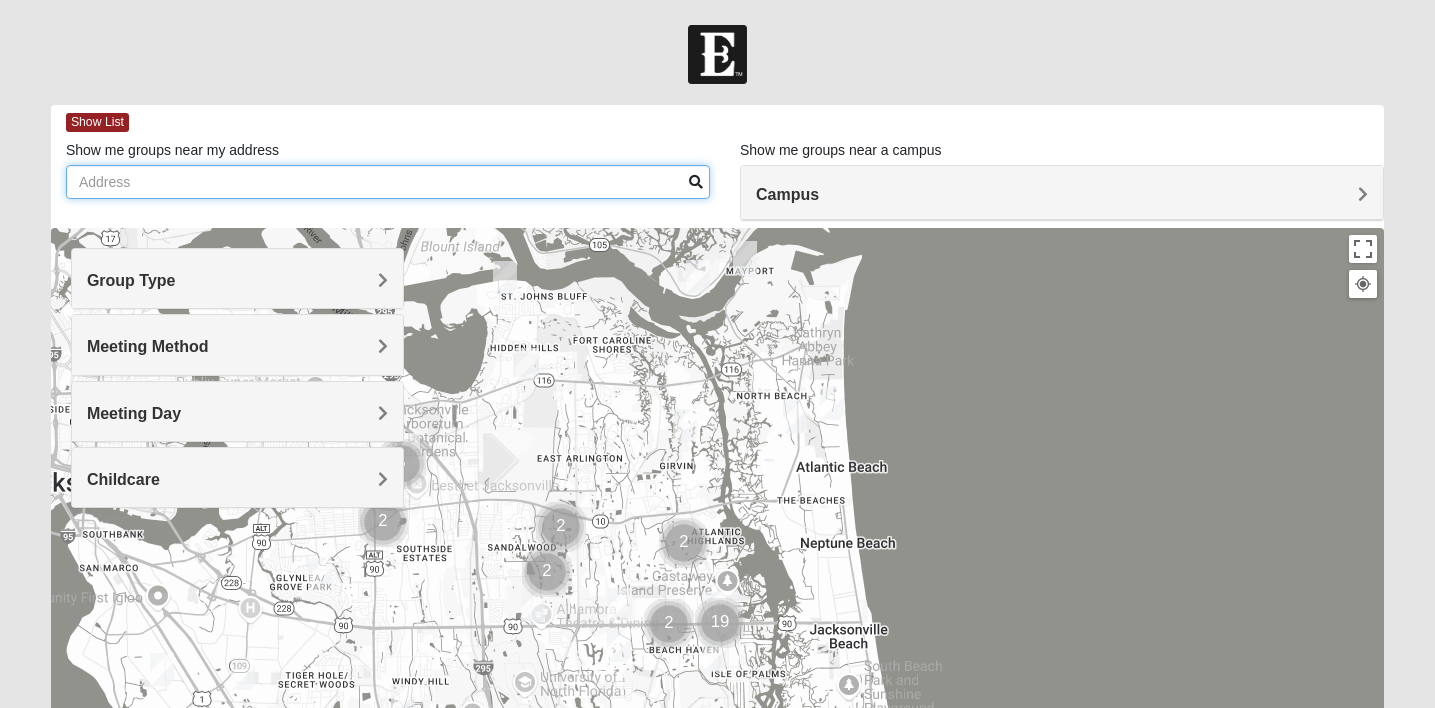 click on "Show me groups near my address" at bounding box center (388, 182) 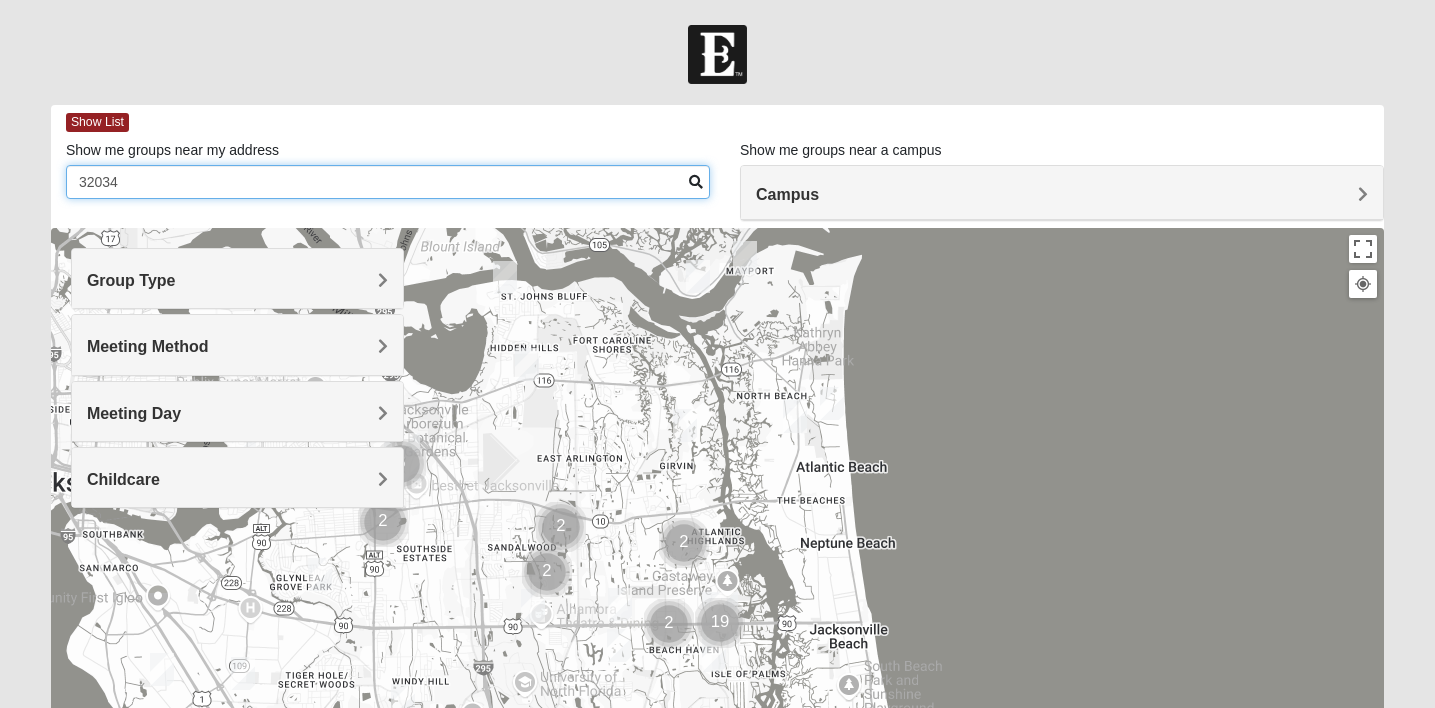 type on "32034" 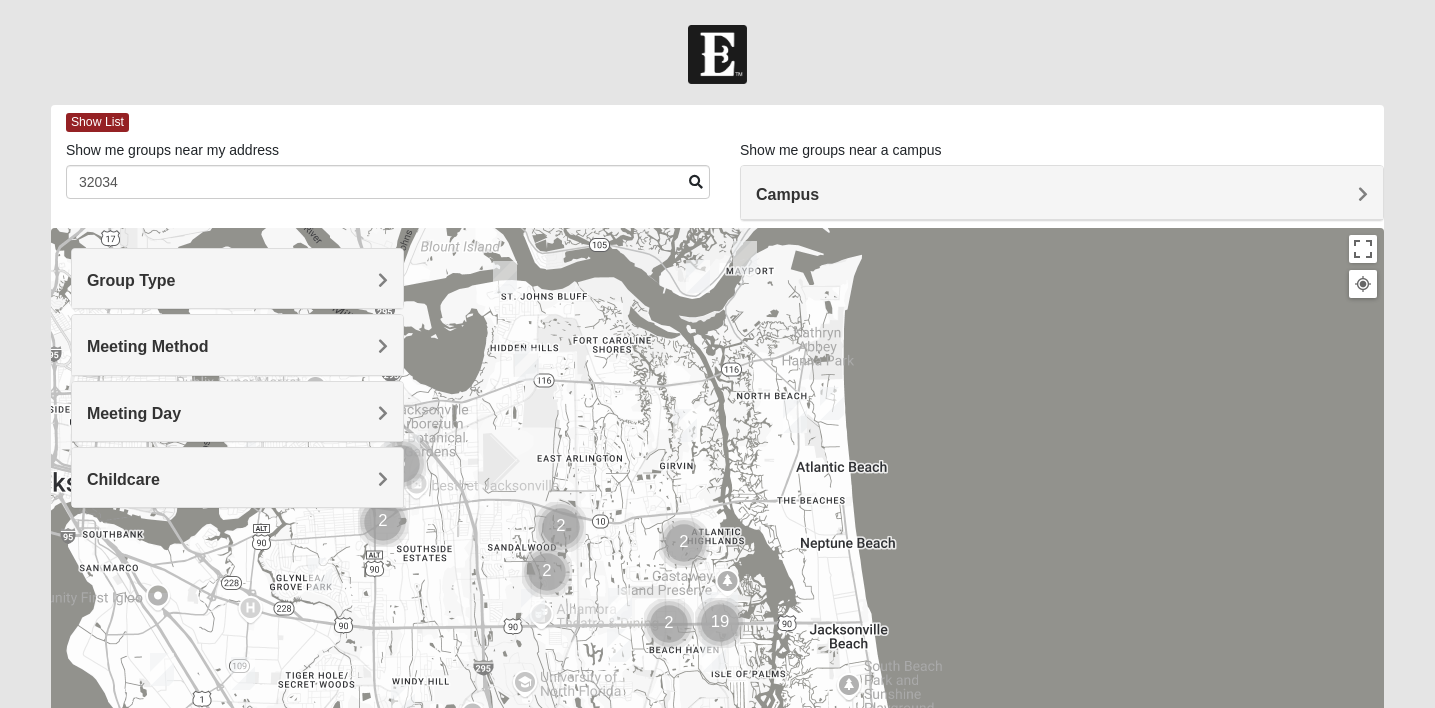 click on "Campus" at bounding box center [1062, 194] 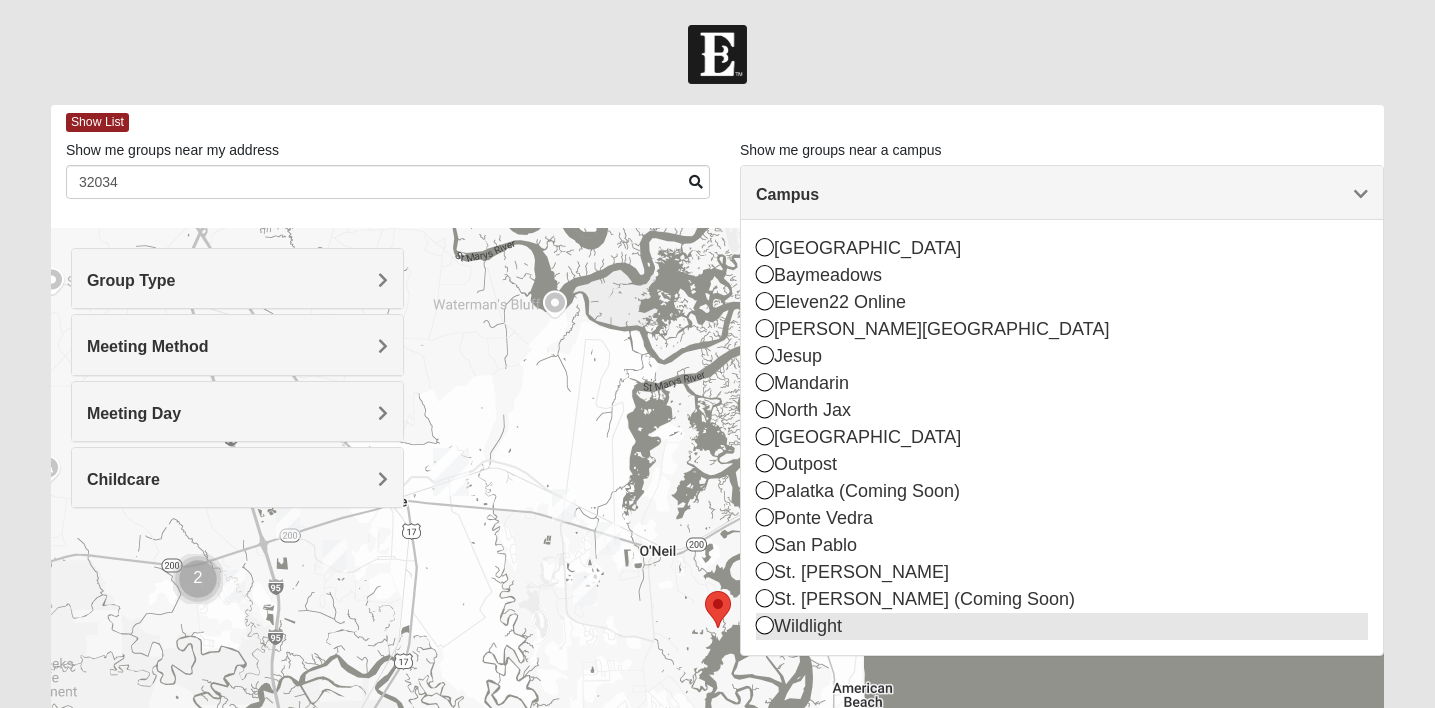 click at bounding box center (765, 625) 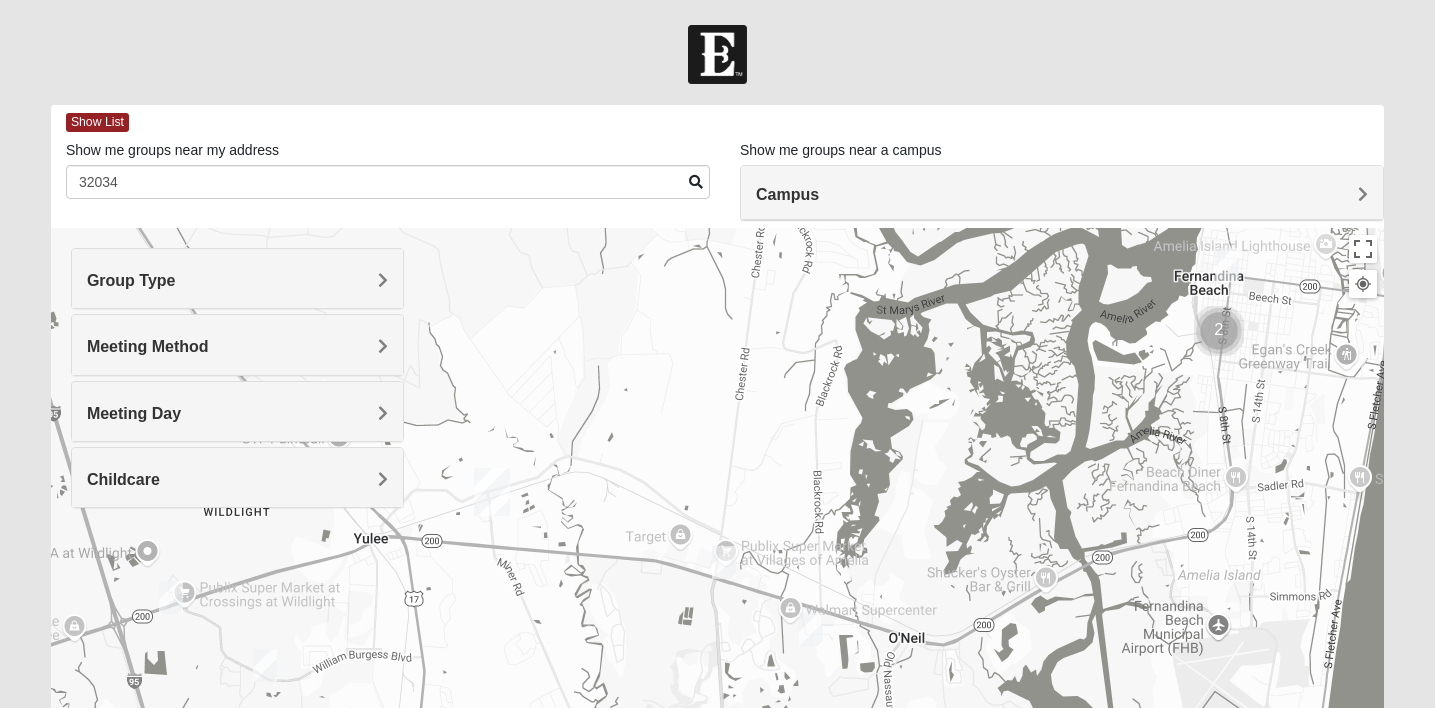 drag, startPoint x: 1093, startPoint y: 493, endPoint x: 861, endPoint y: 369, distance: 263.05893 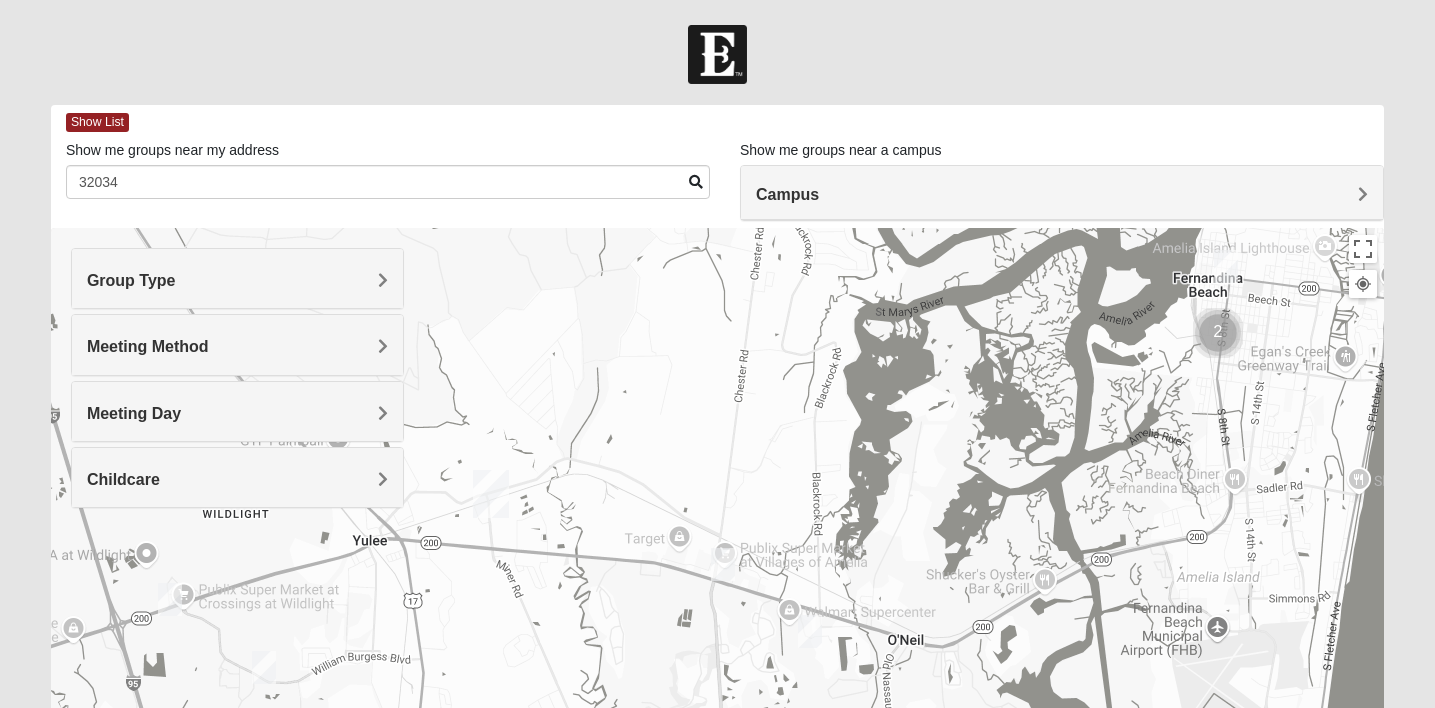 click at bounding box center [264, 667] 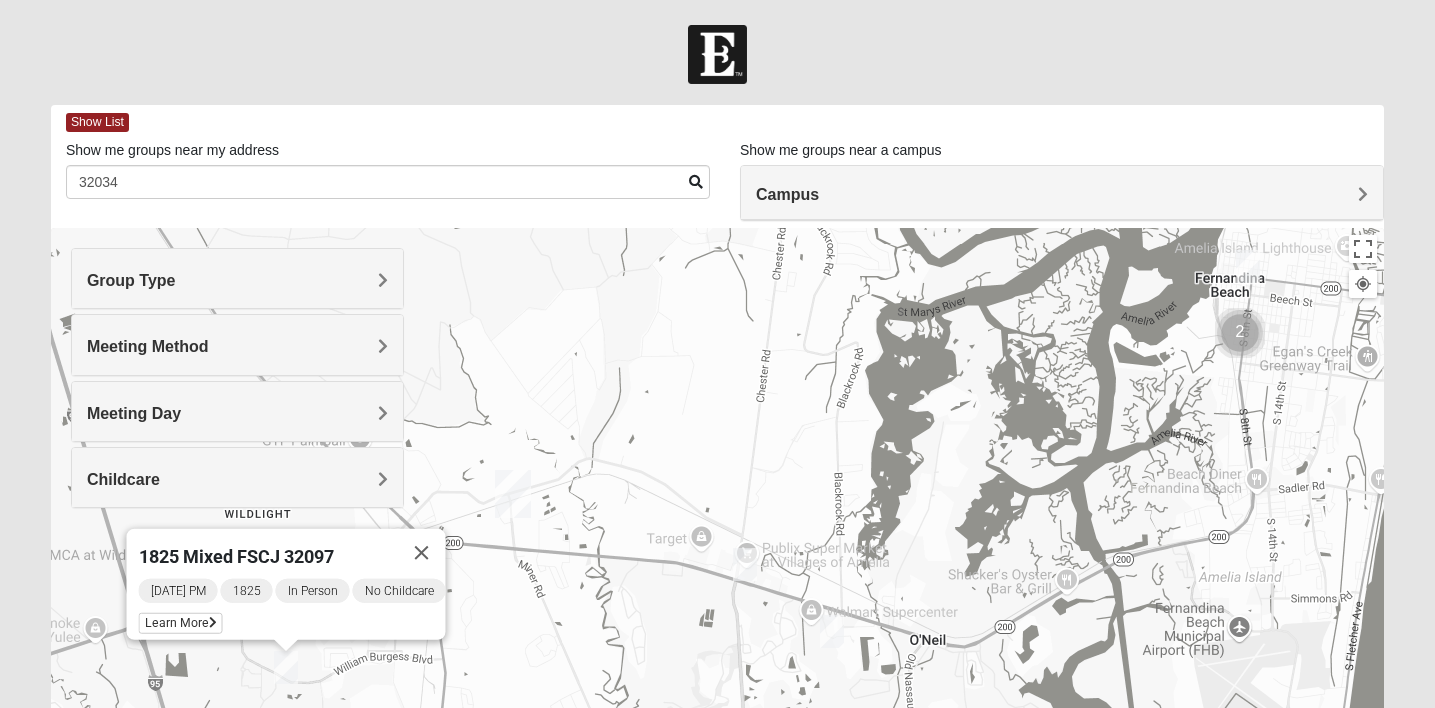 click on "1825 Mixed FSCJ 32097          [DATE] PM      1825      In Person      No Childcare Learn More" at bounding box center [717, 628] 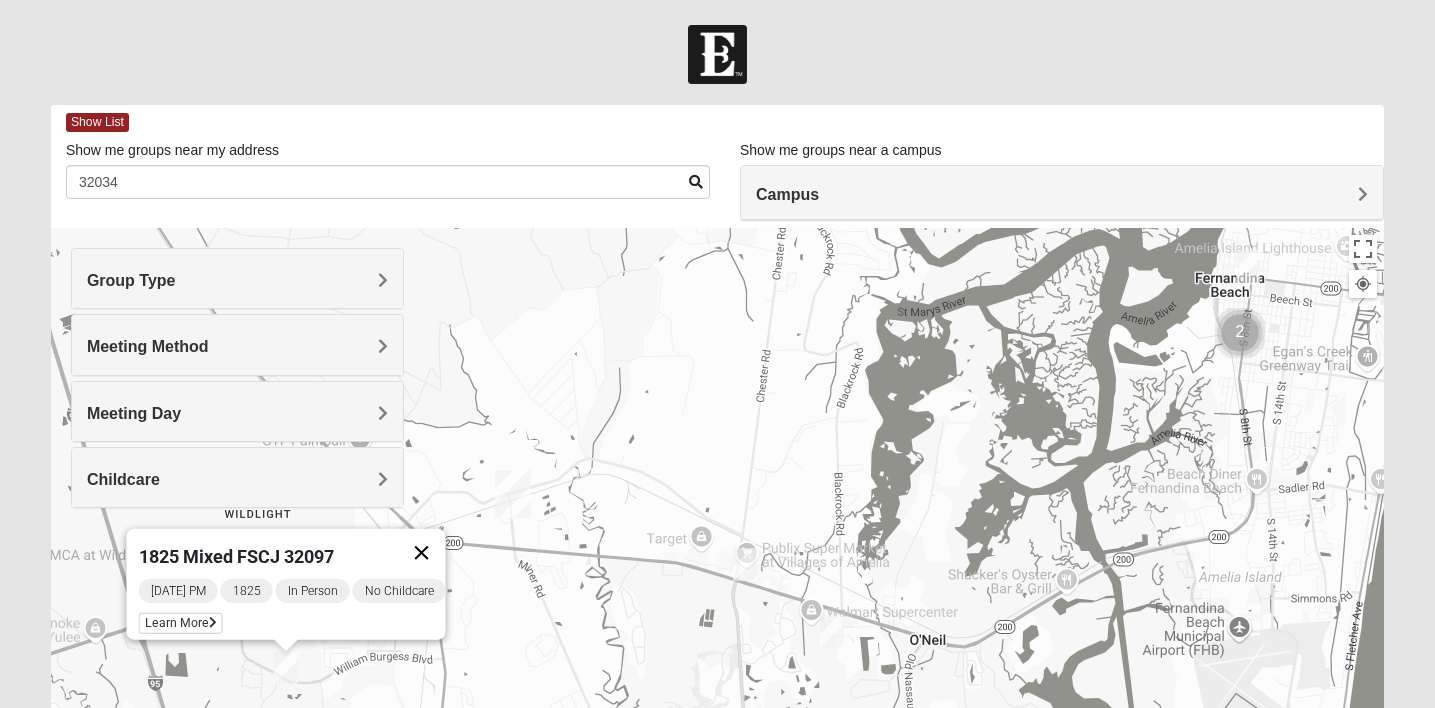 click at bounding box center [421, 553] 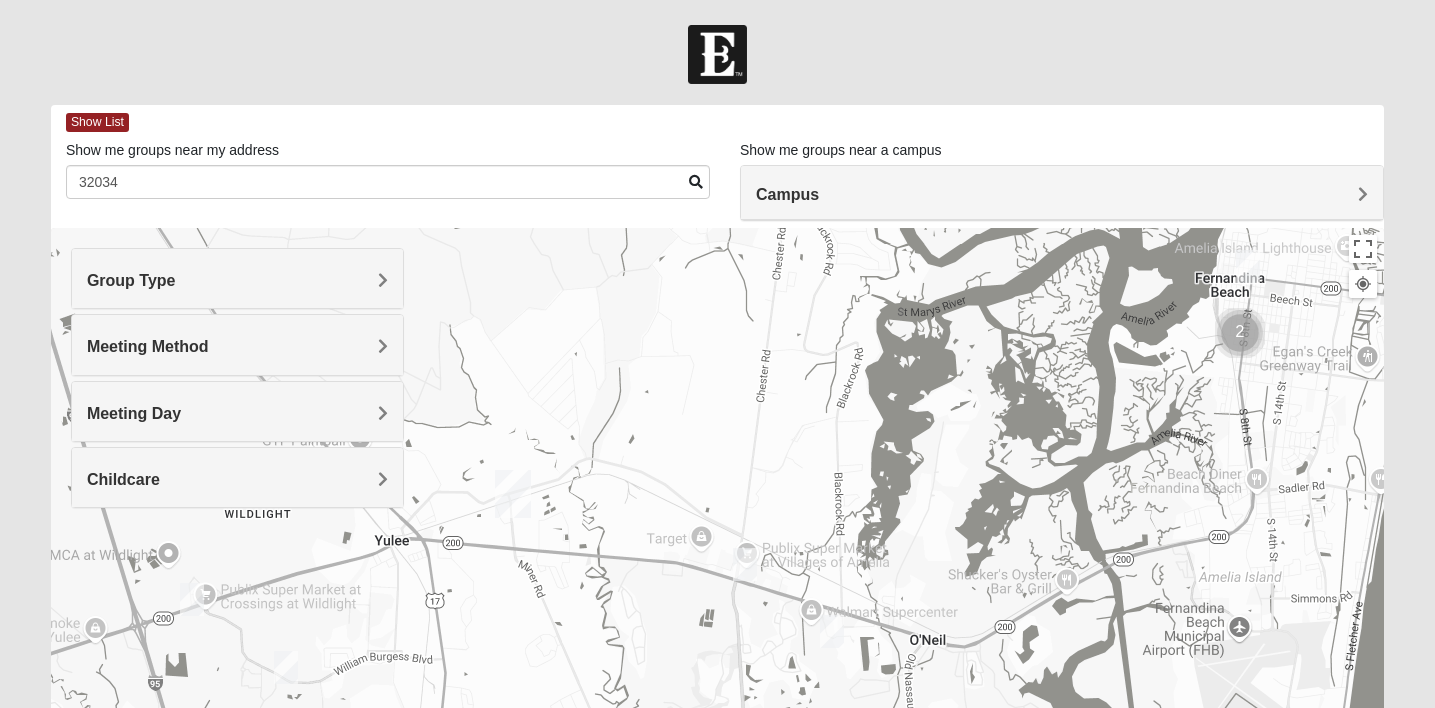 click on "Meeting Method" at bounding box center [148, 346] 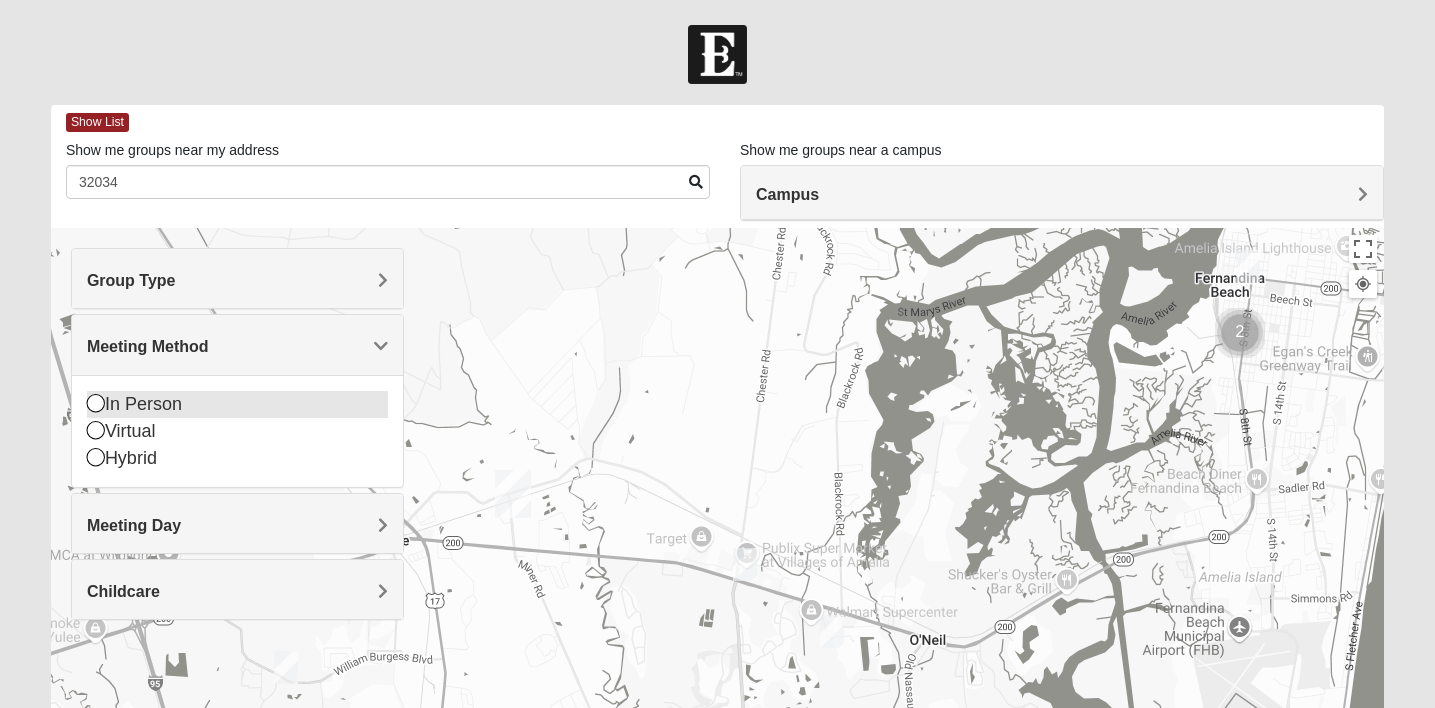 click on "In Person" at bounding box center [237, 404] 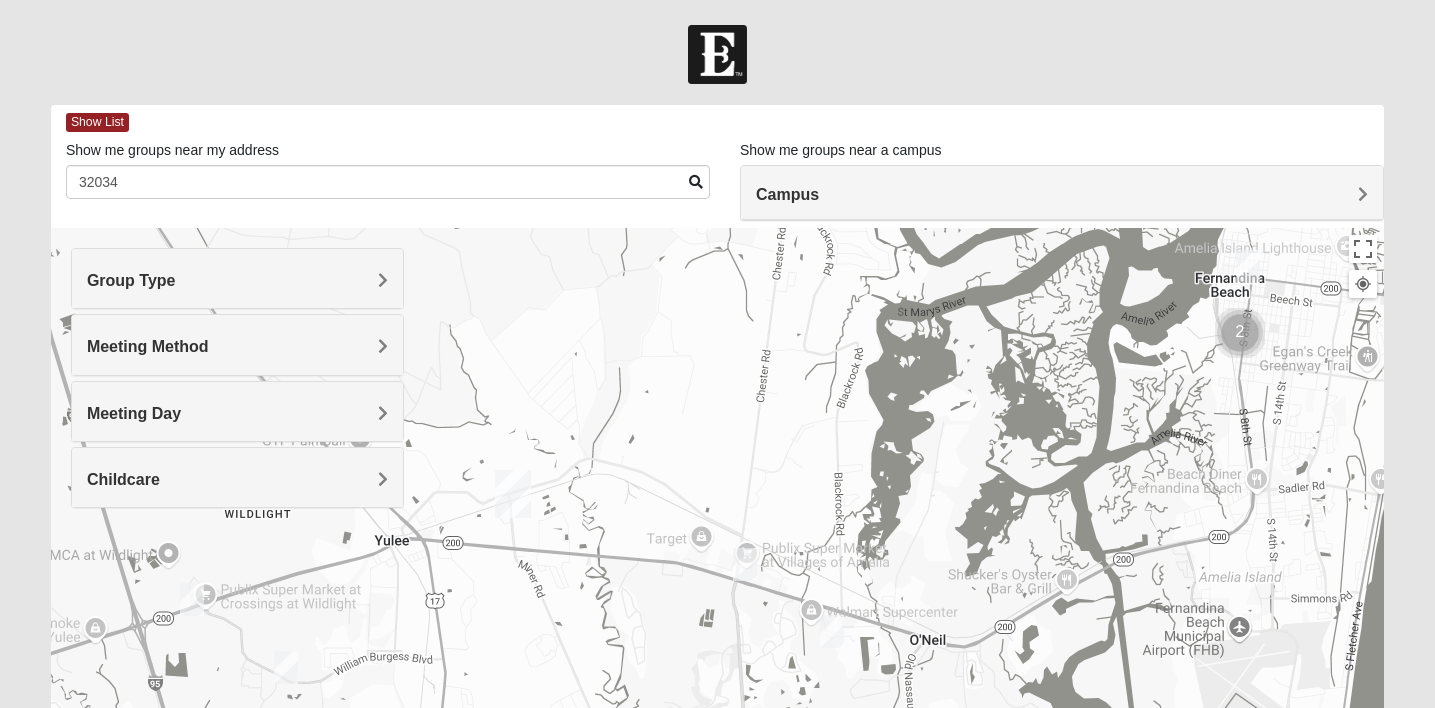 click at bounding box center (192, 599) 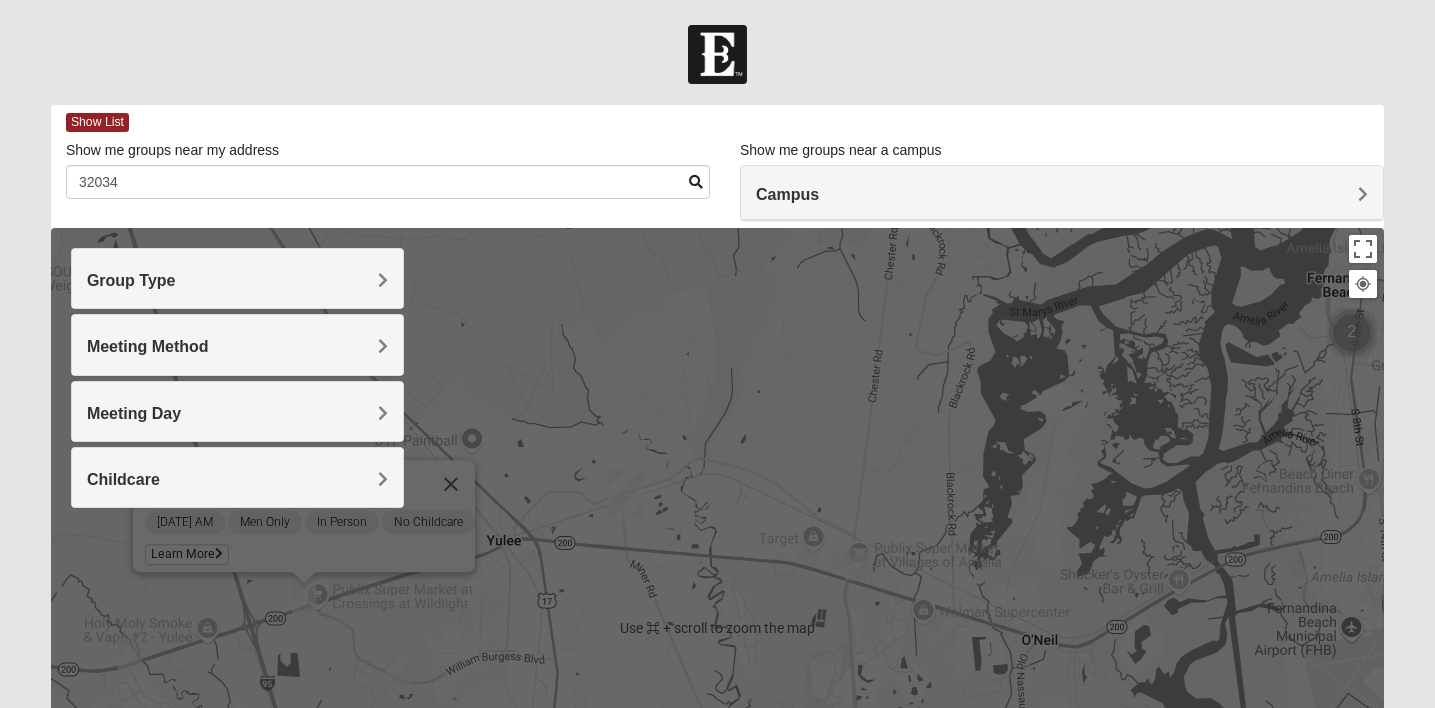 scroll, scrollTop: 0, scrollLeft: 0, axis: both 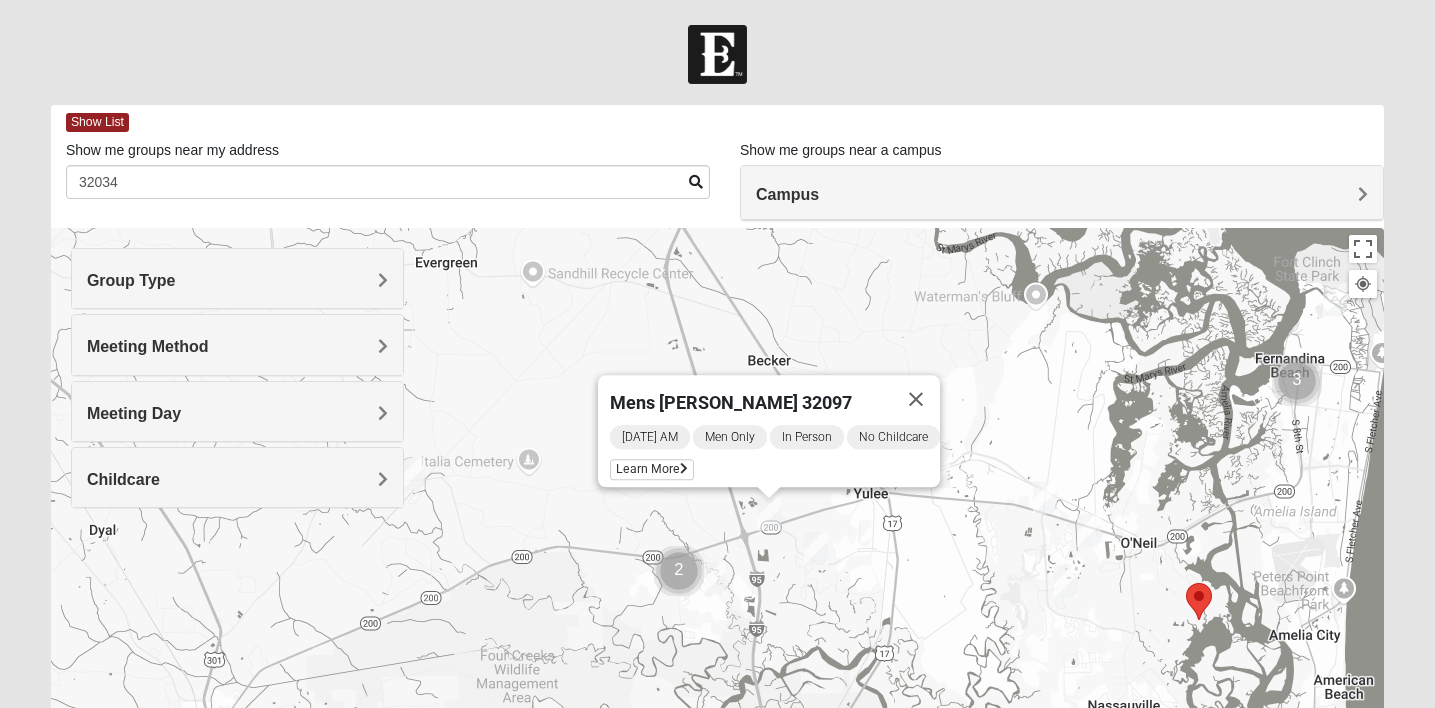 click at bounding box center (714, 578) 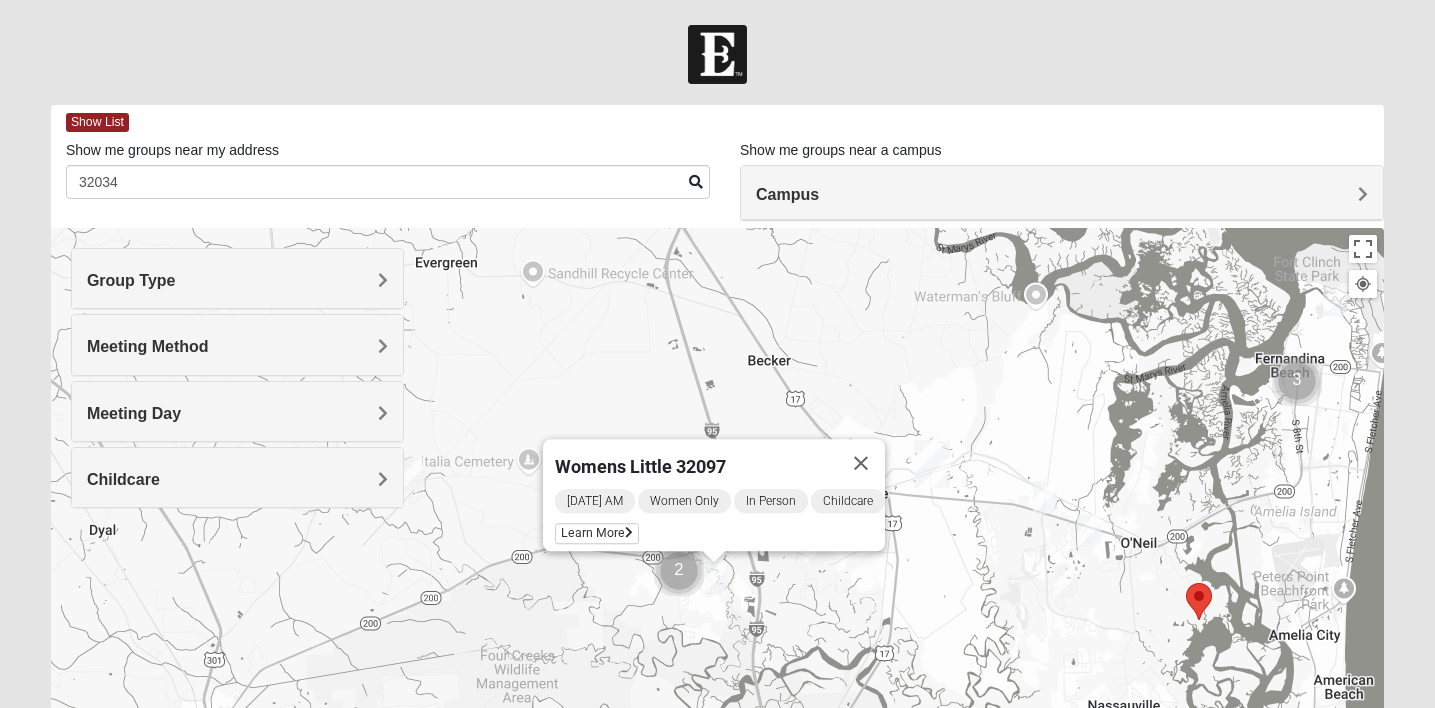 click at bounding box center [679, 571] 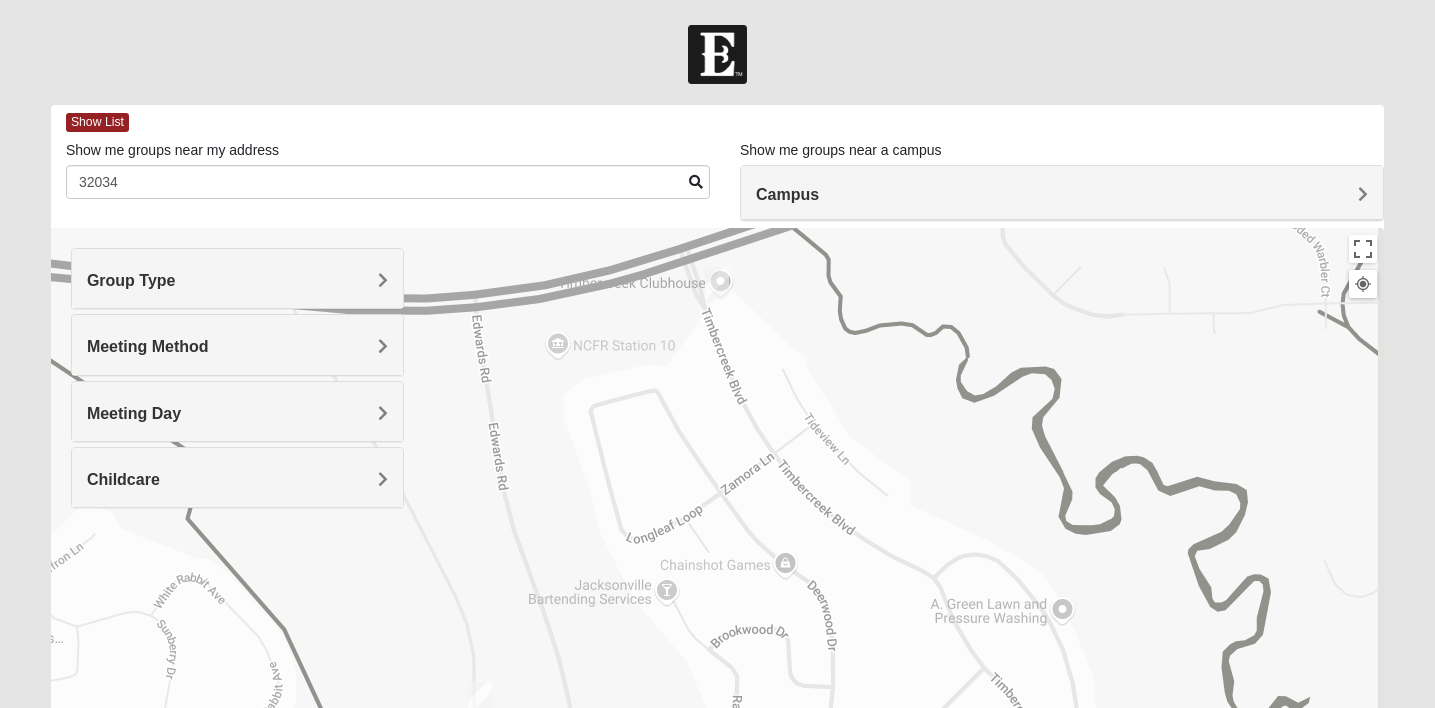 drag, startPoint x: 713, startPoint y: 575, endPoint x: 581, endPoint y: 424, distance: 200.5617 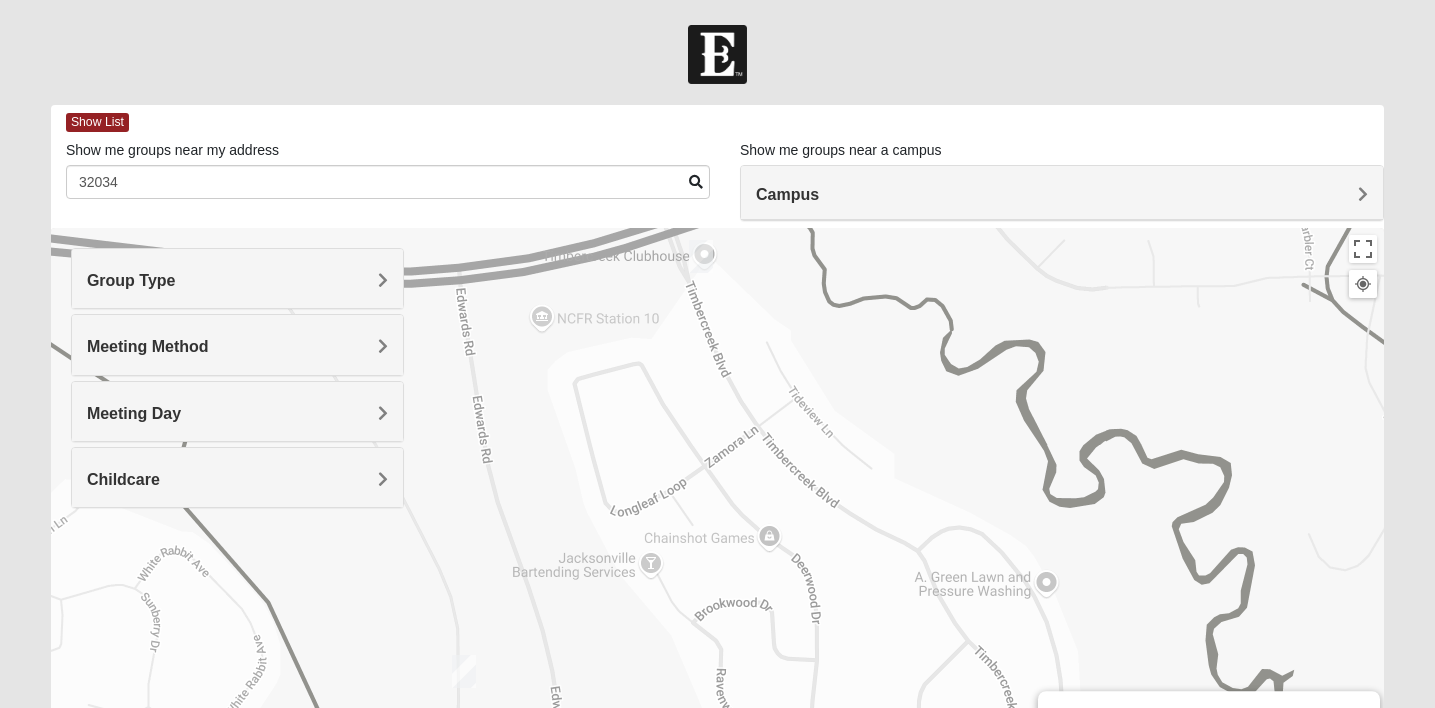 click at bounding box center [701, 256] 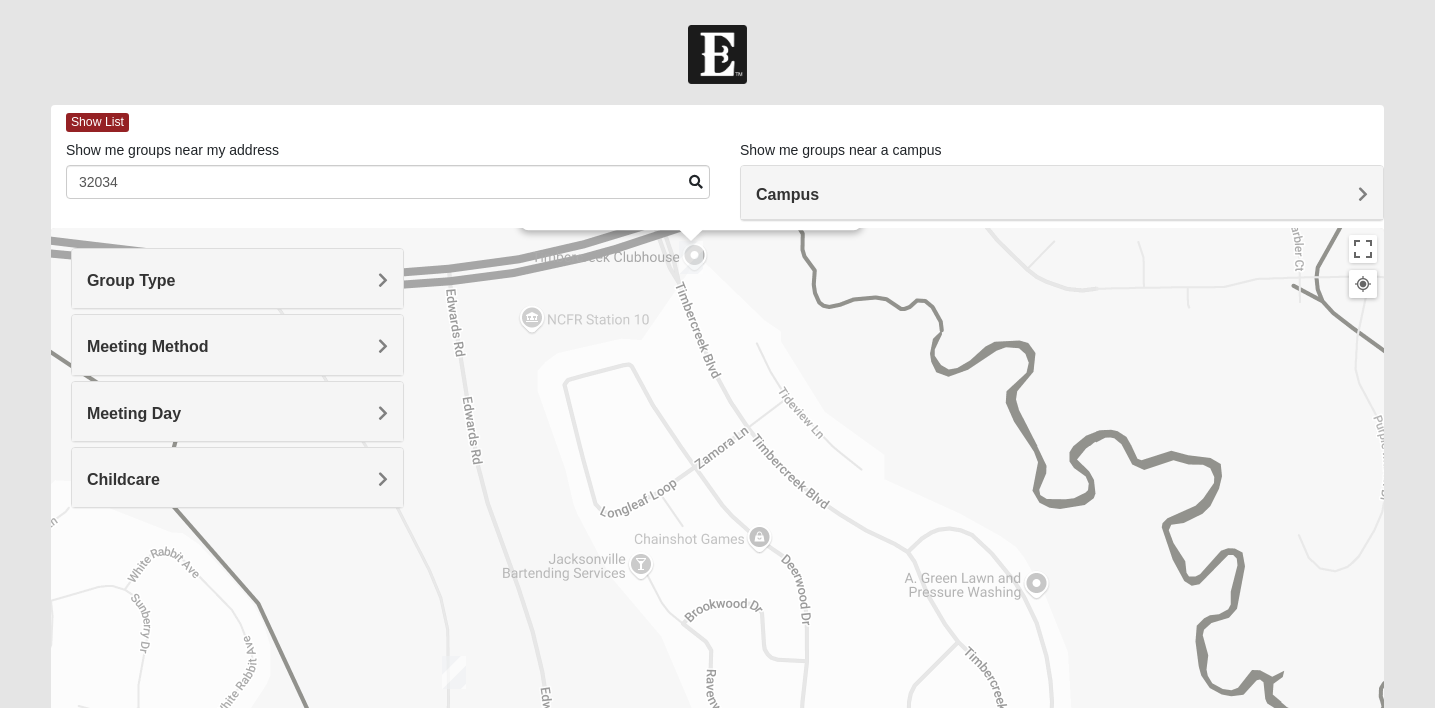 drag, startPoint x: 623, startPoint y: 545, endPoint x: 615, endPoint y: 356, distance: 189.16924 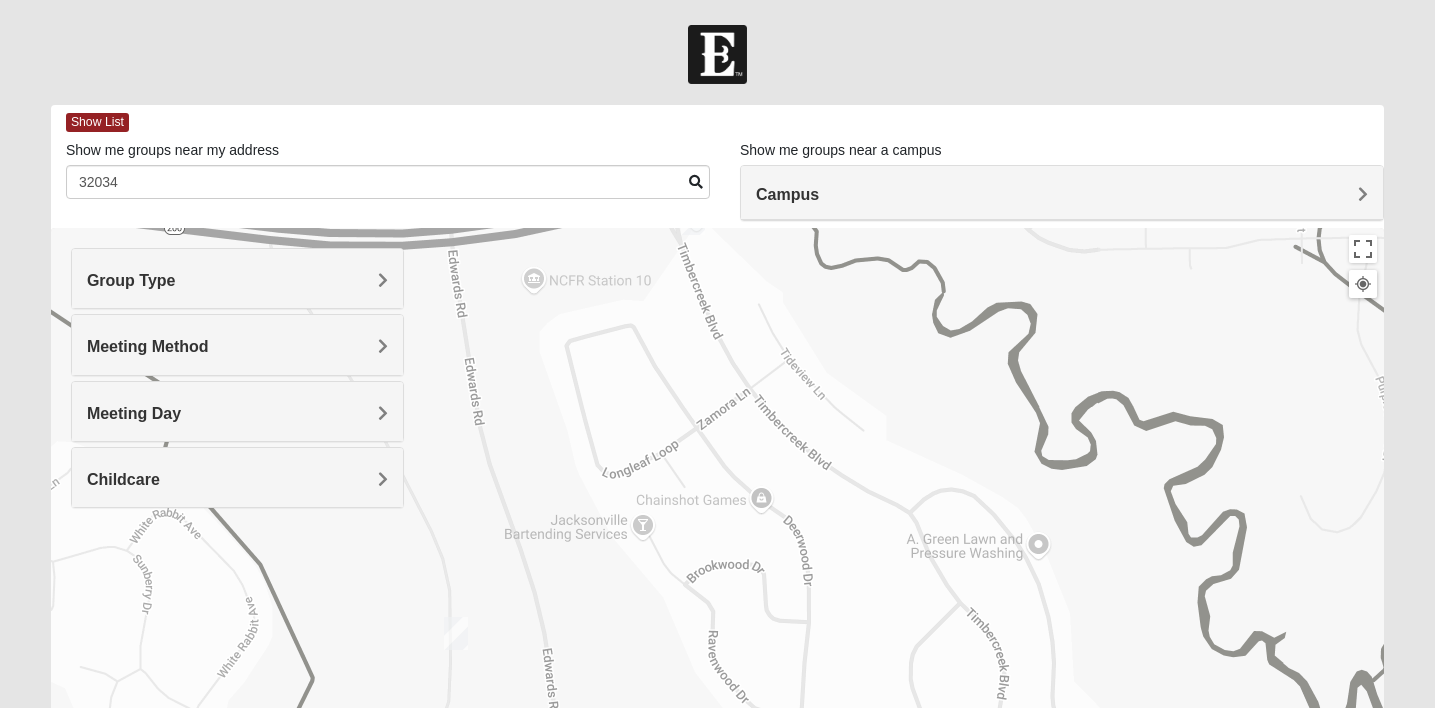 click at bounding box center (456, 633) 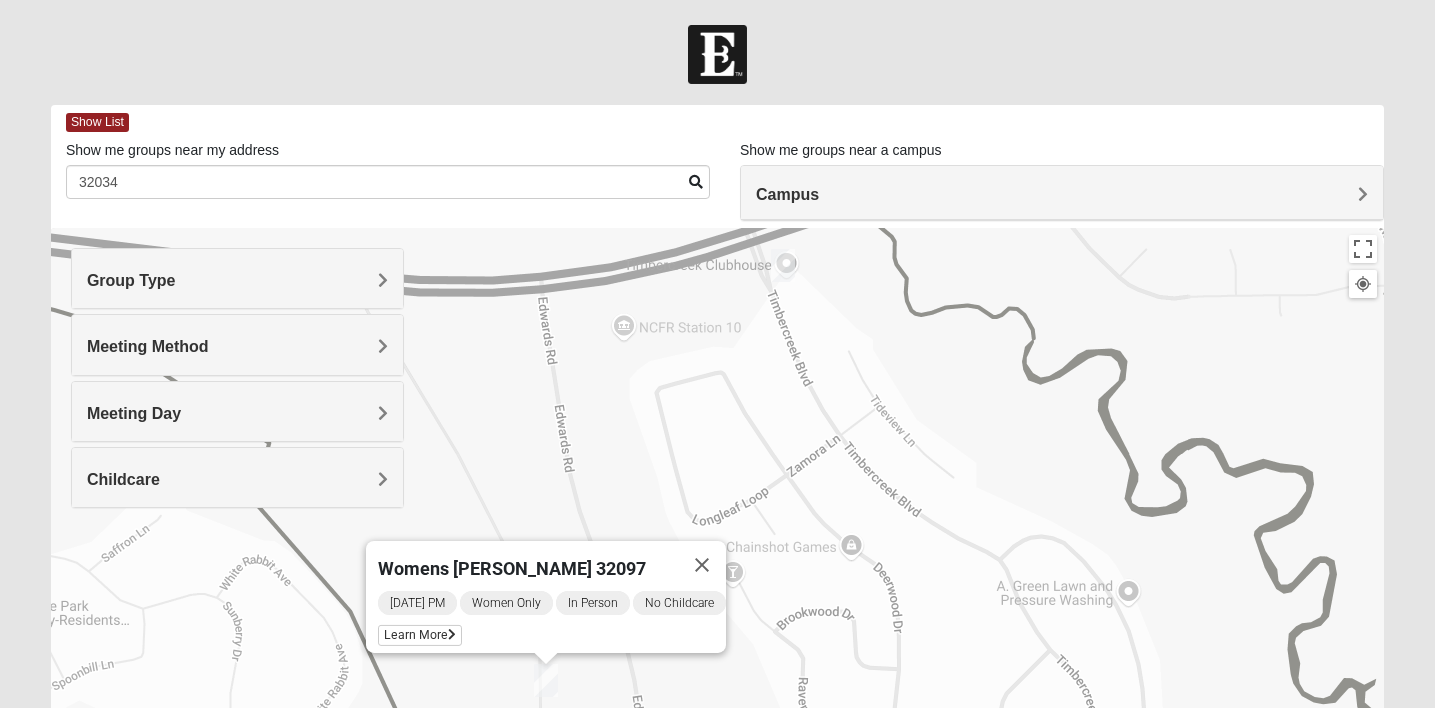 drag, startPoint x: 588, startPoint y: 640, endPoint x: 505, endPoint y: 593, distance: 95.38344 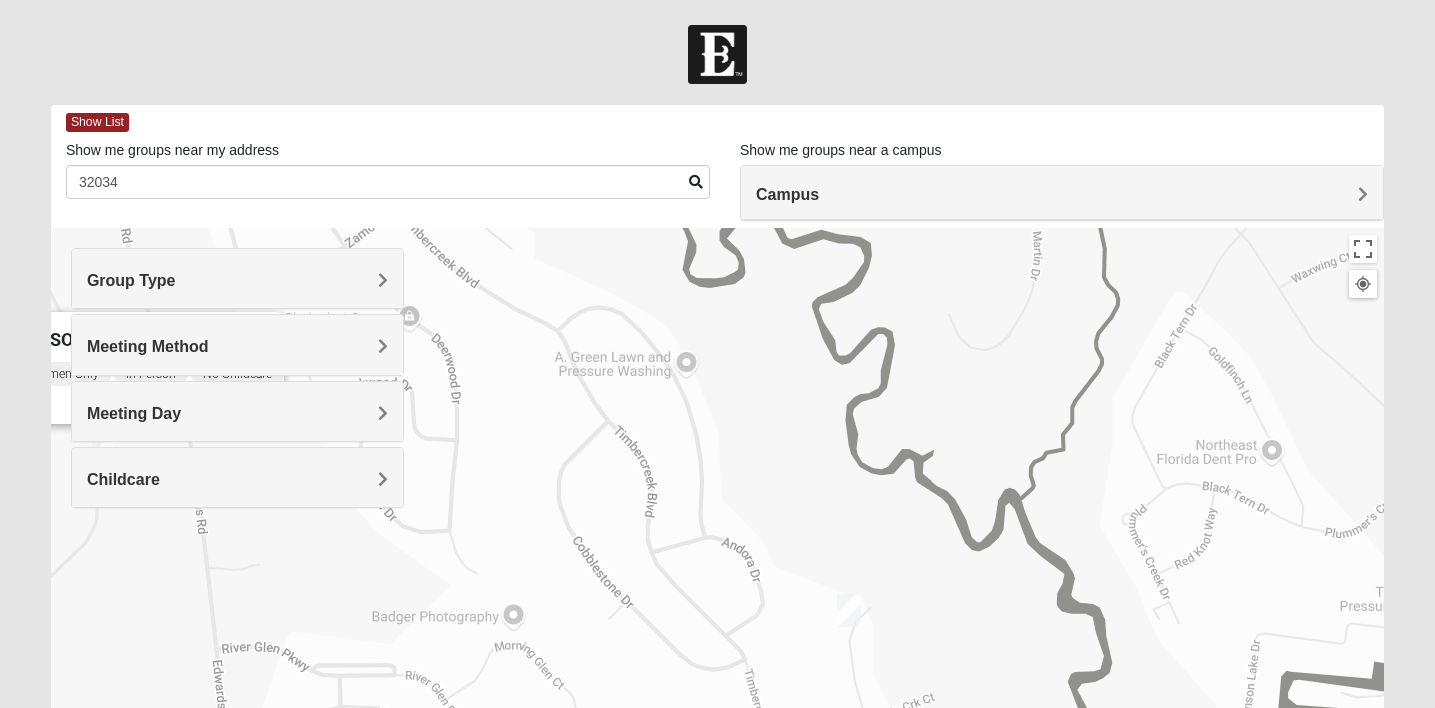 click at bounding box center [849, 610] 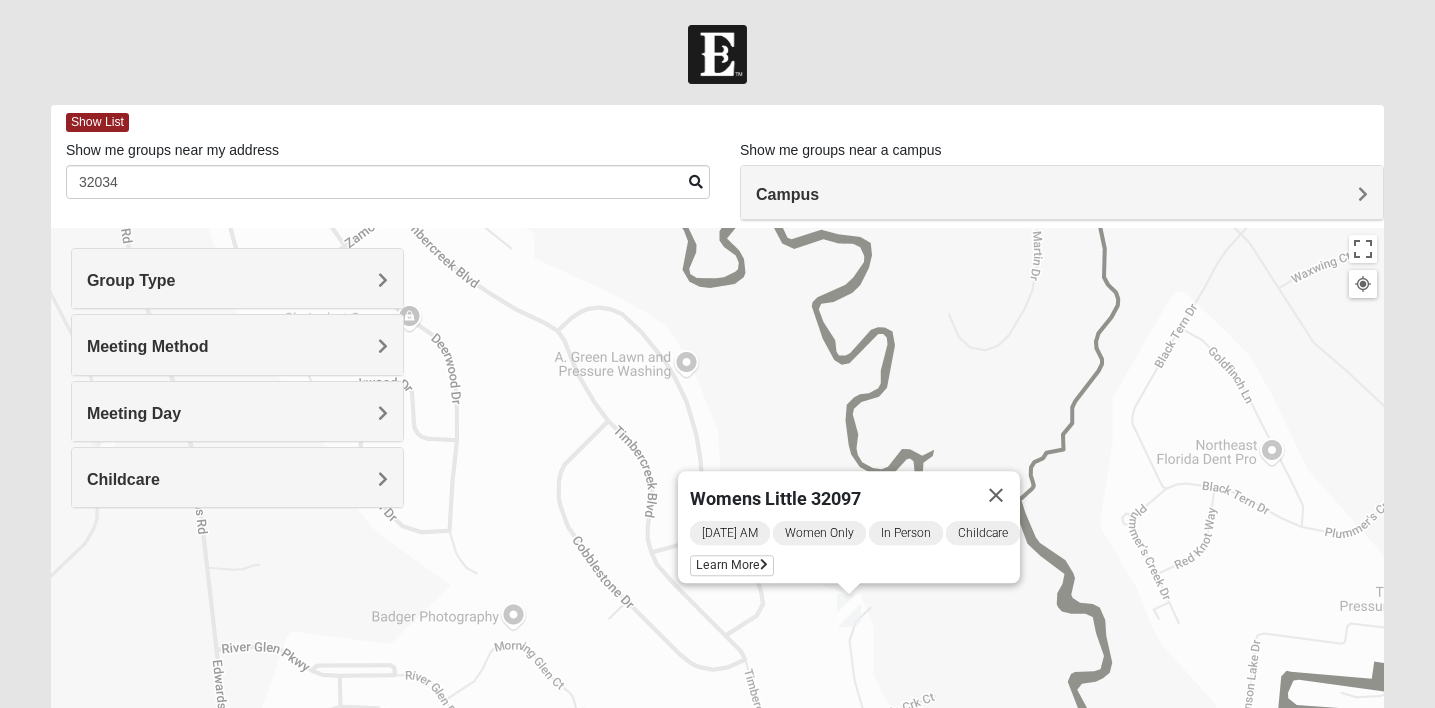click on "Womens Little 32097          [DATE] AM      Women Only      In Person      Childcare Learn More" at bounding box center [717, 628] 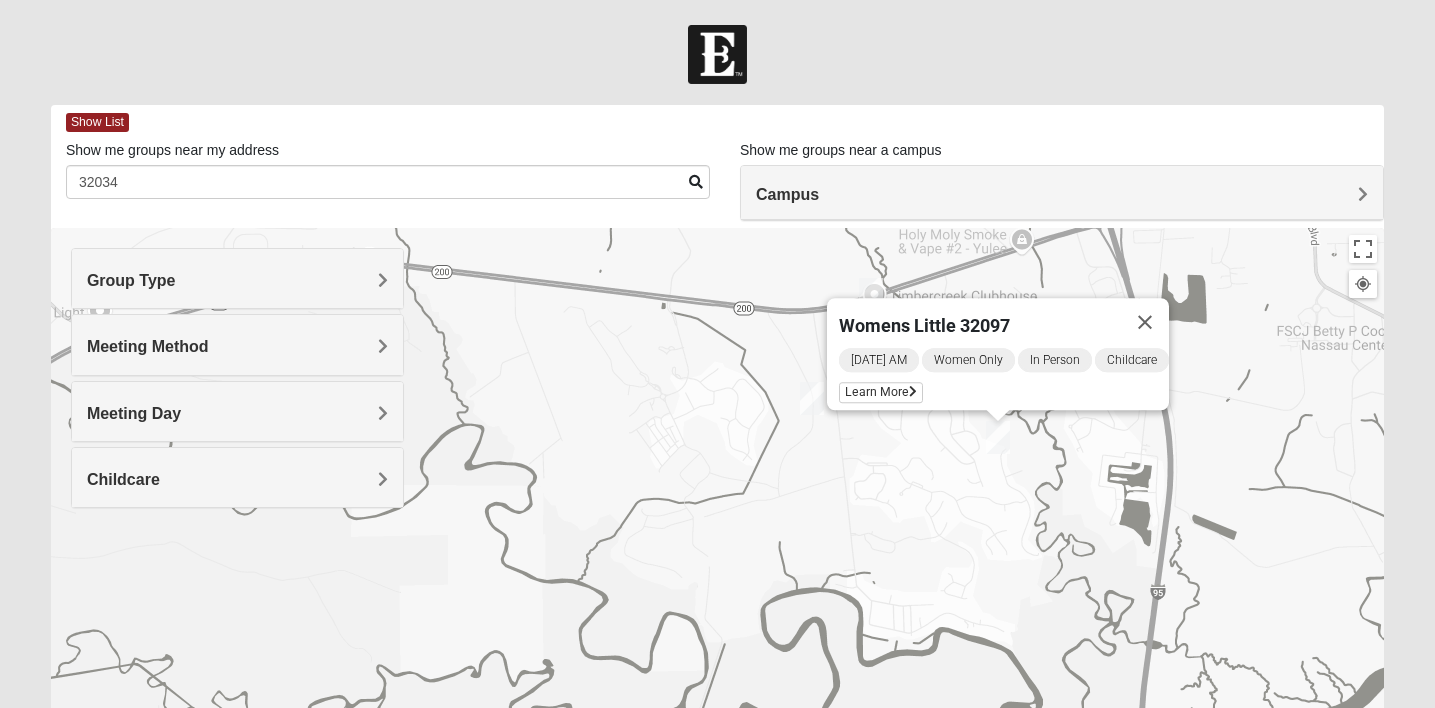 drag, startPoint x: 1007, startPoint y: 467, endPoint x: 850, endPoint y: 552, distance: 178.53291 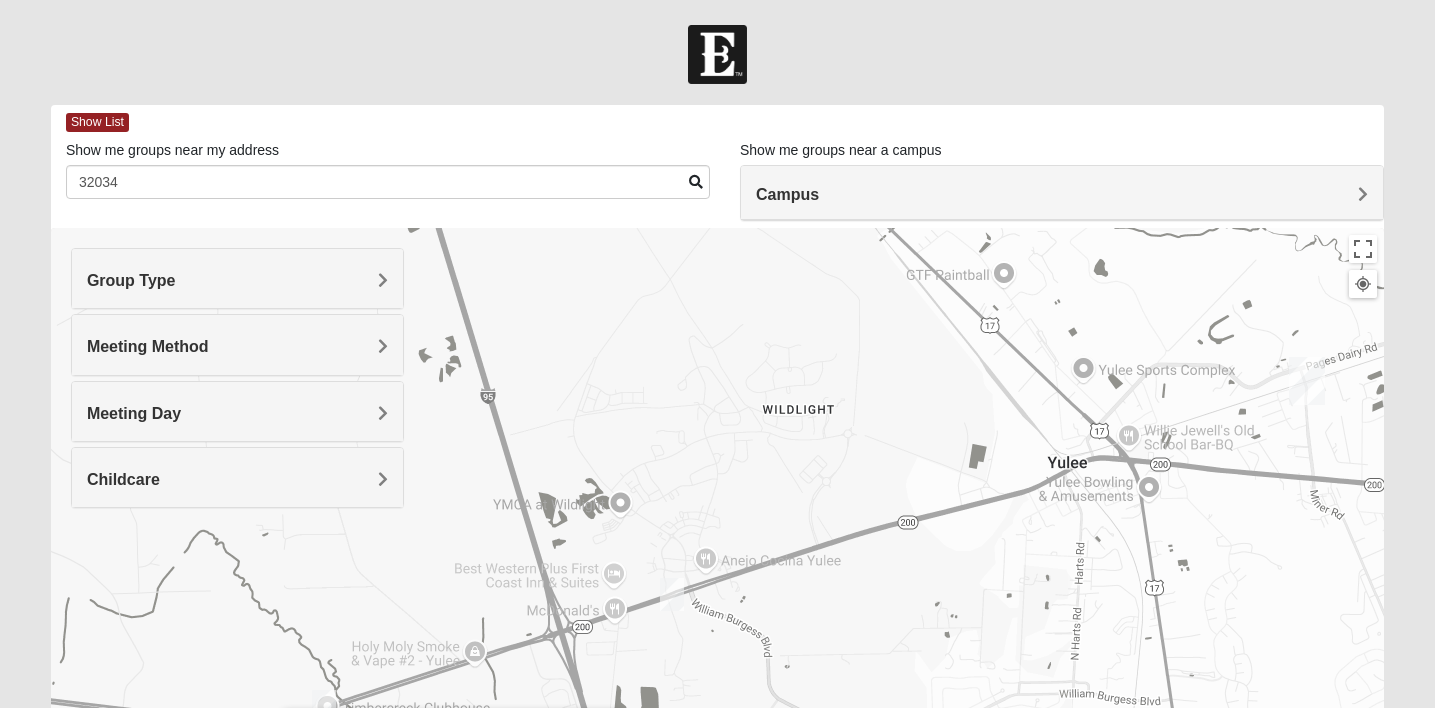 drag, startPoint x: 1055, startPoint y: 320, endPoint x: 704, endPoint y: 653, distance: 483.8285 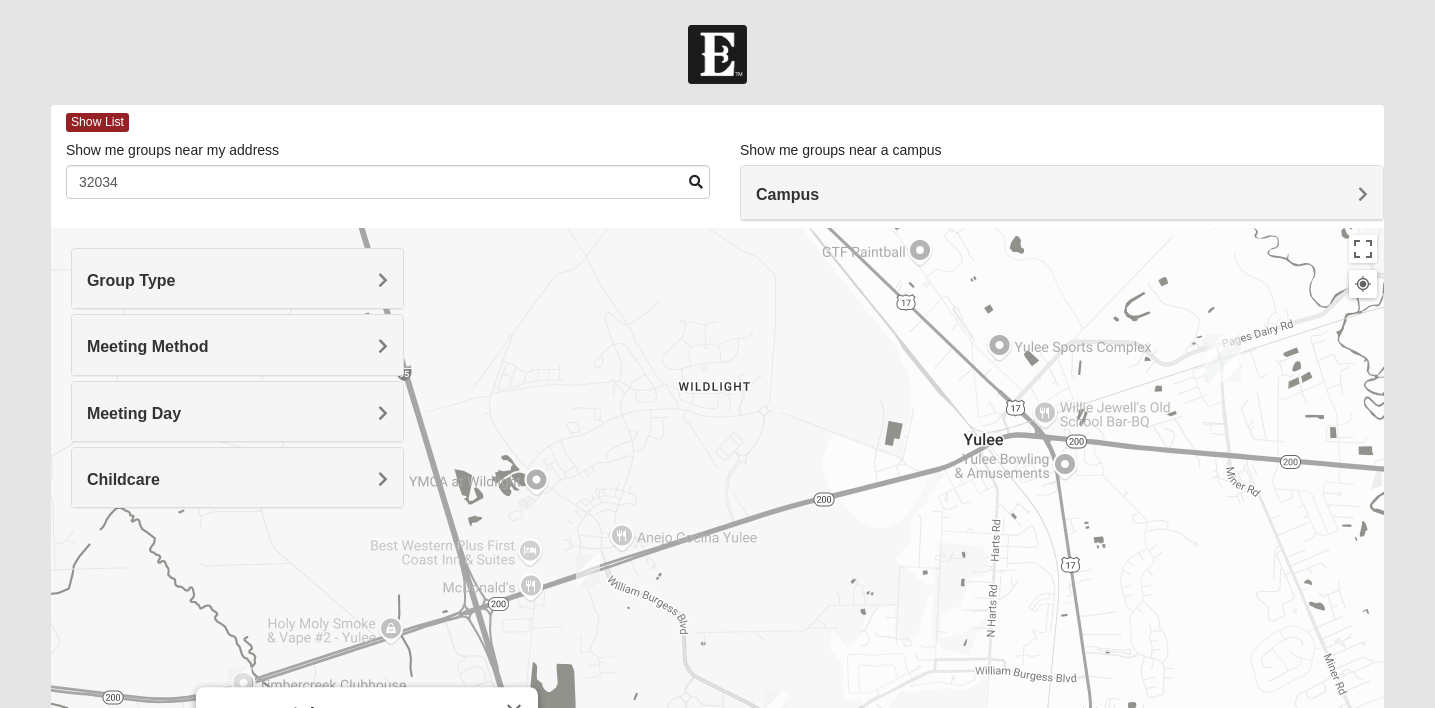 drag, startPoint x: 1189, startPoint y: 536, endPoint x: 739, endPoint y: 446, distance: 458.91174 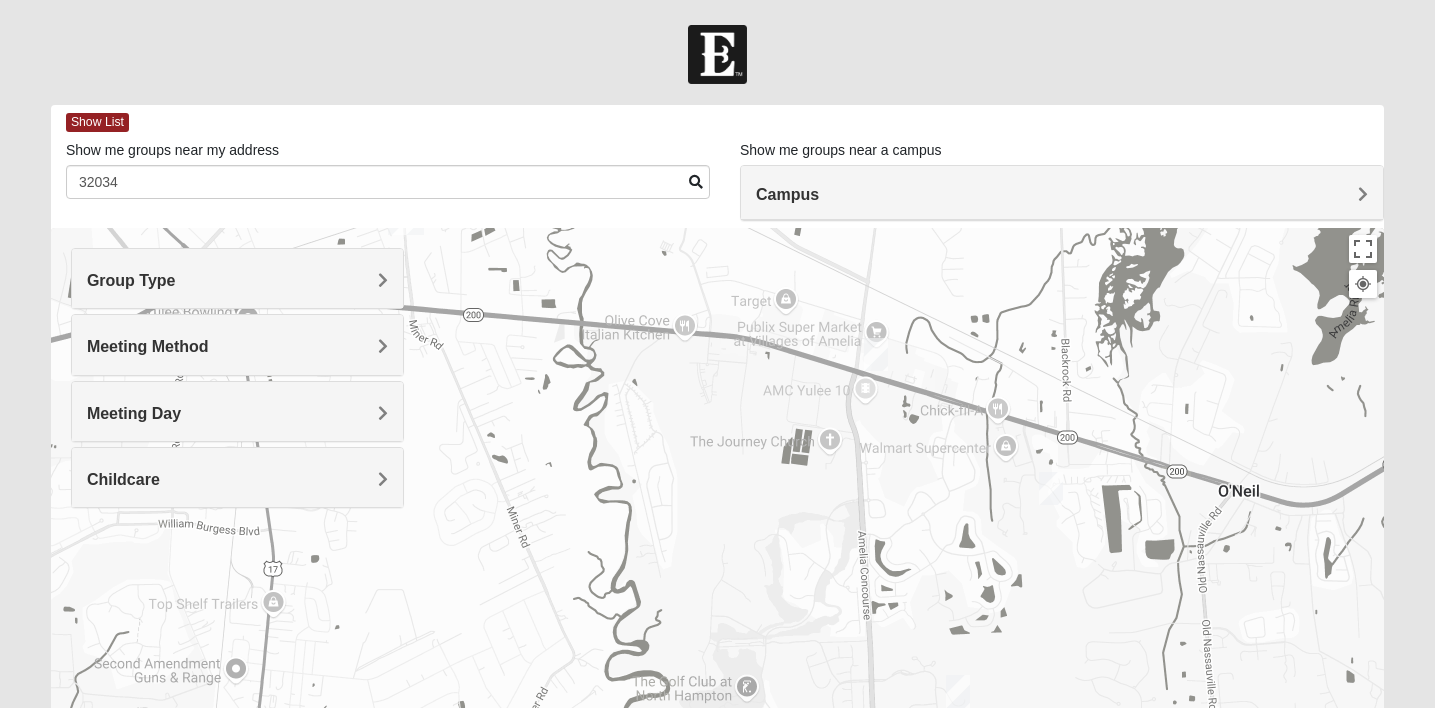 click at bounding box center [876, 354] 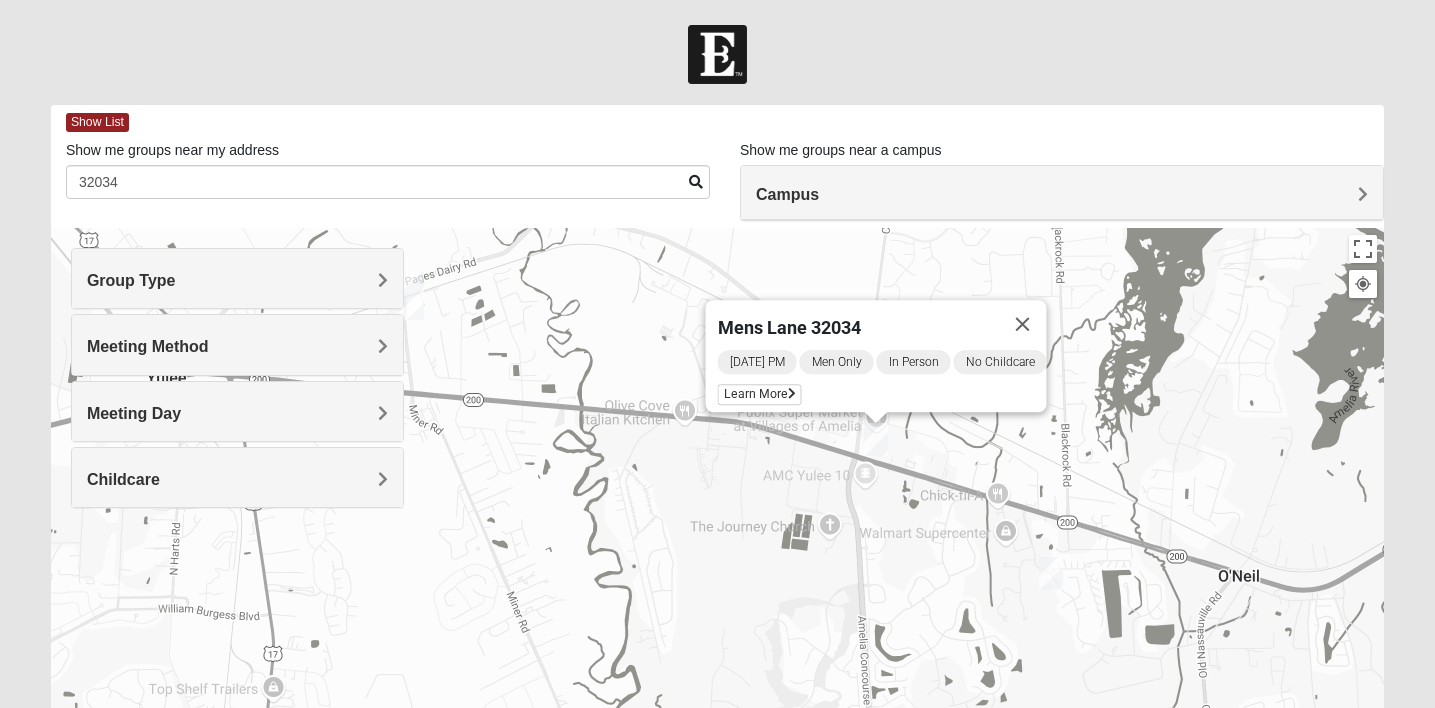 click at bounding box center [1051, 573] 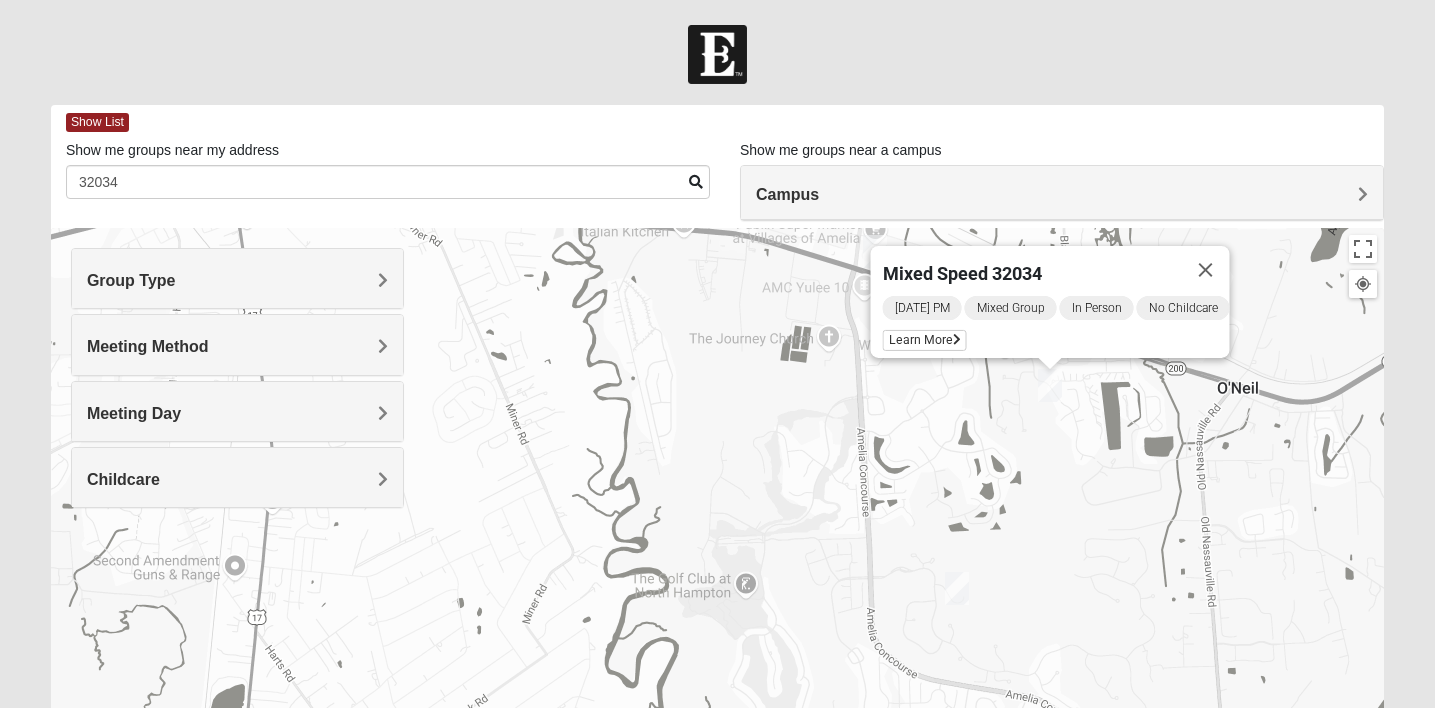 drag, startPoint x: 1007, startPoint y: 621, endPoint x: 1003, endPoint y: 398, distance: 223.03587 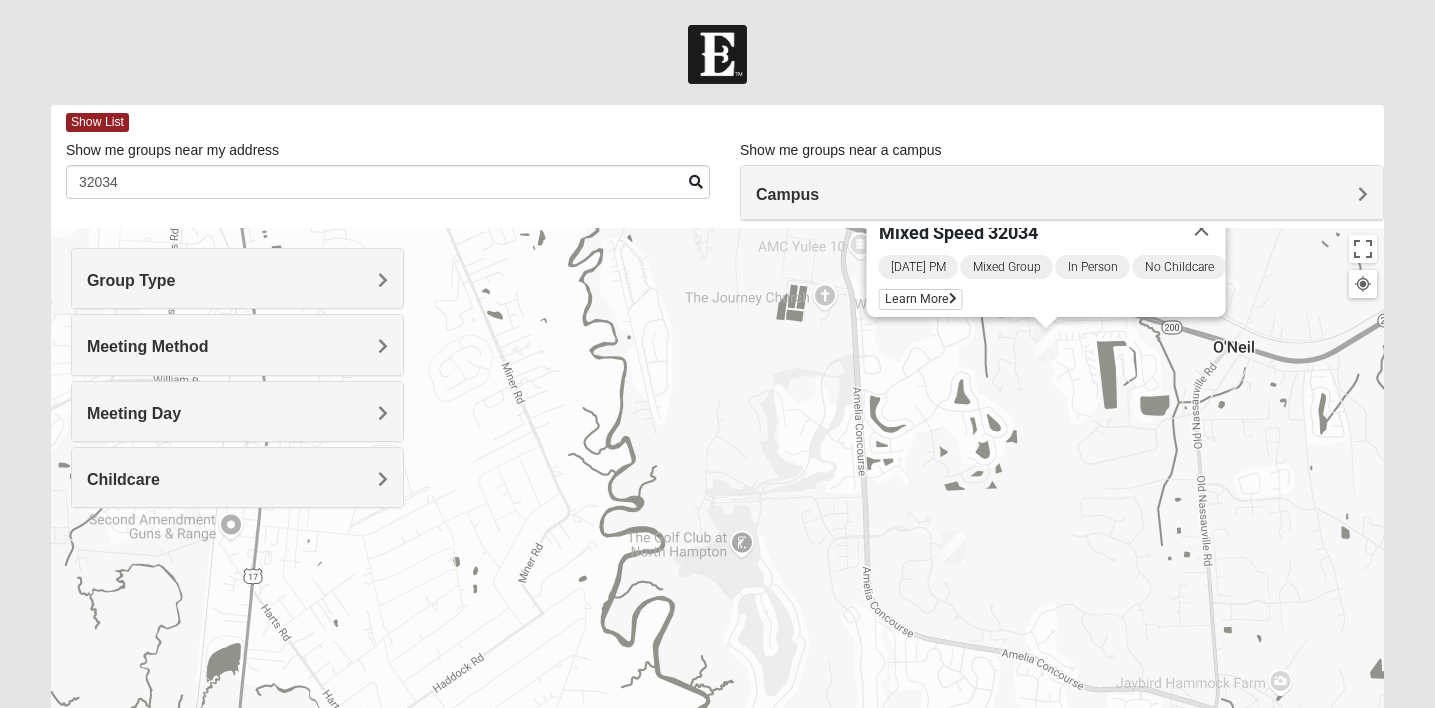 click at bounding box center [953, 547] 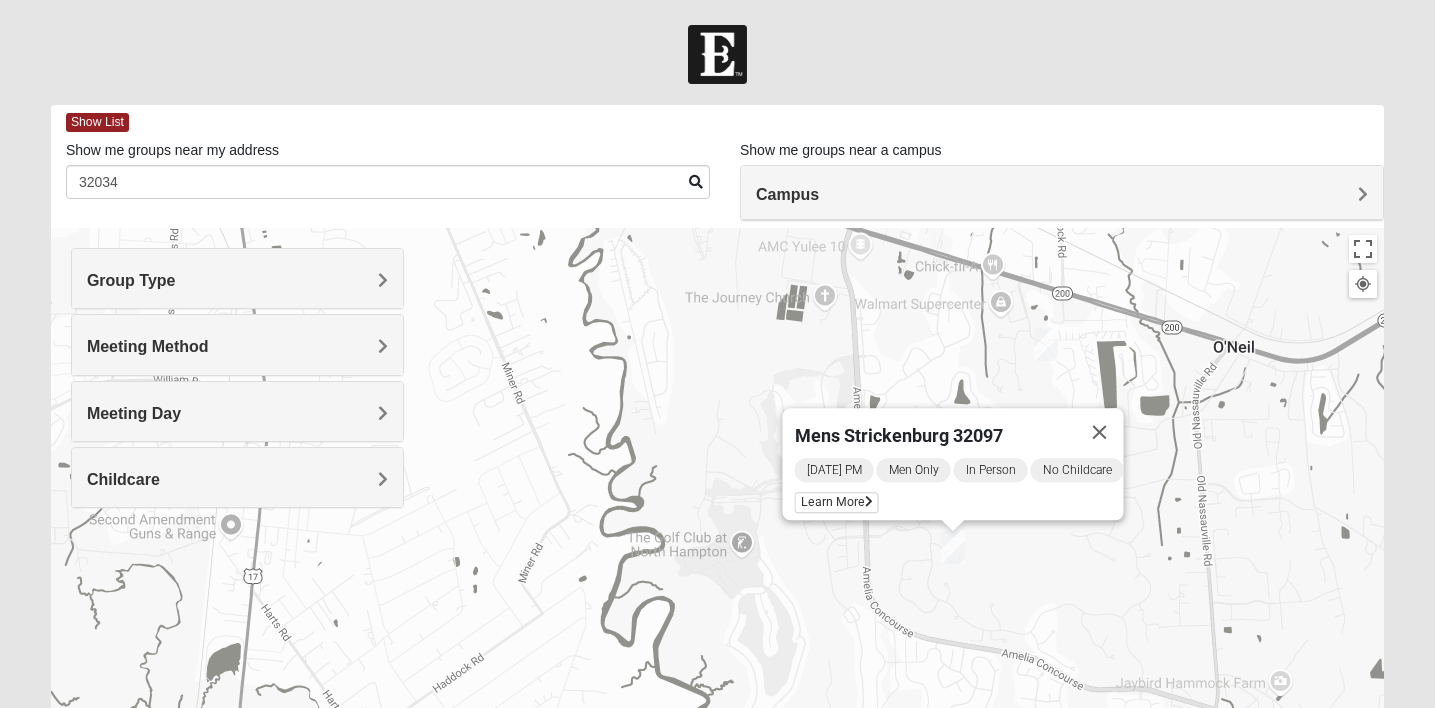 click on "Mens Strickenburg 32097          [DATE] PM      Men Only      In Person      No Childcare Learn More" at bounding box center [717, 628] 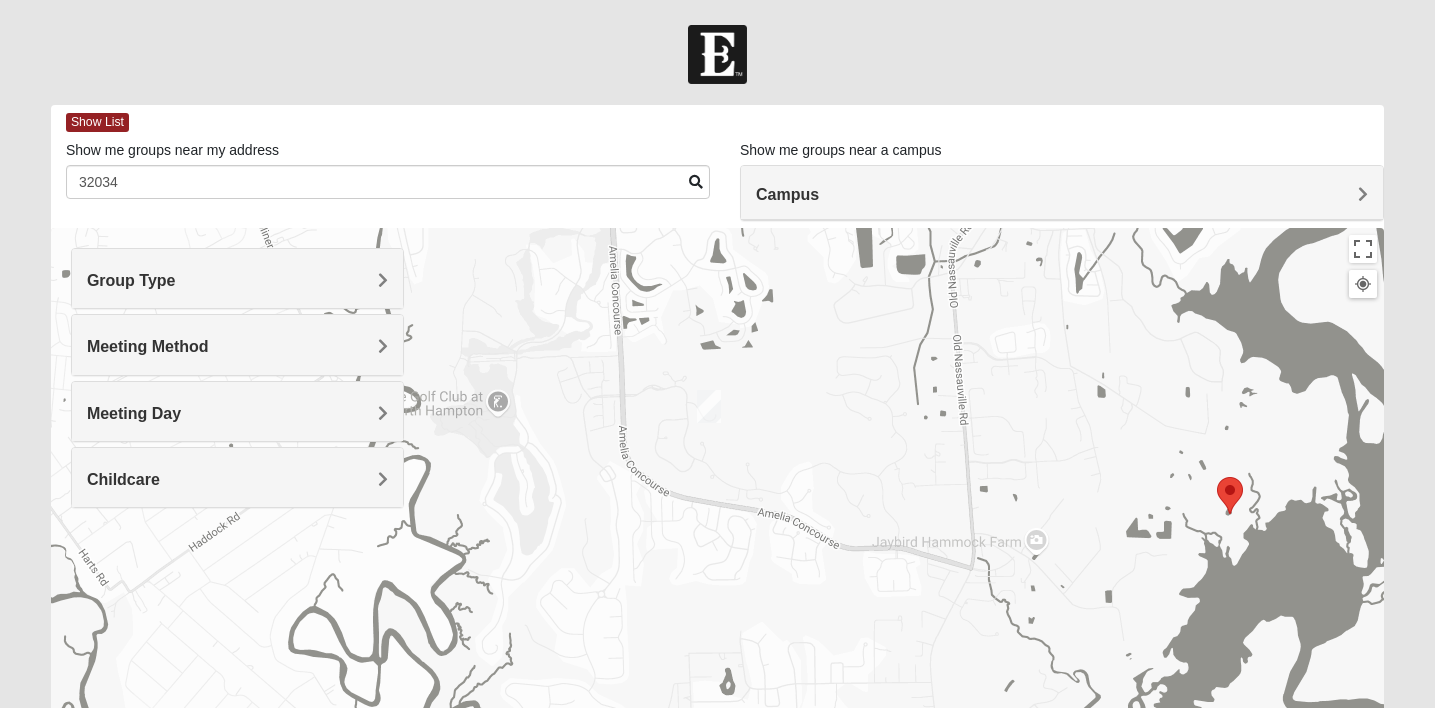 drag, startPoint x: 1107, startPoint y: 513, endPoint x: 843, endPoint y: 273, distance: 356.78564 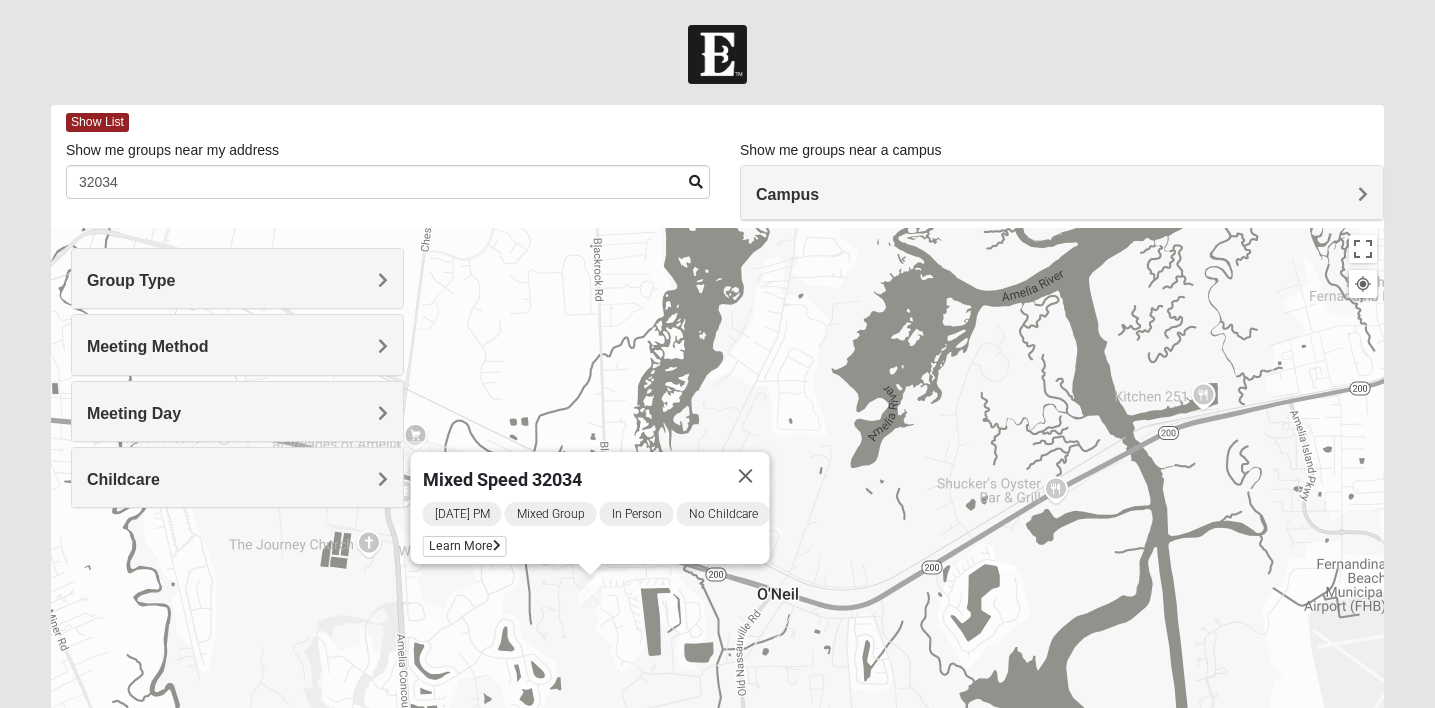 drag, startPoint x: 1205, startPoint y: 364, endPoint x: 1007, endPoint y: 765, distance: 447.21918 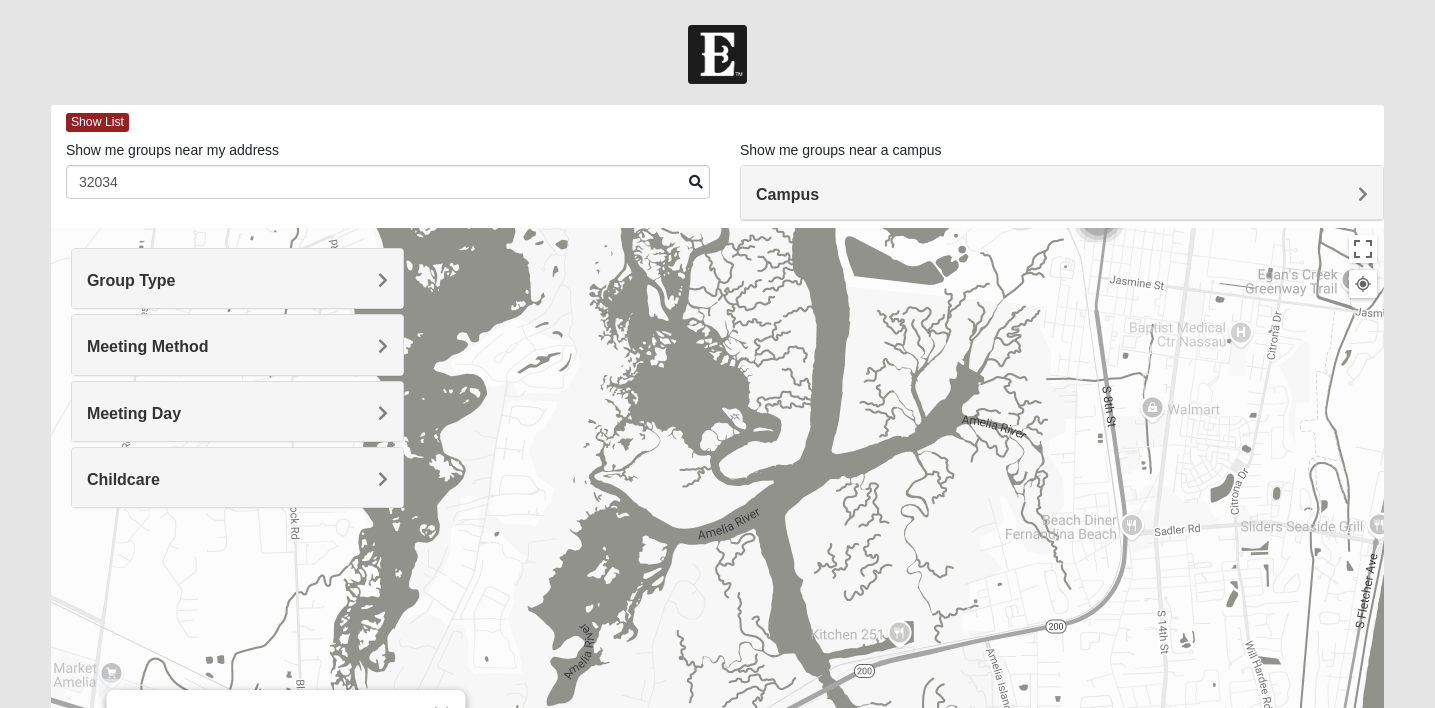 drag, startPoint x: 1212, startPoint y: 450, endPoint x: 916, endPoint y: 674, distance: 371.20346 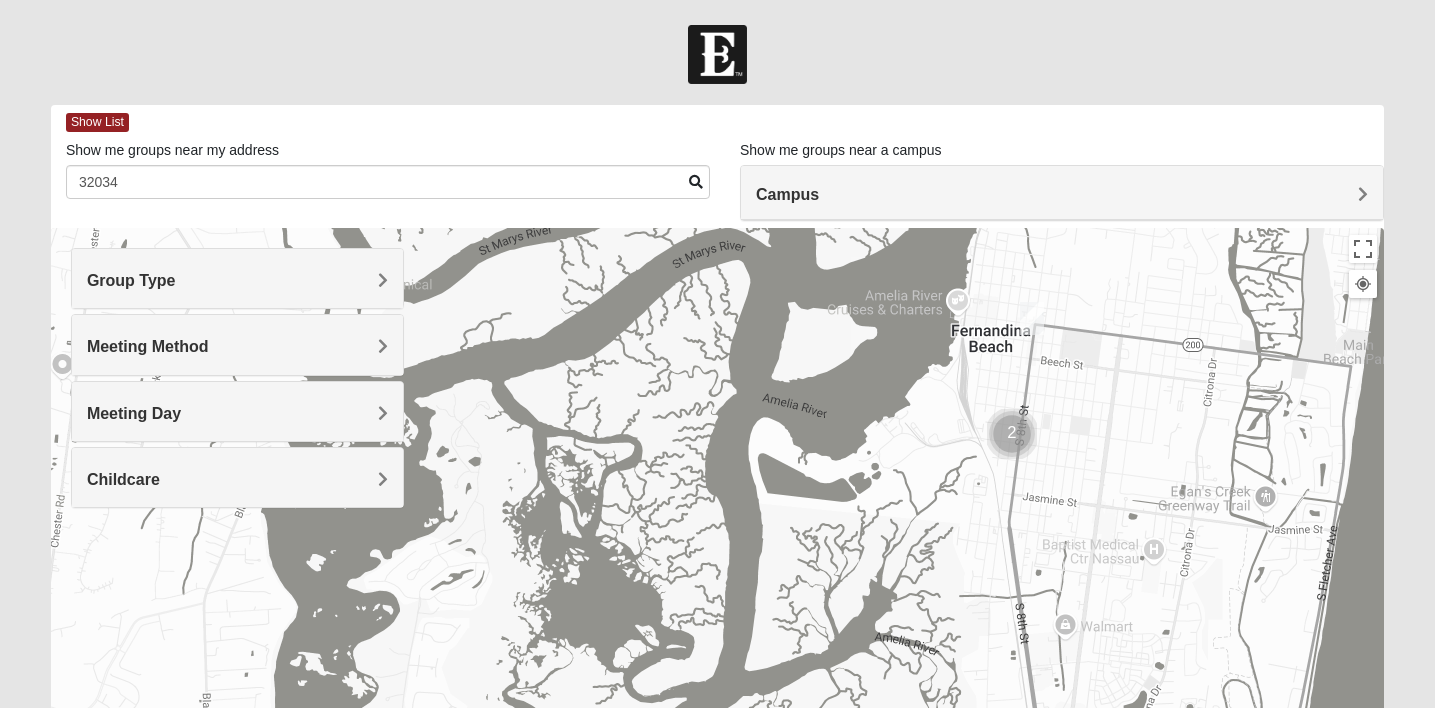 drag, startPoint x: 1092, startPoint y: 456, endPoint x: 1015, endPoint y: 684, distance: 240.6512 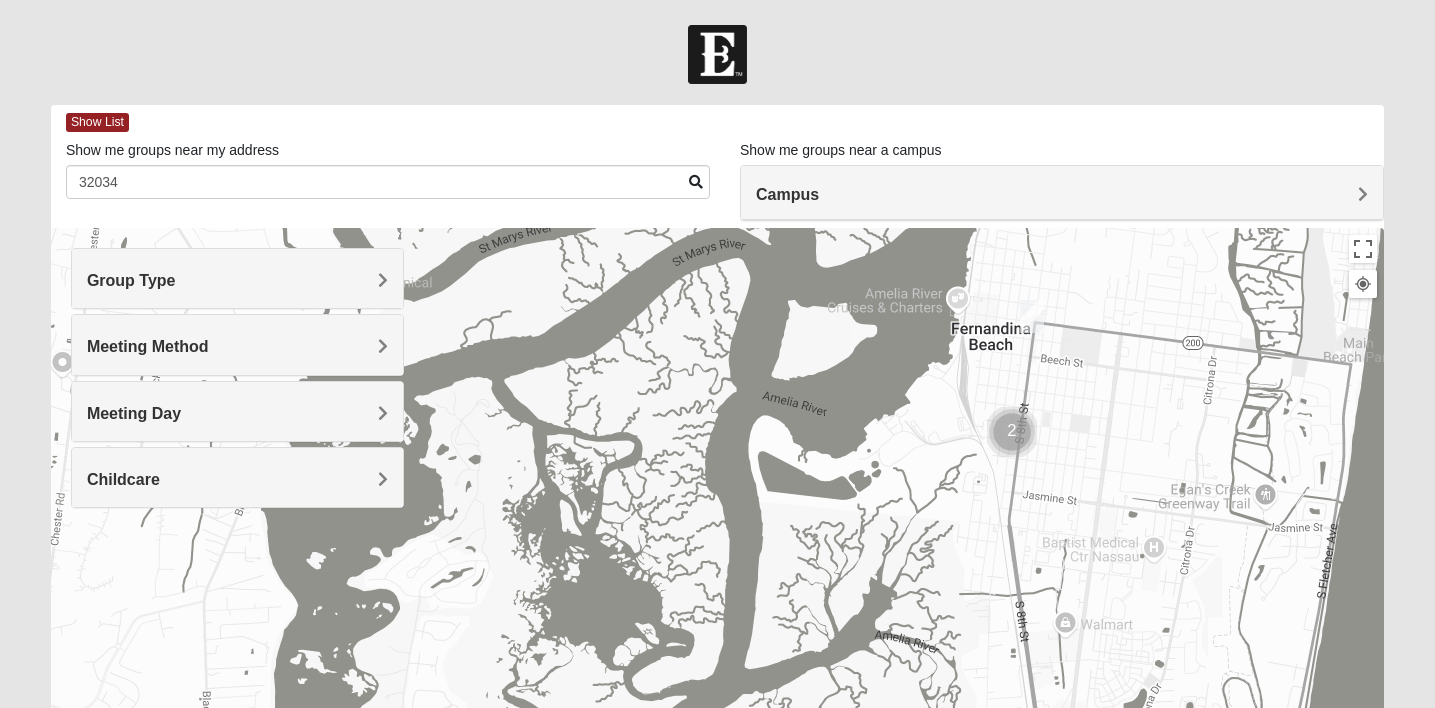 click at bounding box center (1032, 316) 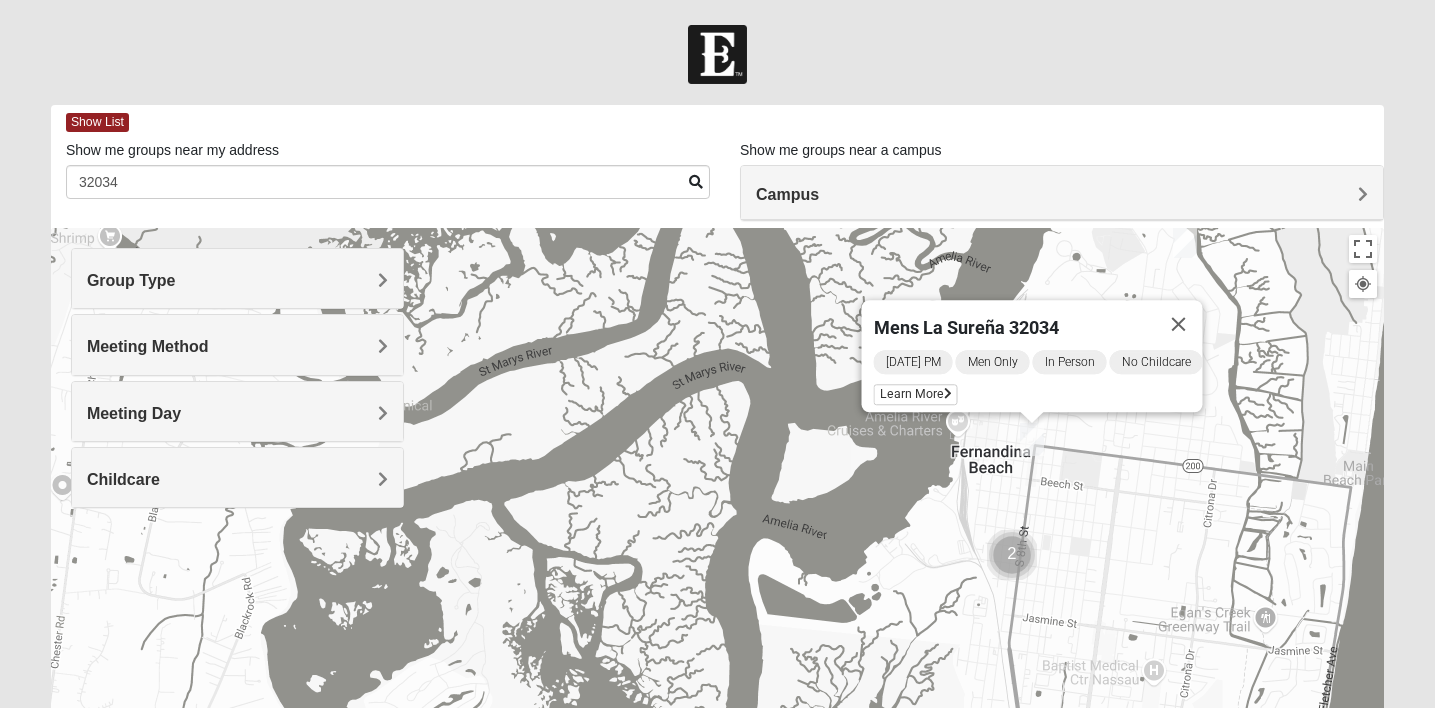 click at bounding box center [1012, 555] 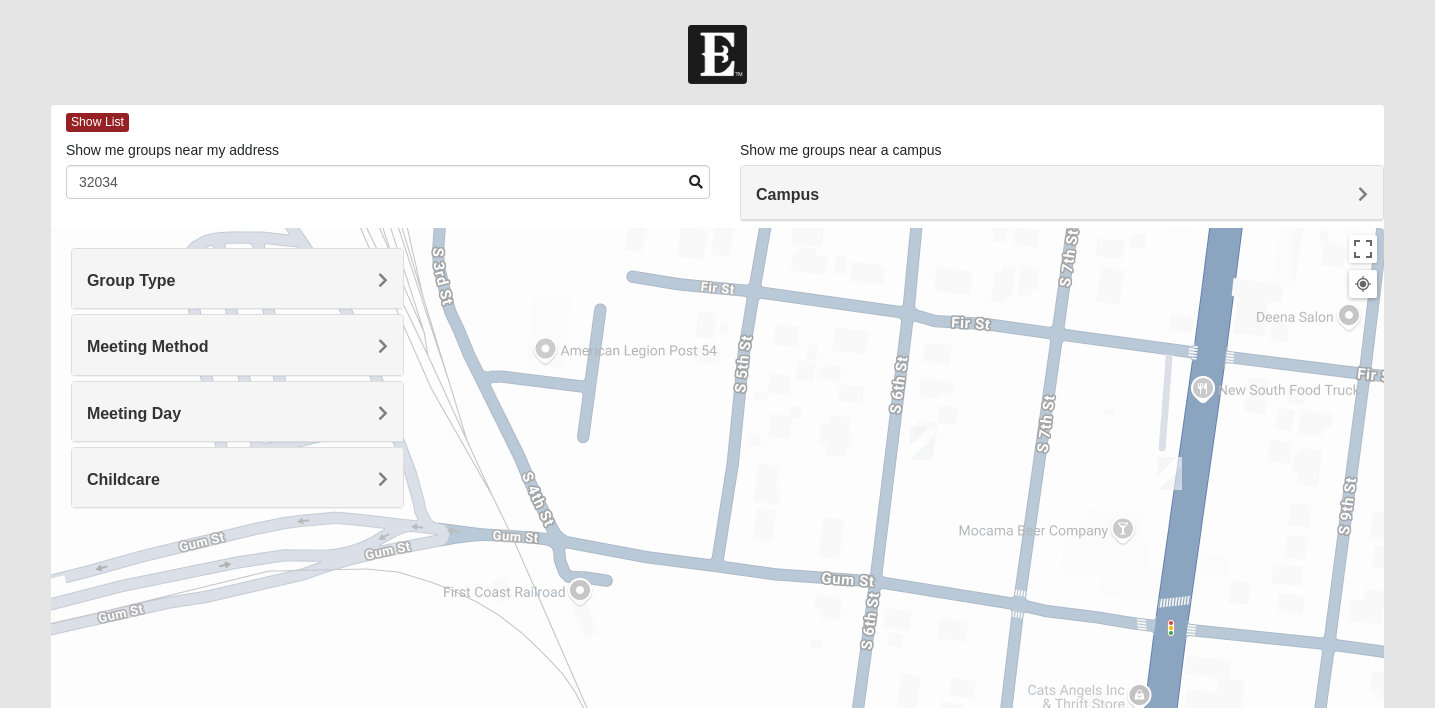 click at bounding box center [922, 443] 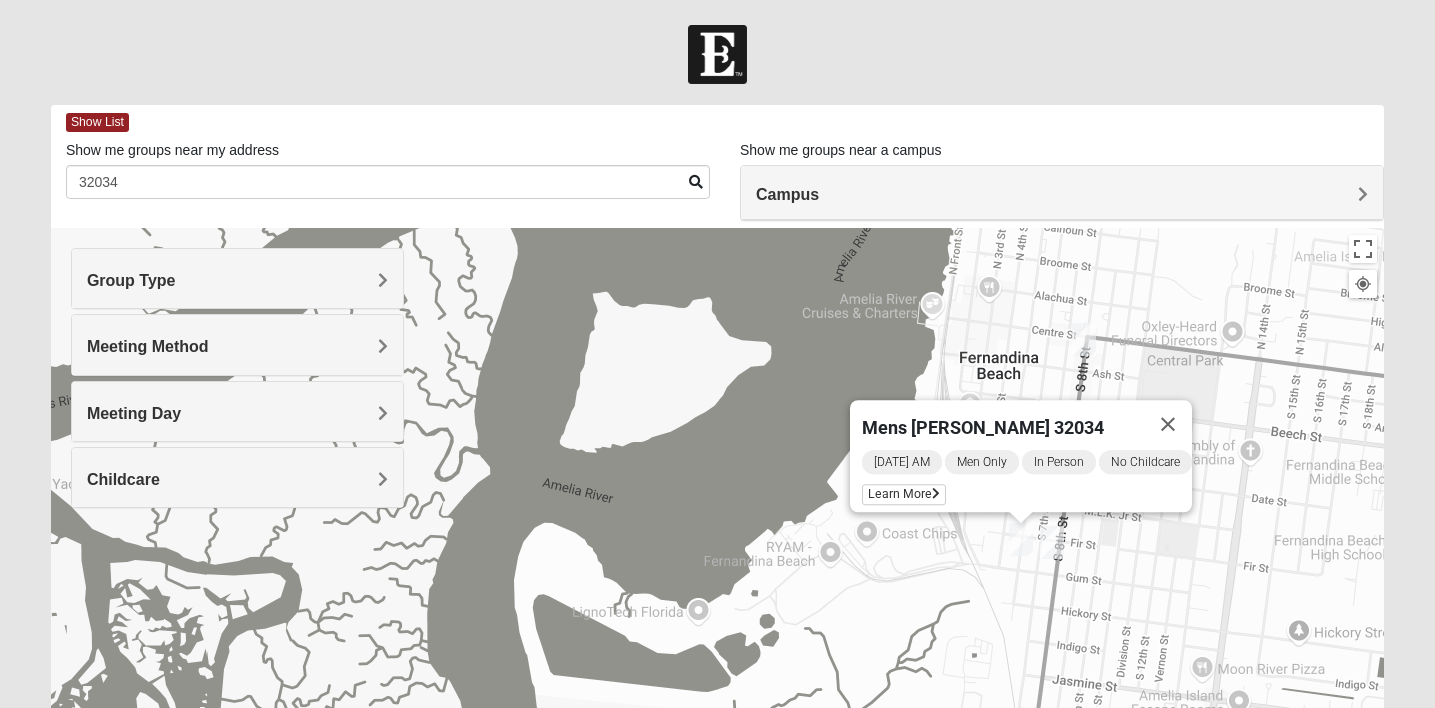 drag, startPoint x: 879, startPoint y: 521, endPoint x: 982, endPoint y: 628, distance: 148.51936 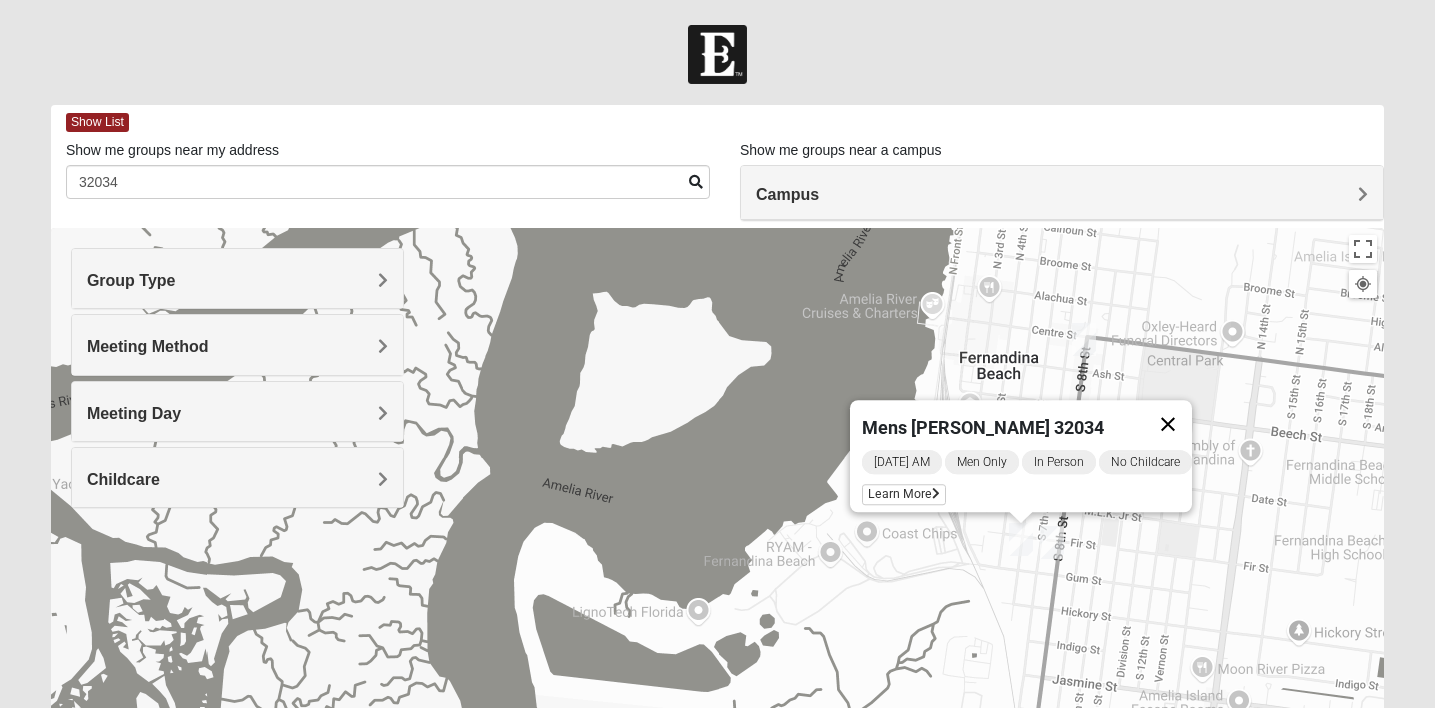 click at bounding box center [1168, 424] 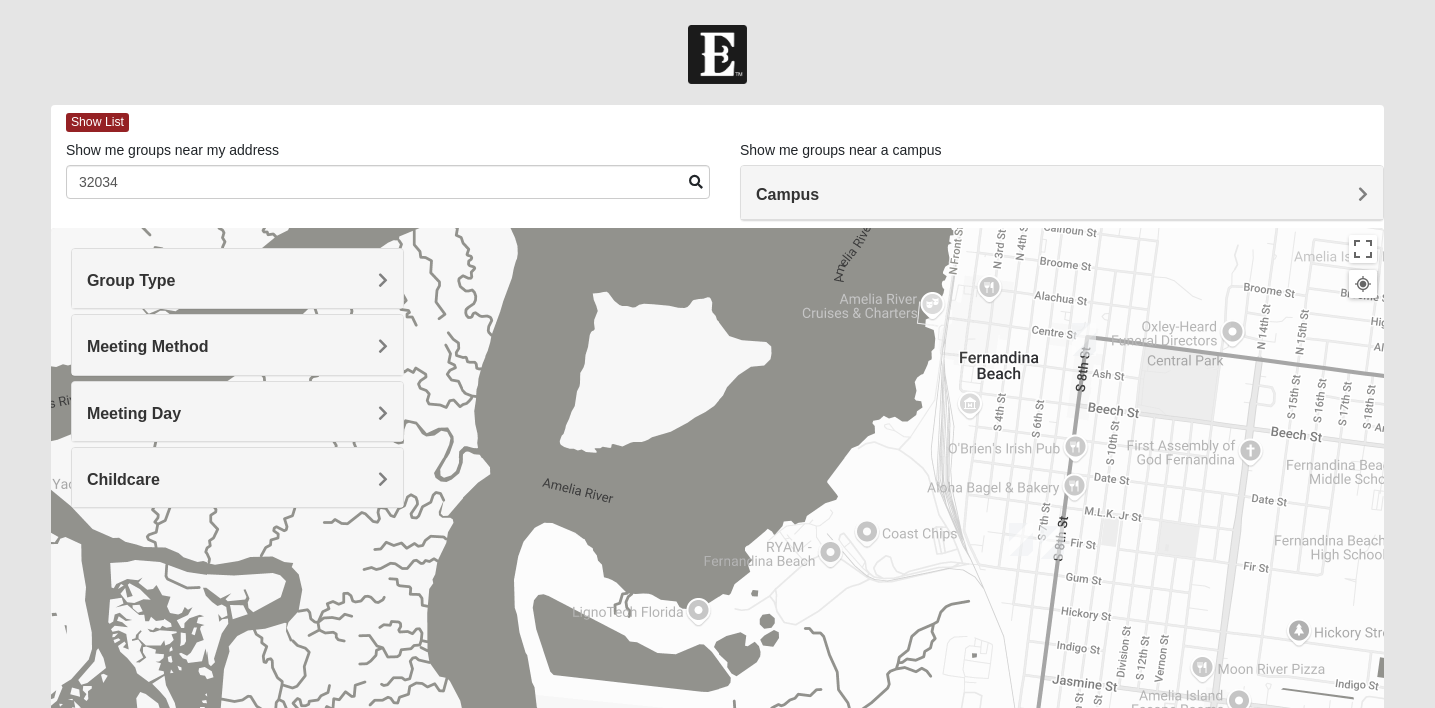 click on "Campus" at bounding box center [787, 194] 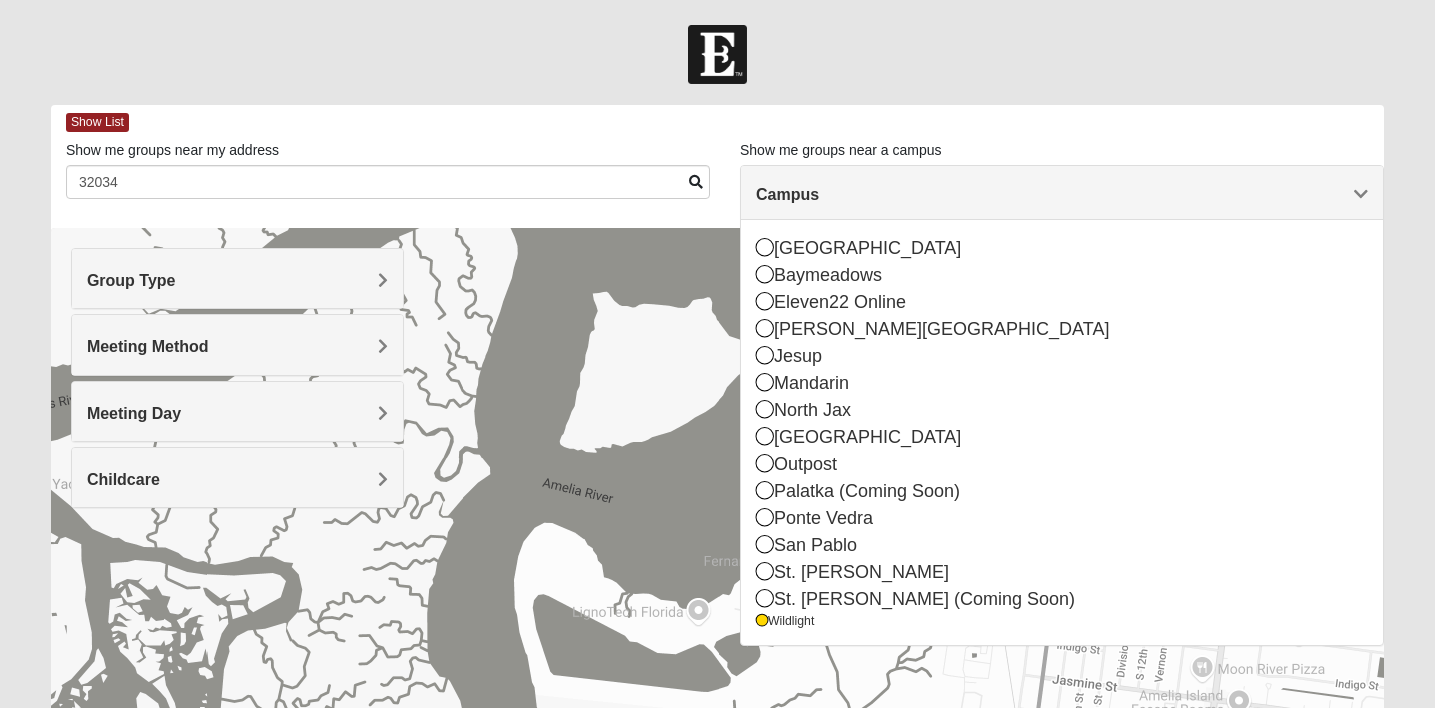 click on "Campus" at bounding box center [787, 194] 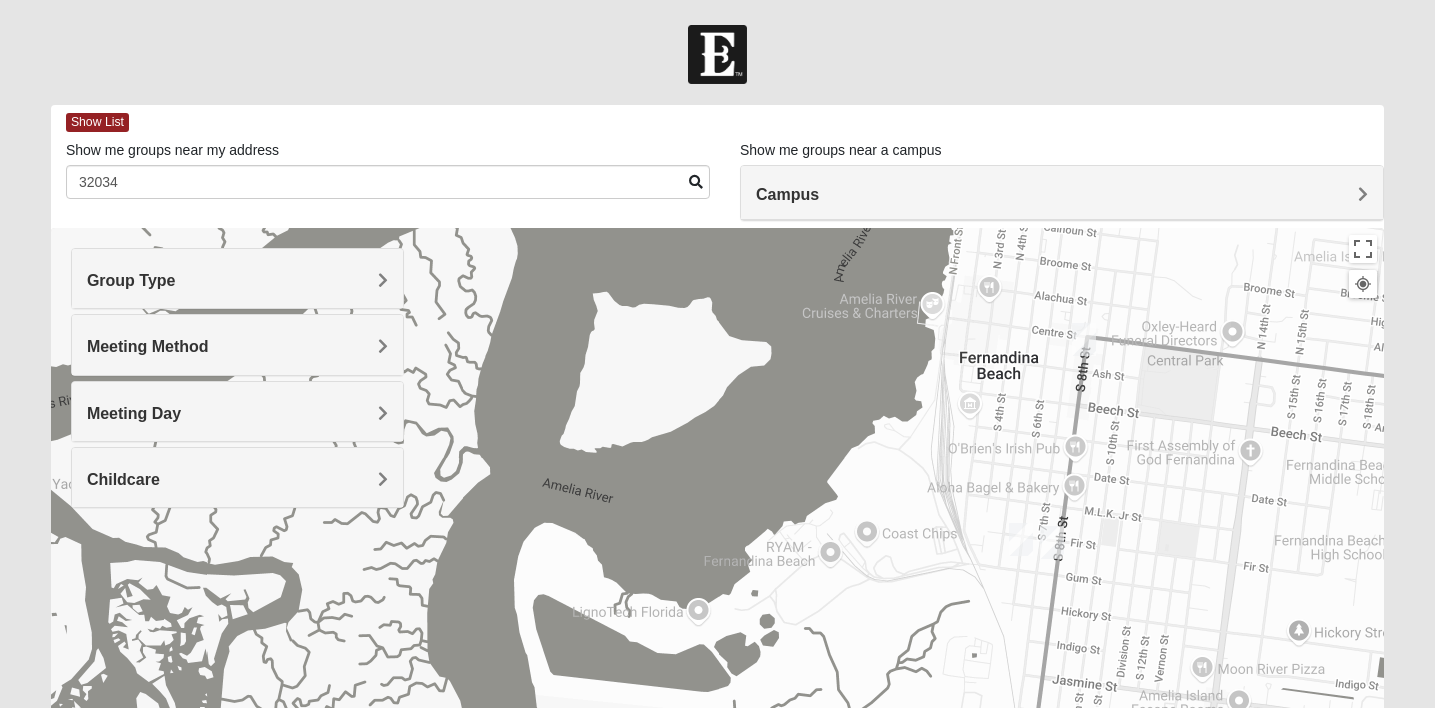 click on "Meeting Method" at bounding box center [148, 346] 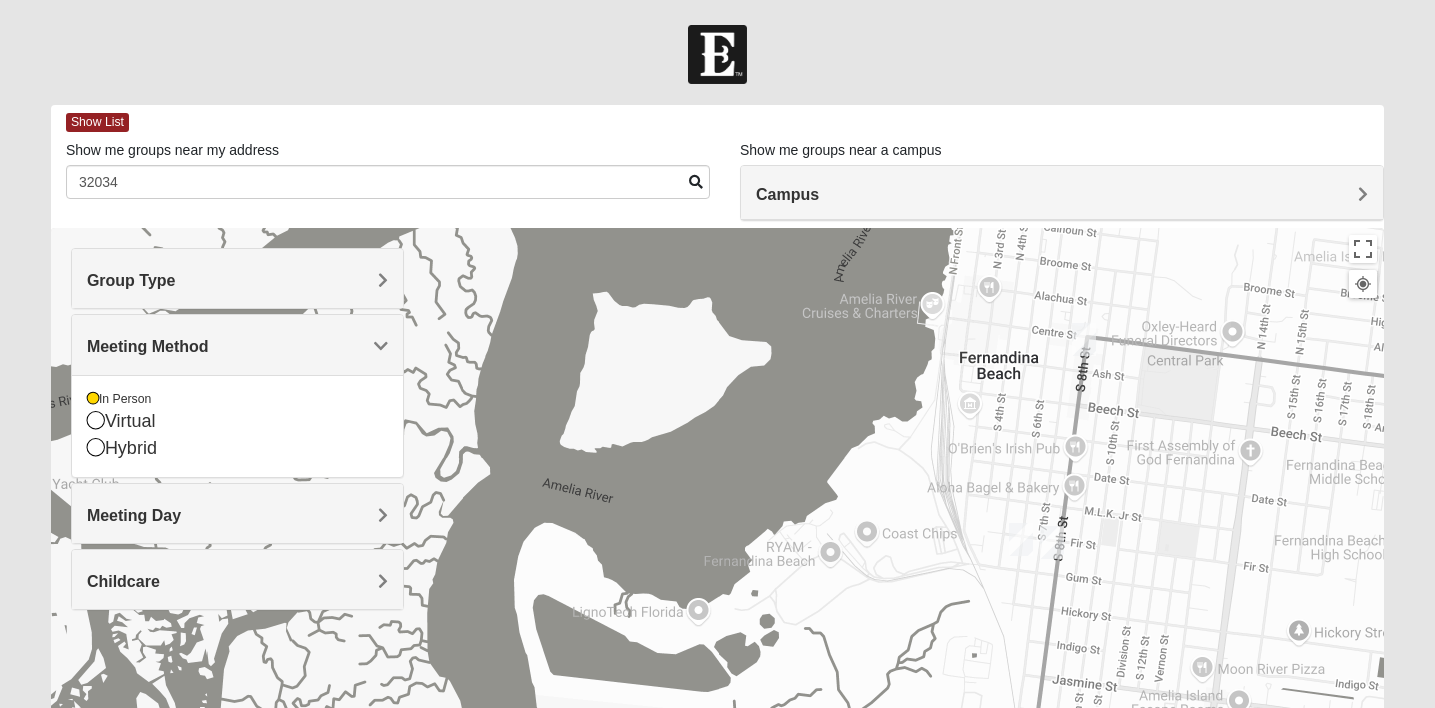 click on "Meeting Method" at bounding box center [148, 346] 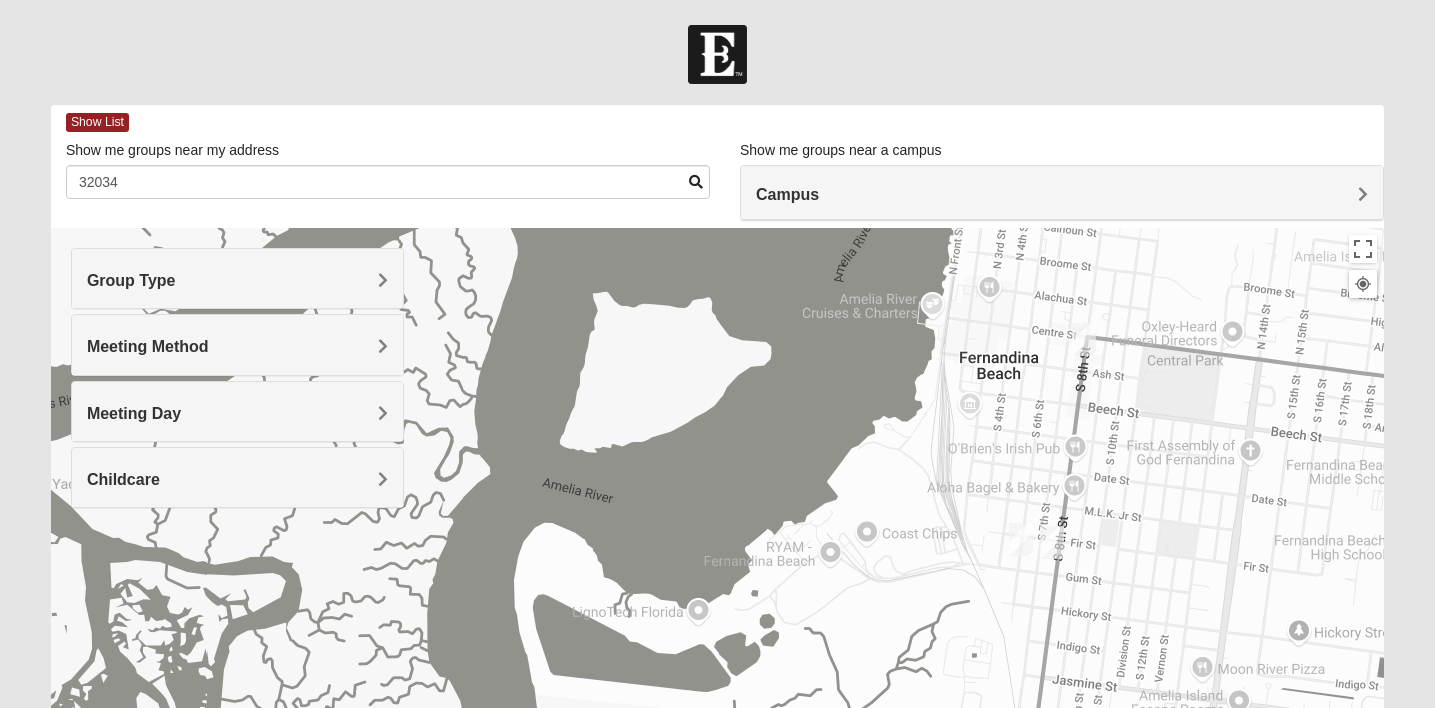 click on "Group Type" at bounding box center [131, 280] 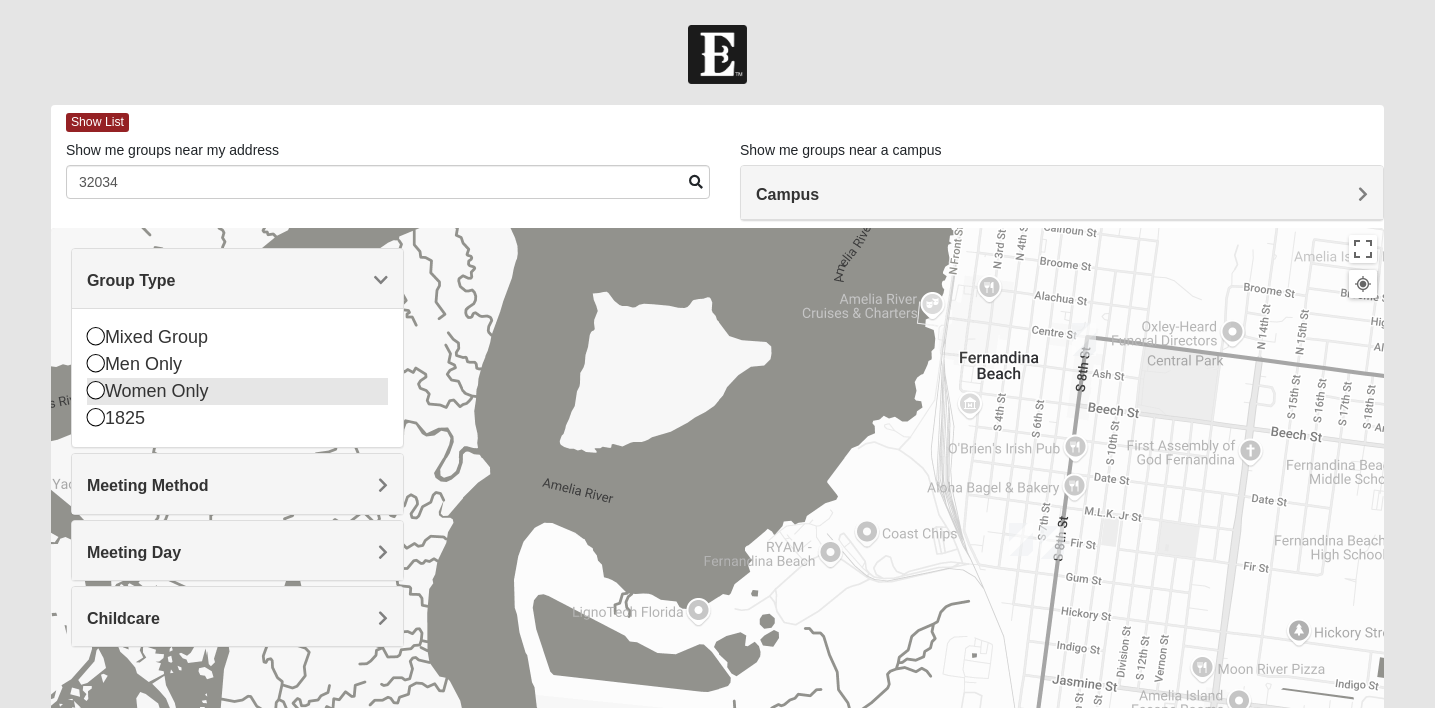 click at bounding box center [96, 390] 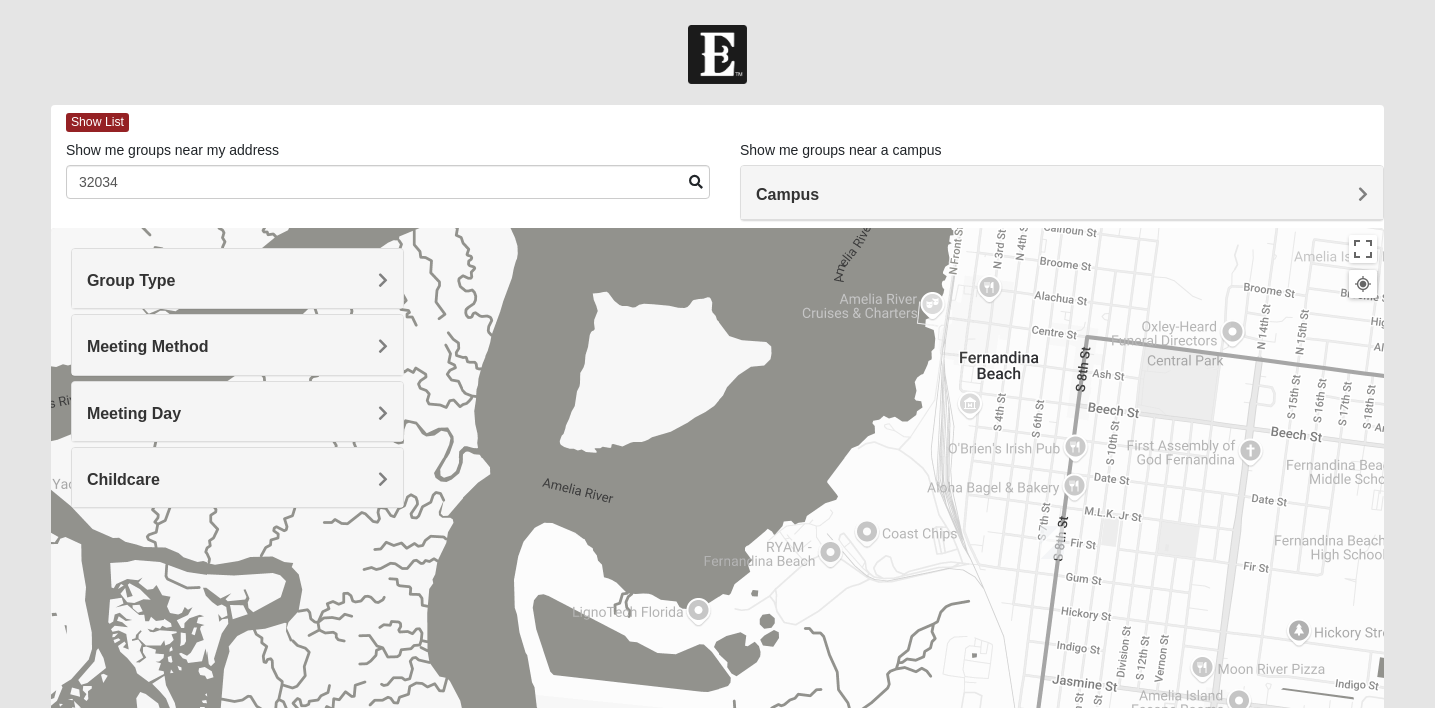 click at bounding box center (1052, 542) 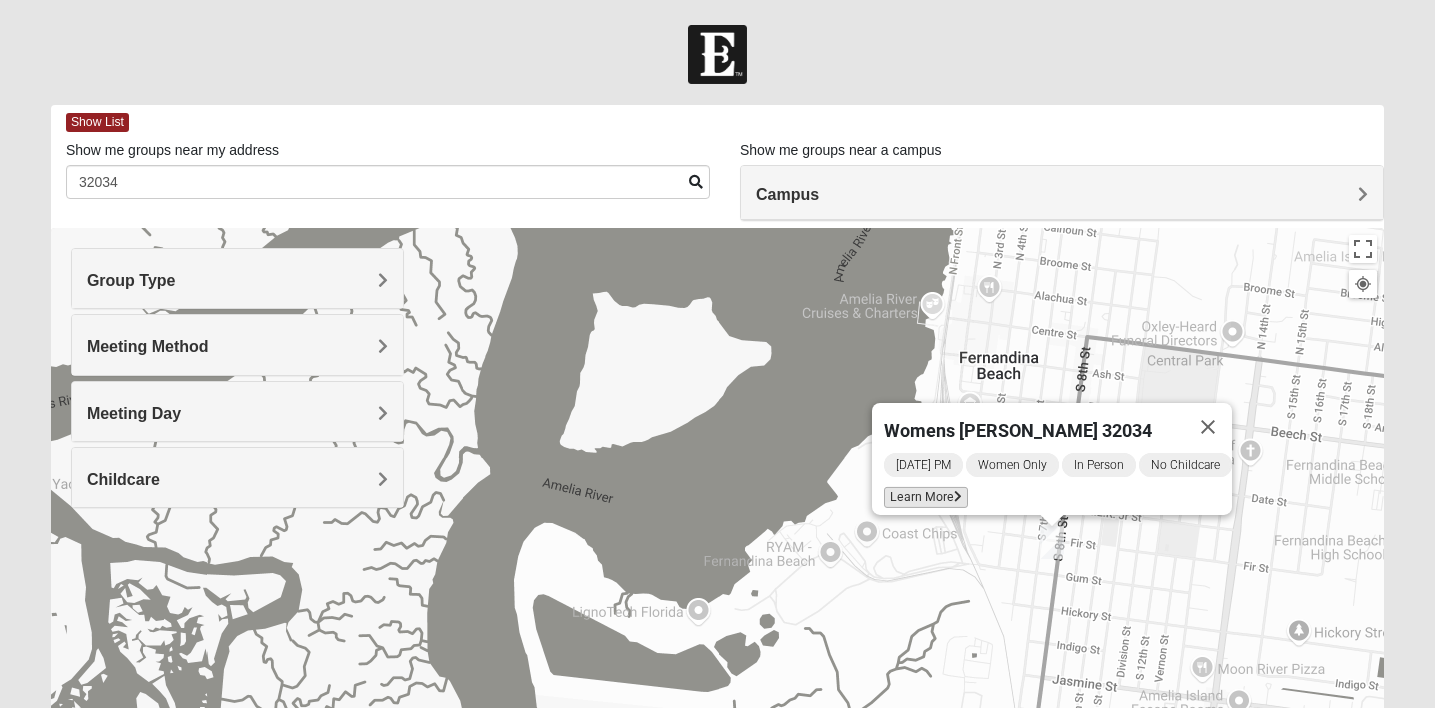 click at bounding box center (958, 497) 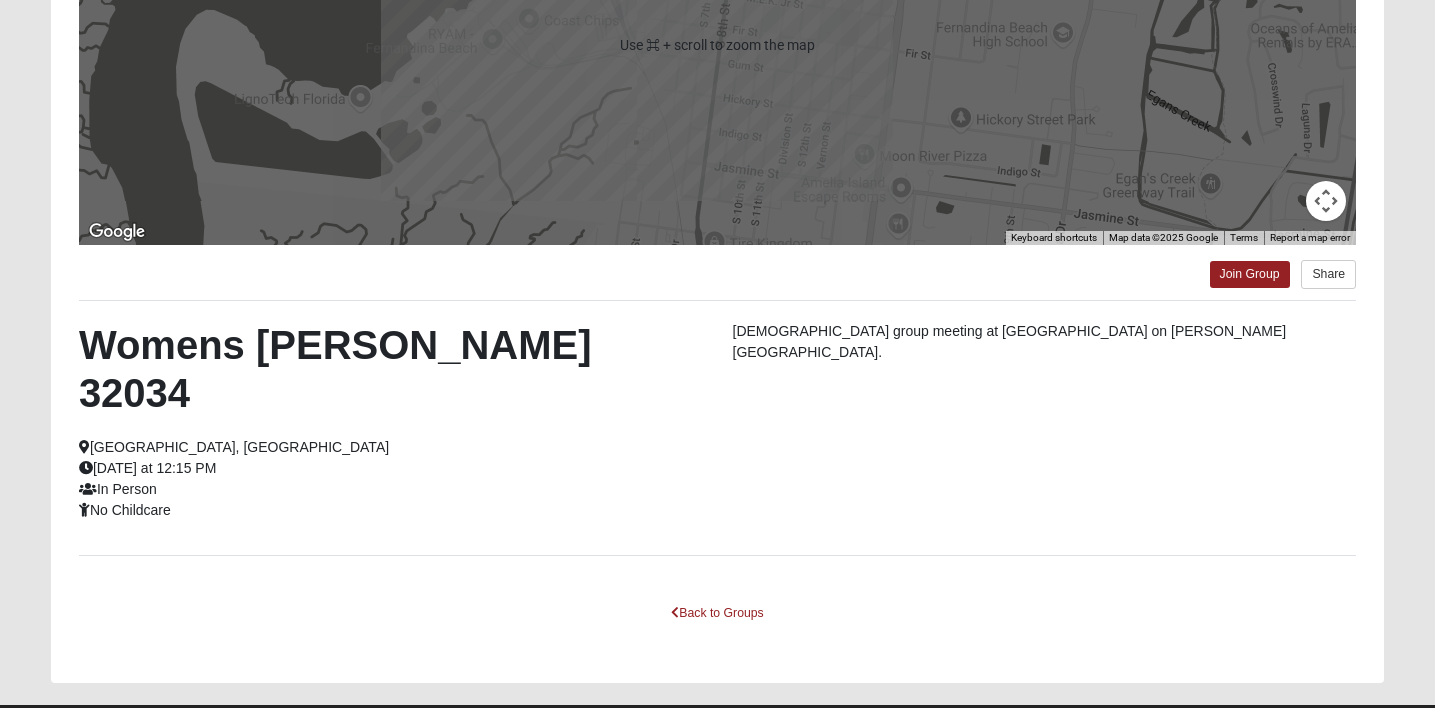 scroll, scrollTop: 373, scrollLeft: 0, axis: vertical 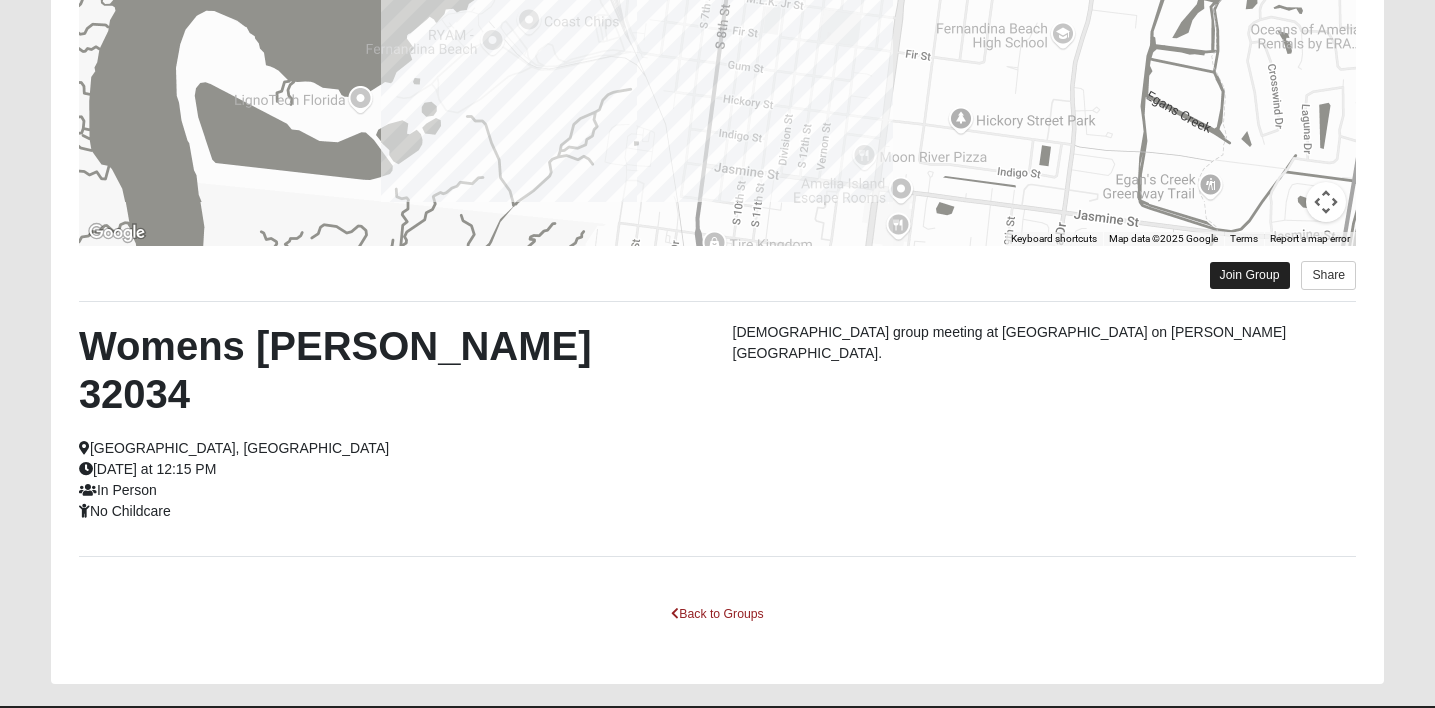 click on "Join Group" at bounding box center [1250, 275] 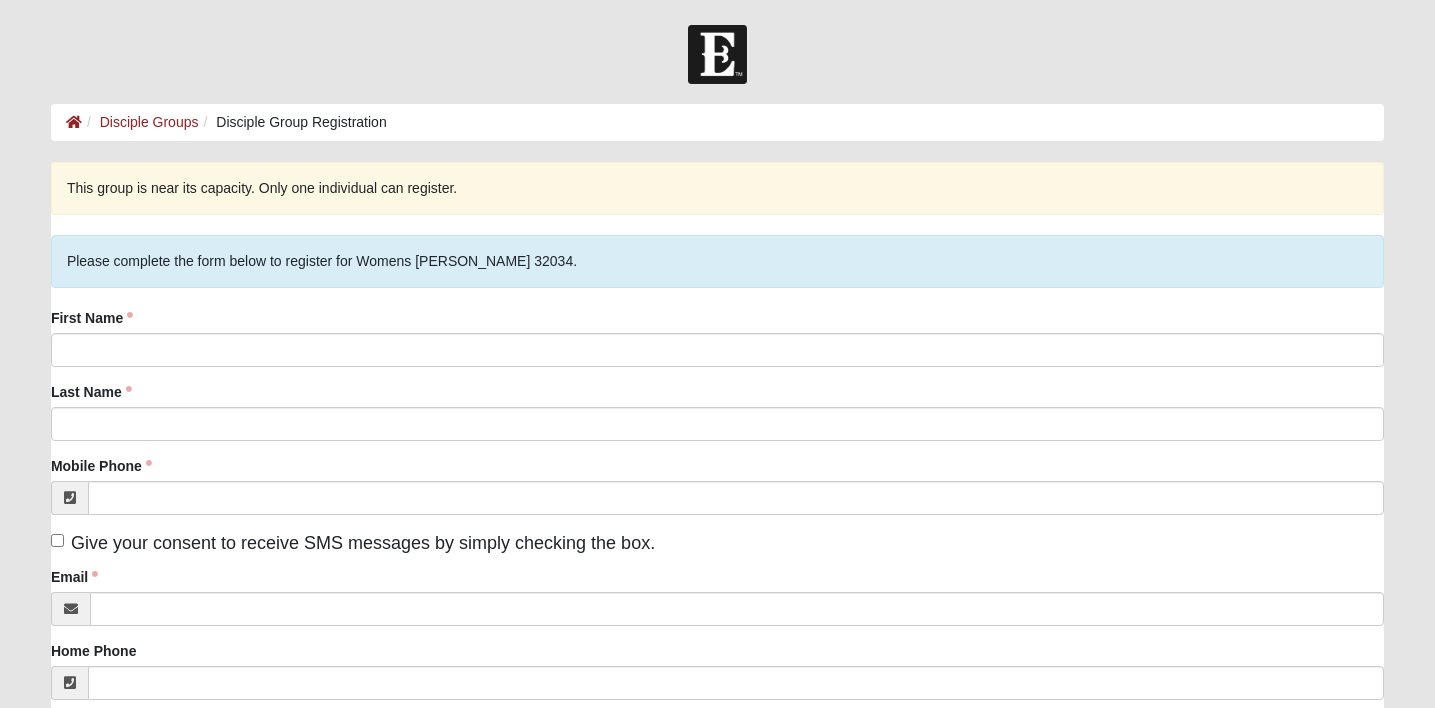 scroll, scrollTop: 0, scrollLeft: 0, axis: both 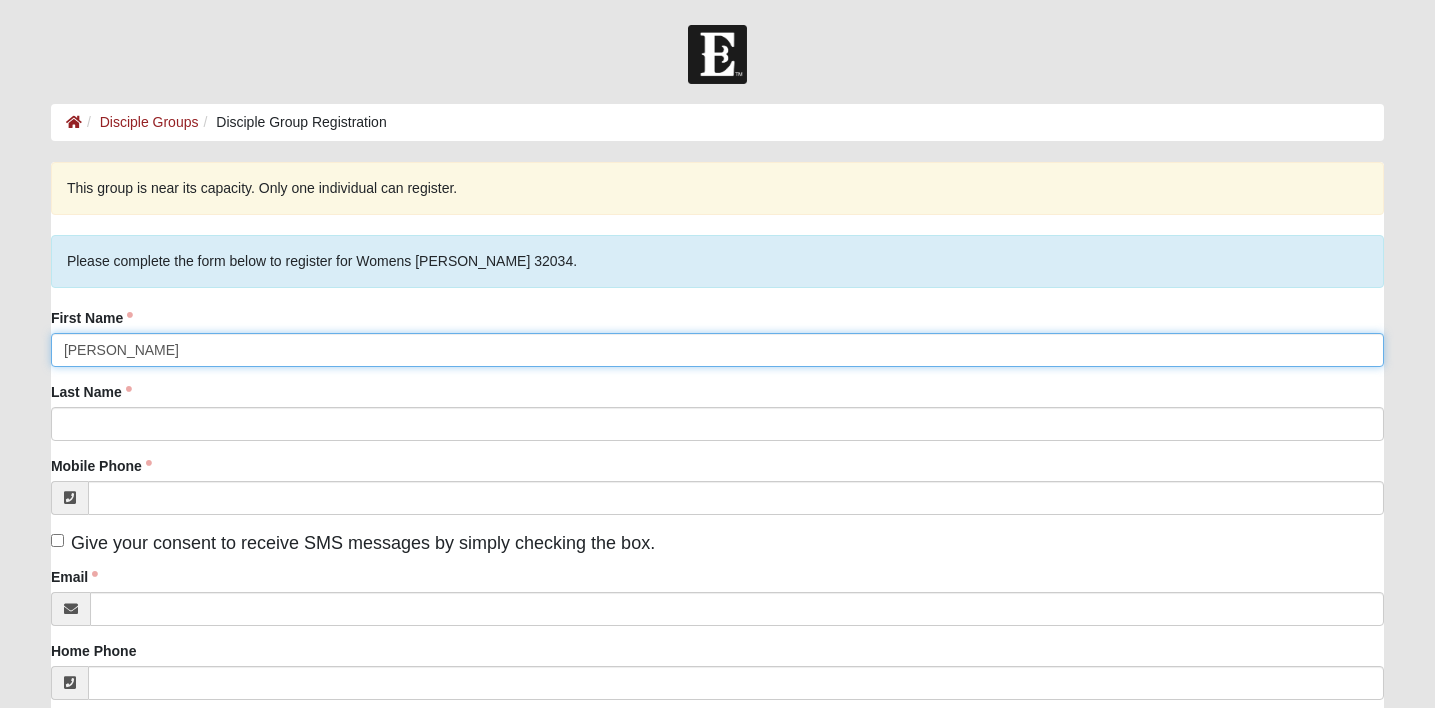 type on "Christy" 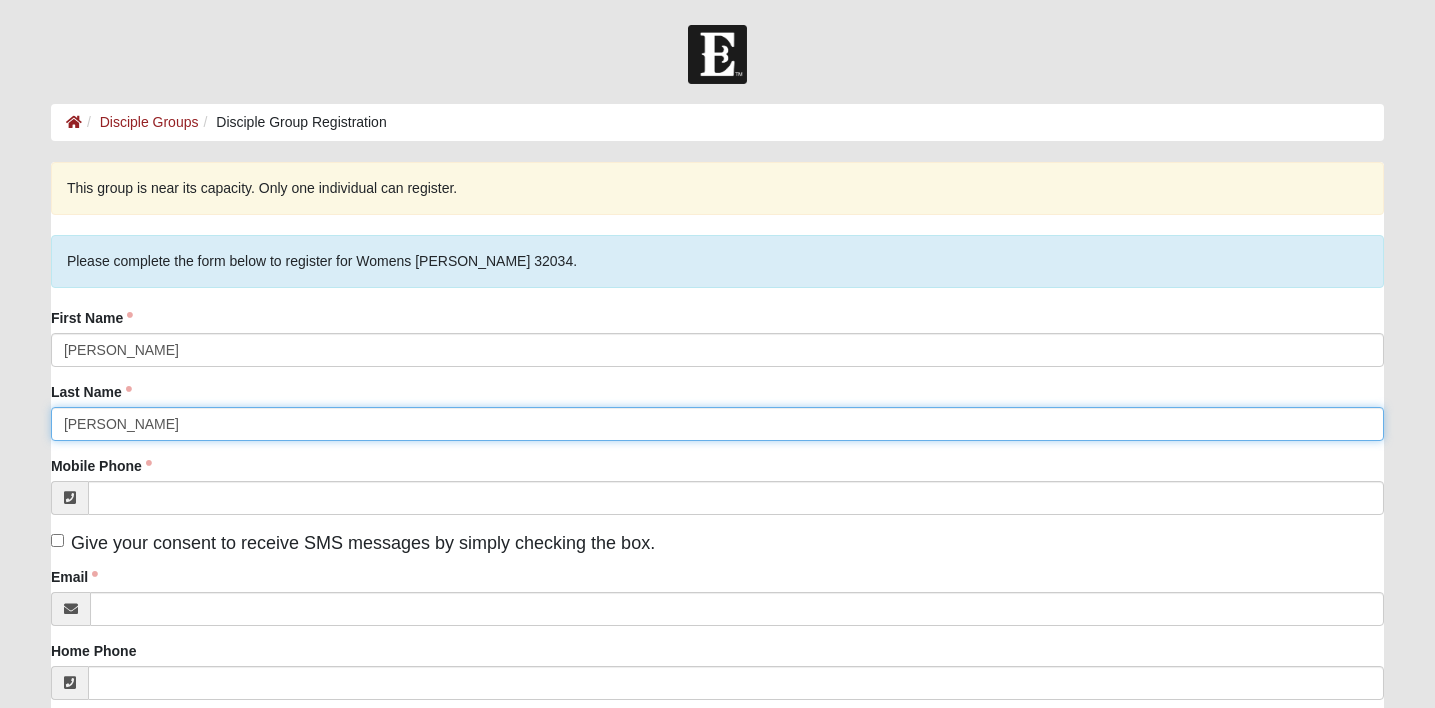 type on "Chambers" 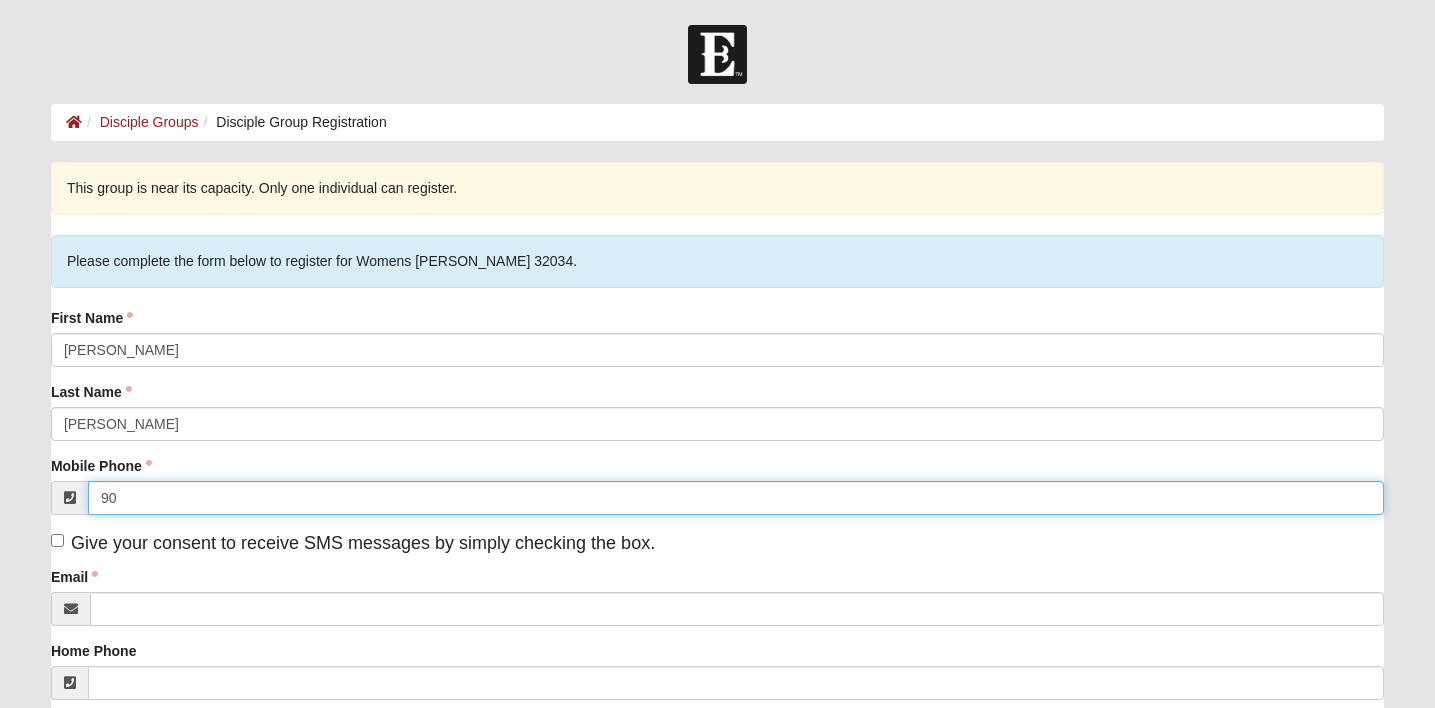 type on "904" 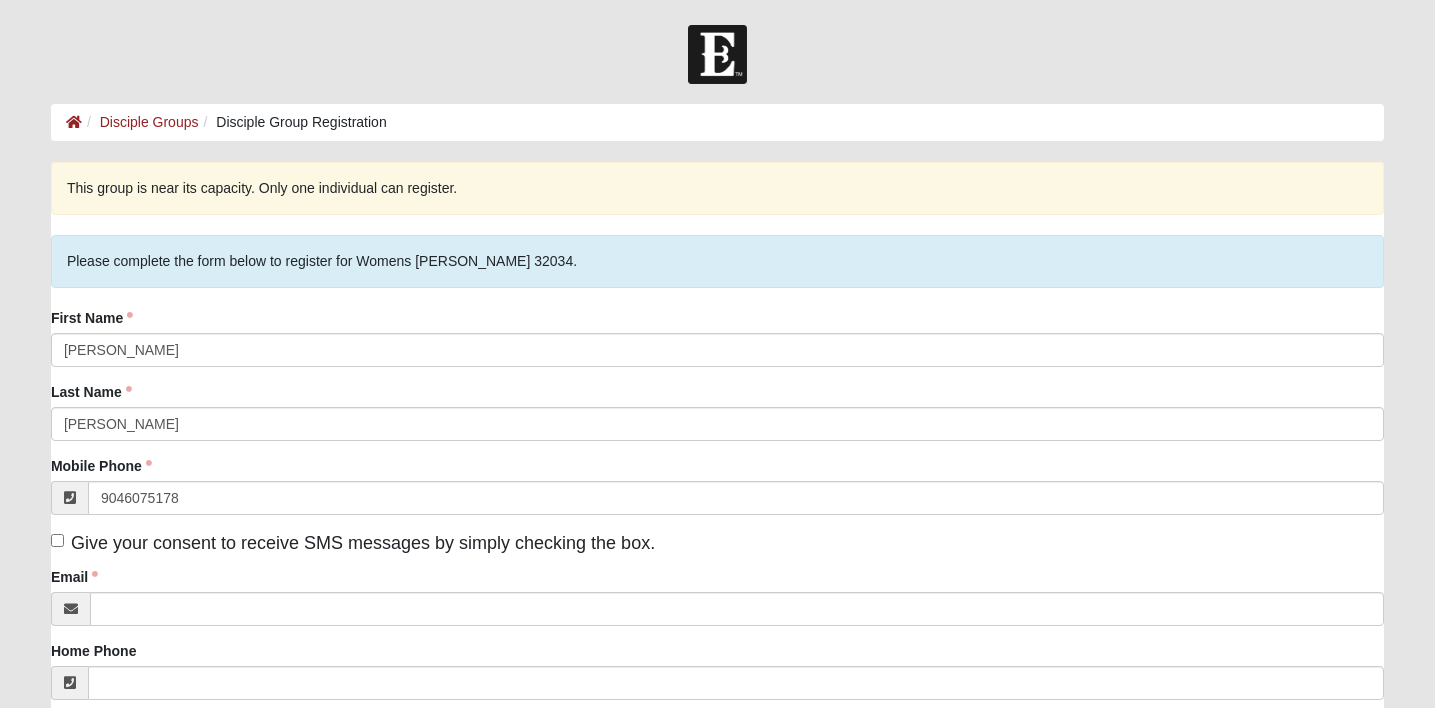 type on "(904) 607-5178" 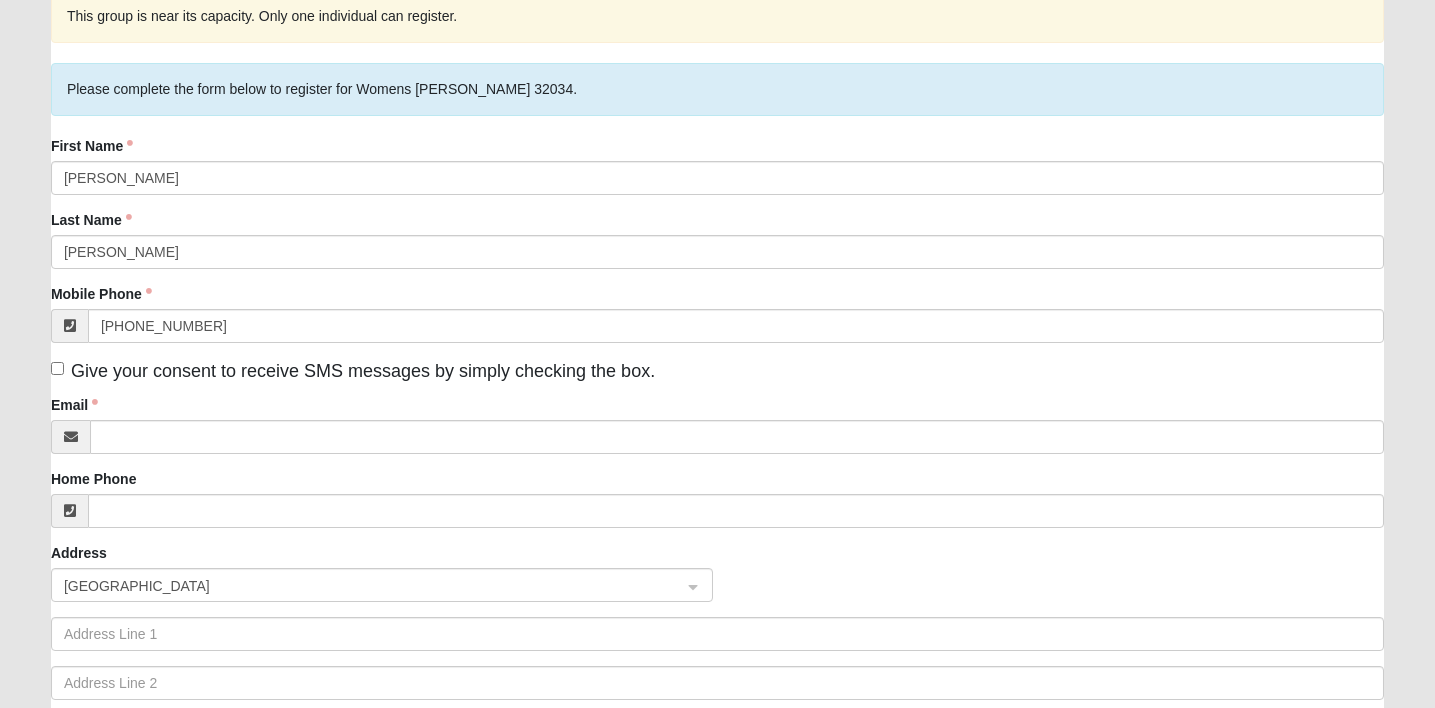 scroll, scrollTop: 177, scrollLeft: 0, axis: vertical 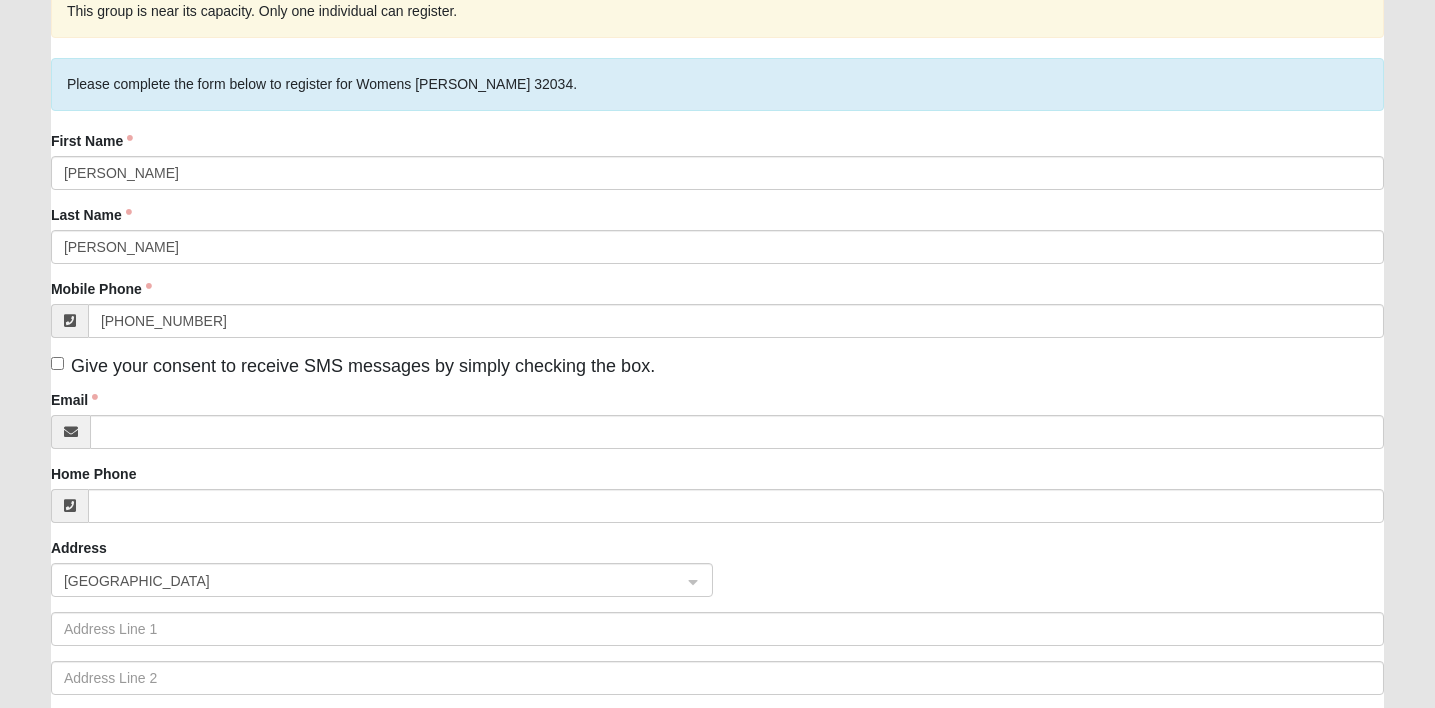 click on "Give your consent to receive SMS messages by simply checking the box." at bounding box center [57, 363] 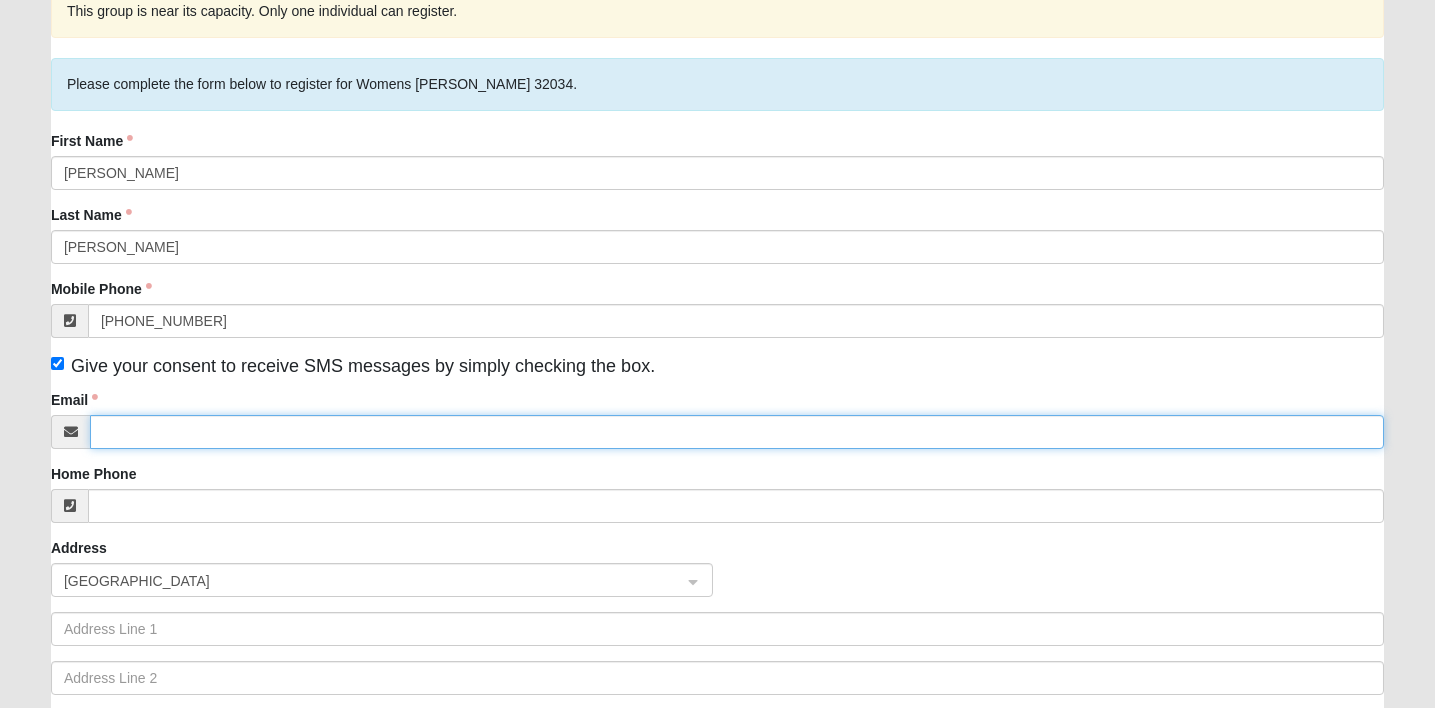 type on "neflmom@gmail.com" 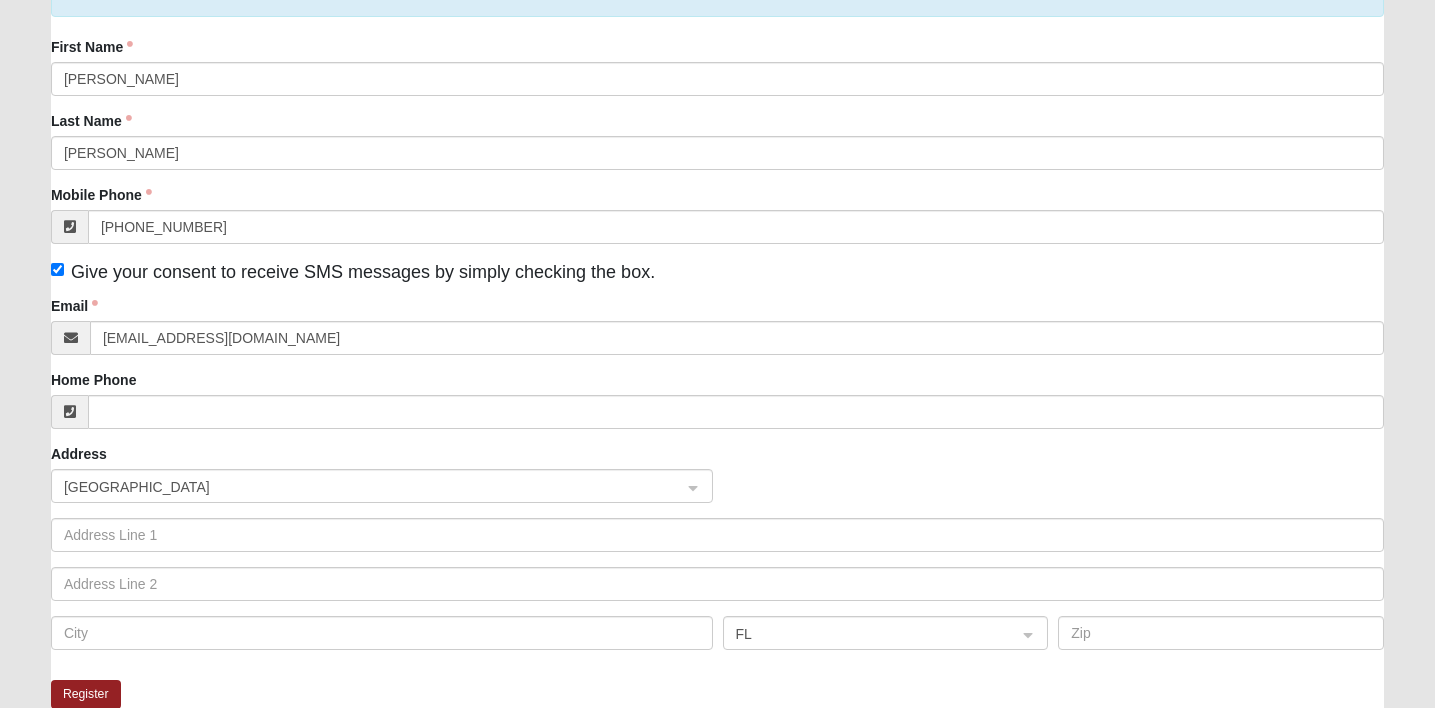 scroll, scrollTop: 300, scrollLeft: 0, axis: vertical 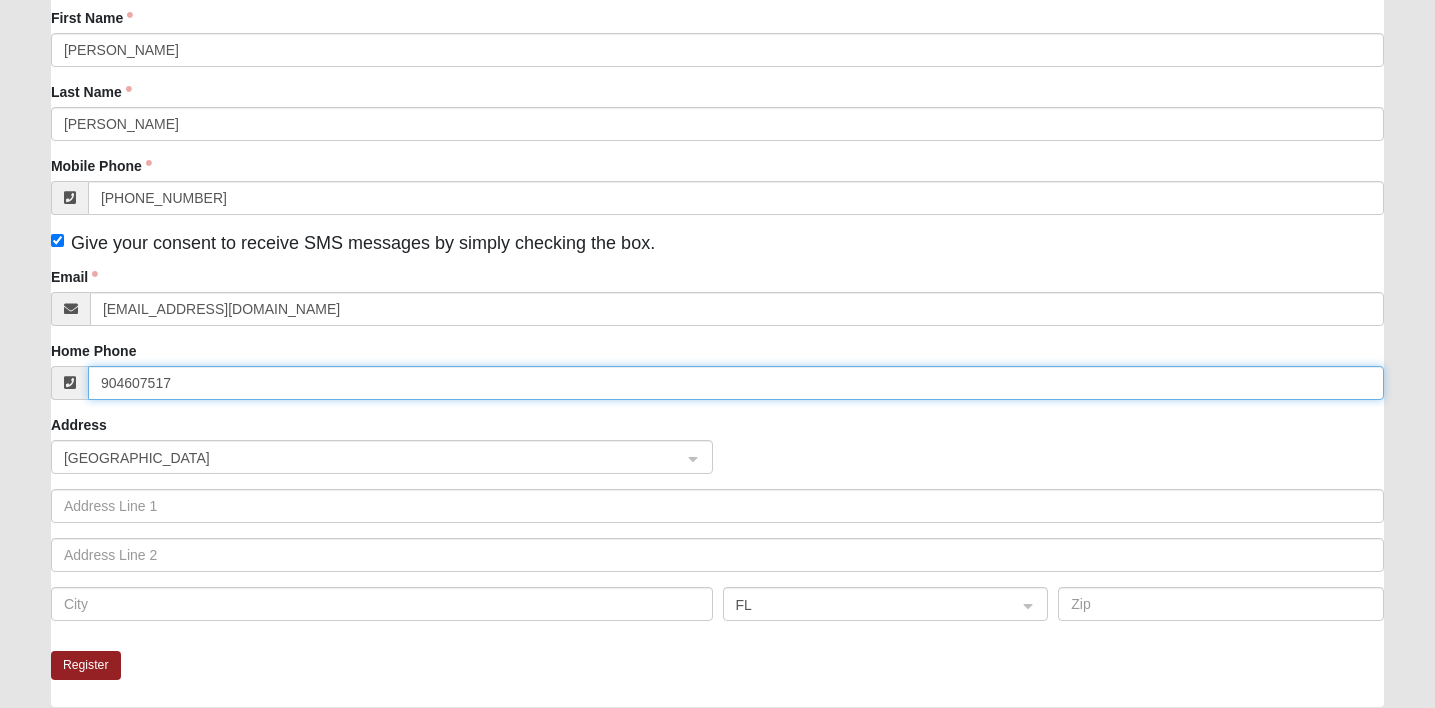 type on "(904) 607-5178" 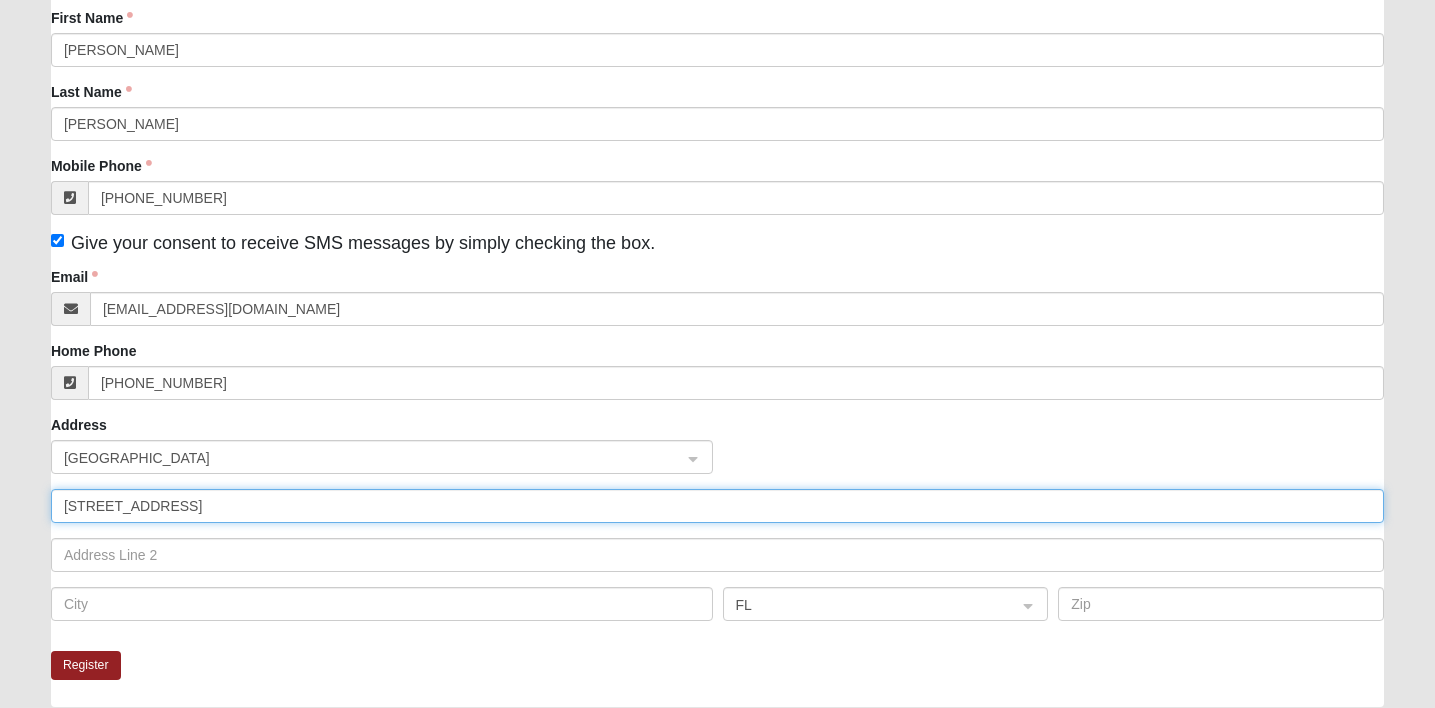 type on "940233 Old Nassauville Road" 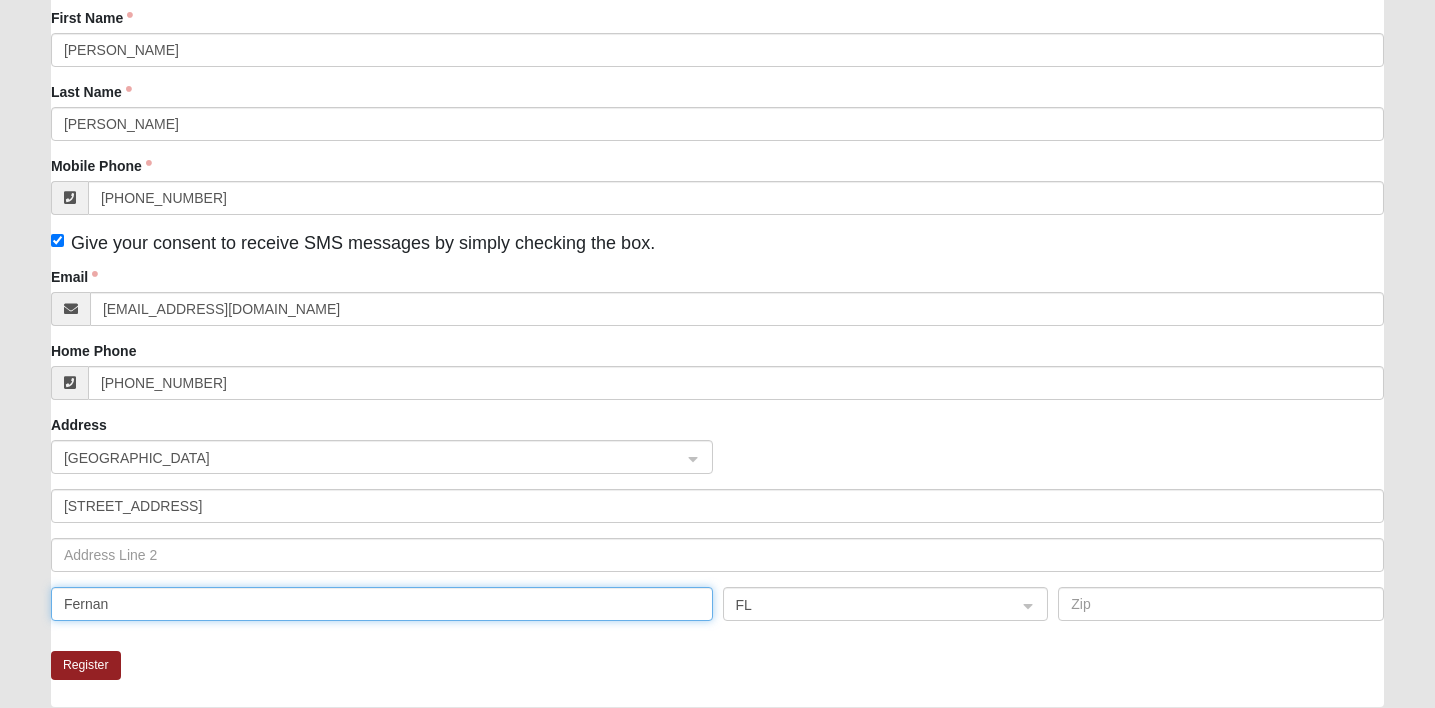 type on "Fernand" 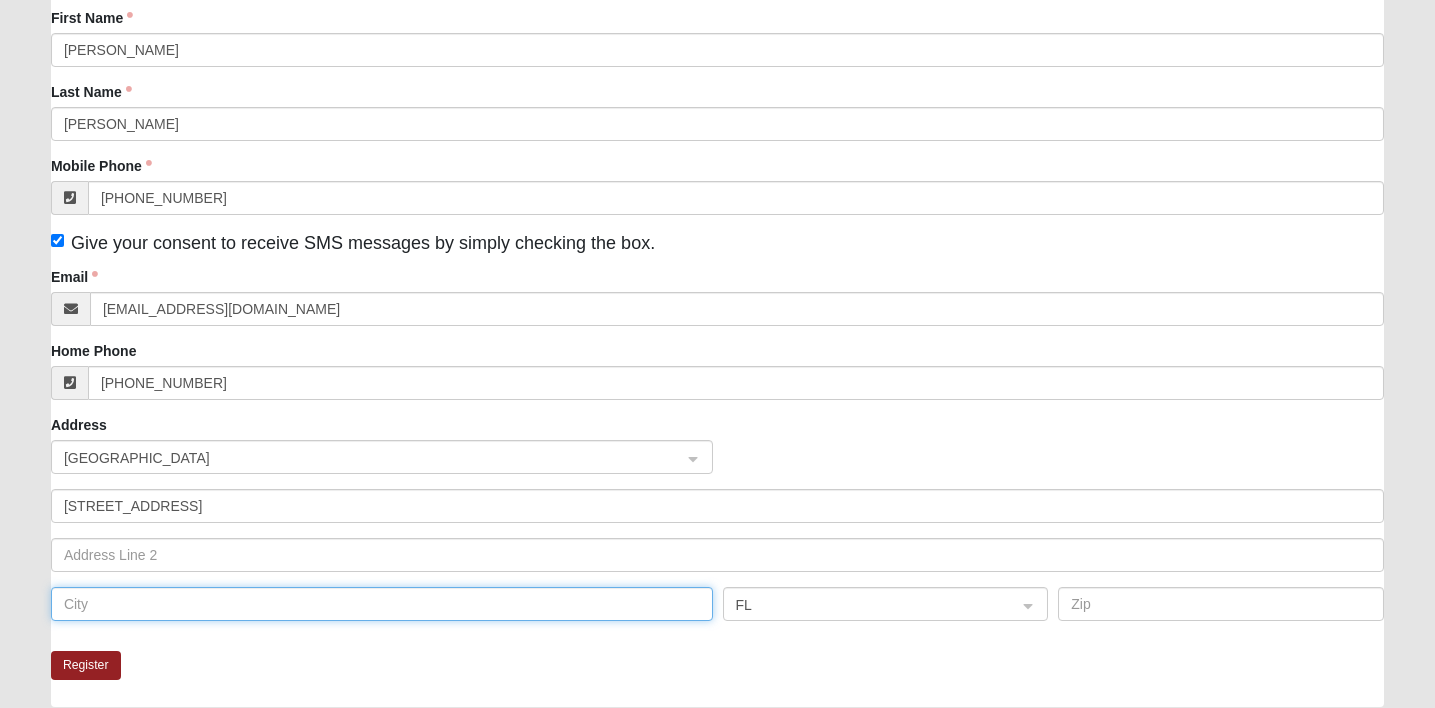 type on "Fernandina Beach" 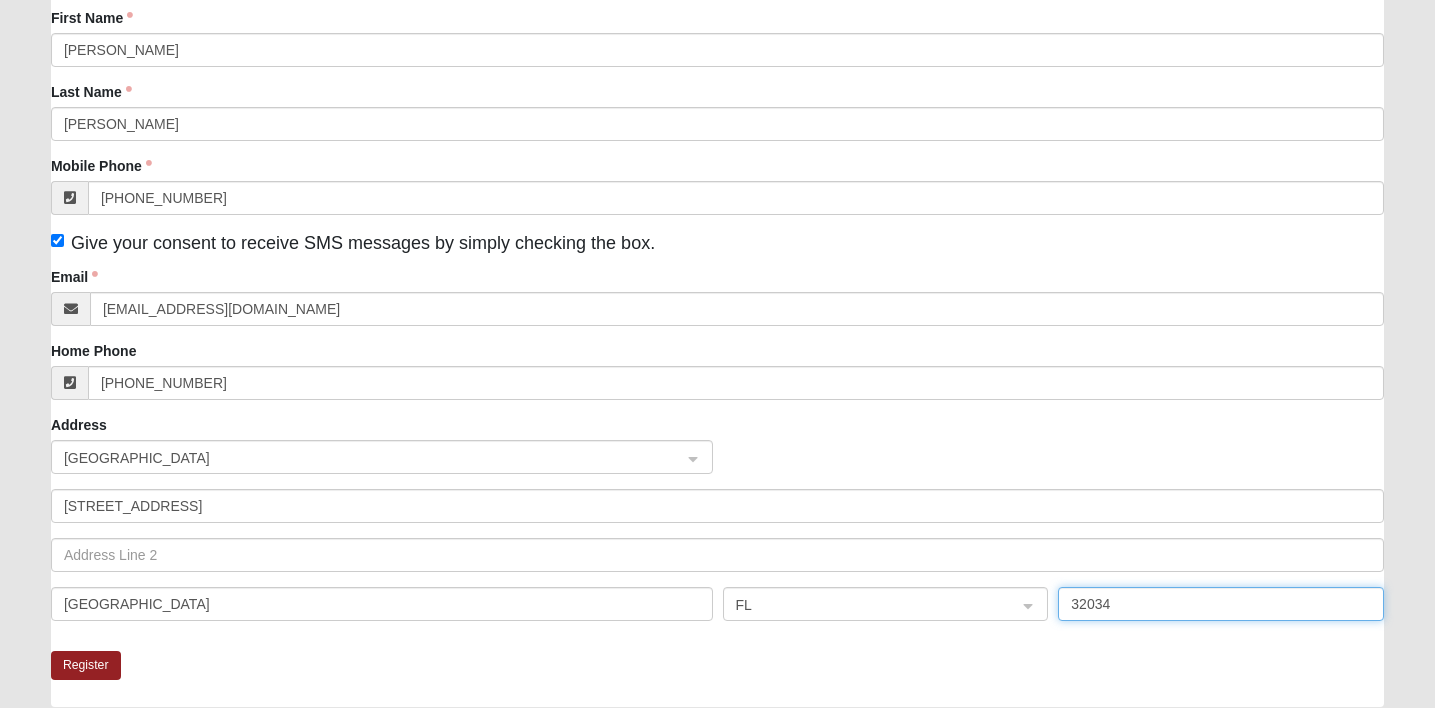type on "32034" 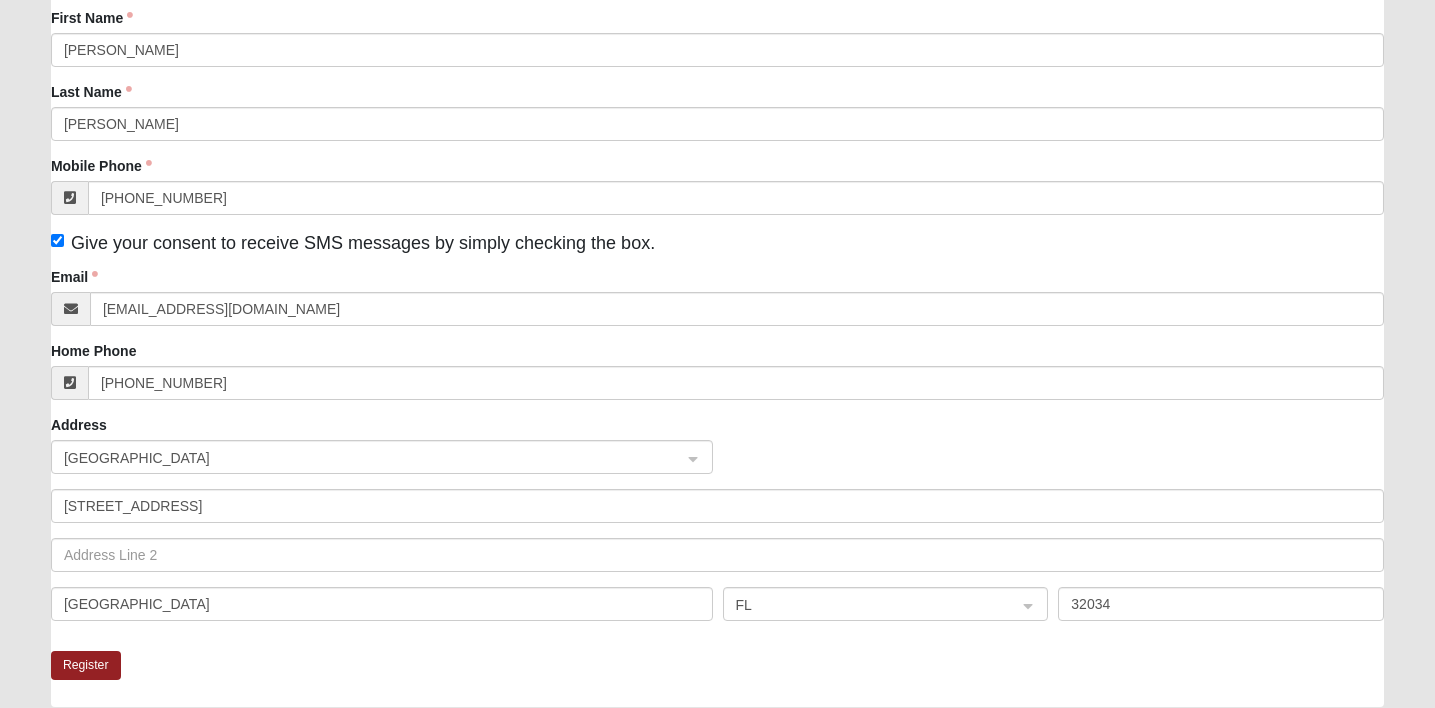 click on "This group is near its capacity. Only one individual can register.
Please complete the form below to register for Womens Taylor 32034.
First Name    Christy     Last Name    Chambers     Mobile Phone    (904) 607-5178      Give your consent to receive SMS messages by simply checking the box.      Email    neflmom@gmail.com     Home Phone    (904) 607-5178     Address      United States     940233 Old Nassauville Road         Fernandina Beach     FL     32034" at bounding box center [717, 256] 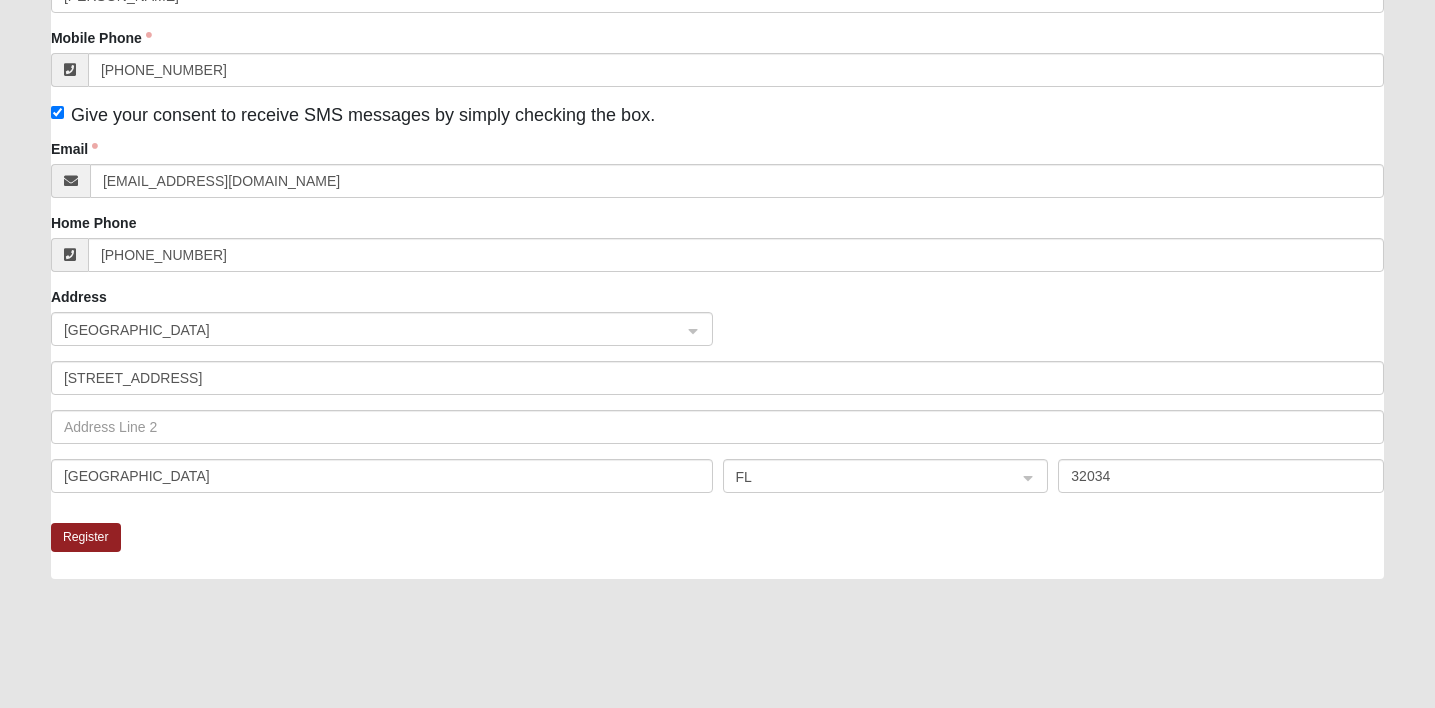 scroll, scrollTop: 434, scrollLeft: 0, axis: vertical 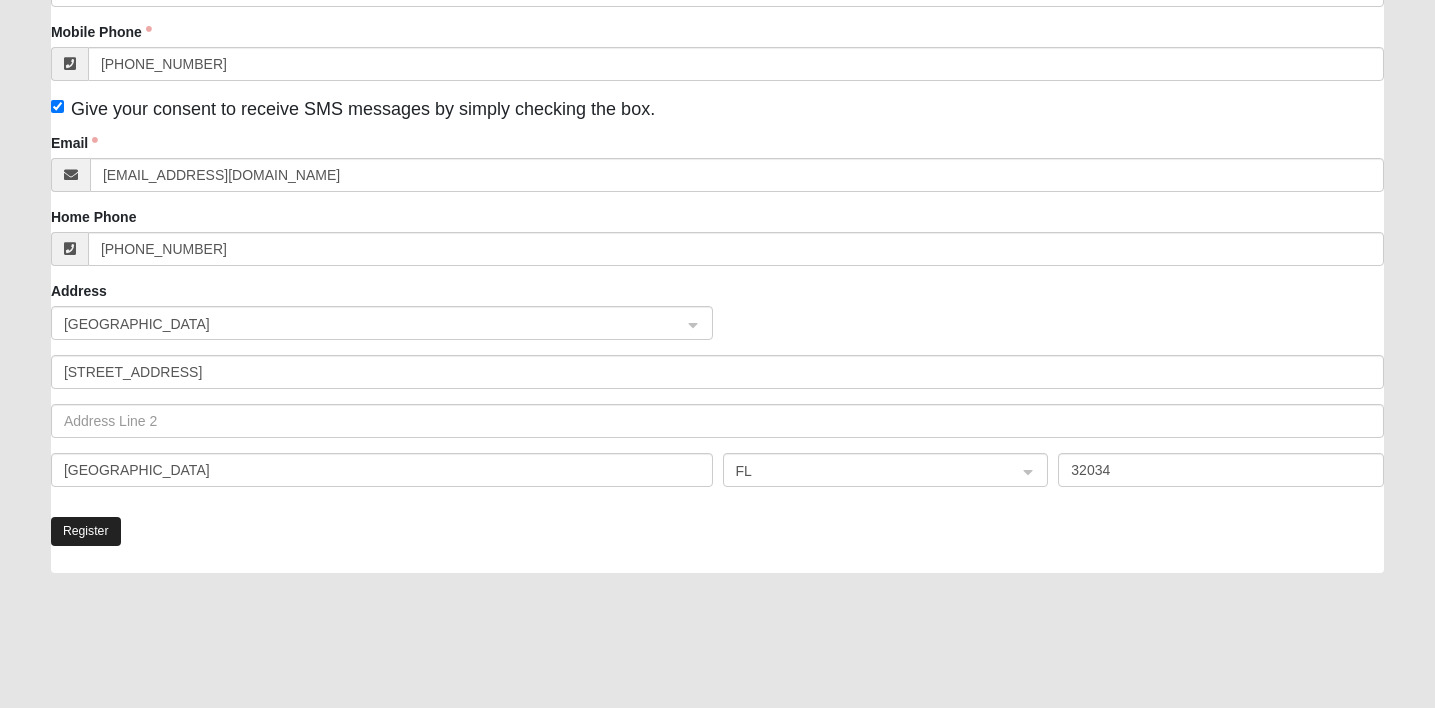 click on "Register" 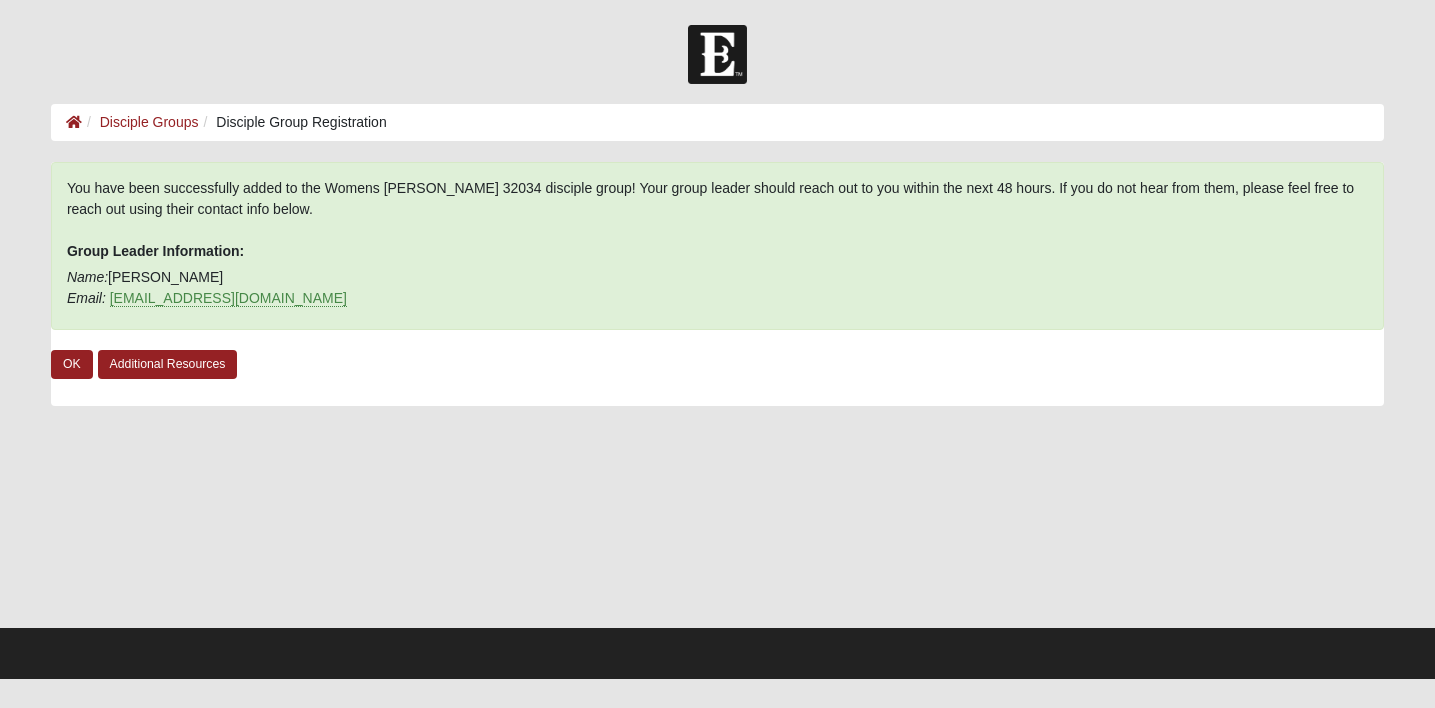 scroll, scrollTop: 0, scrollLeft: 0, axis: both 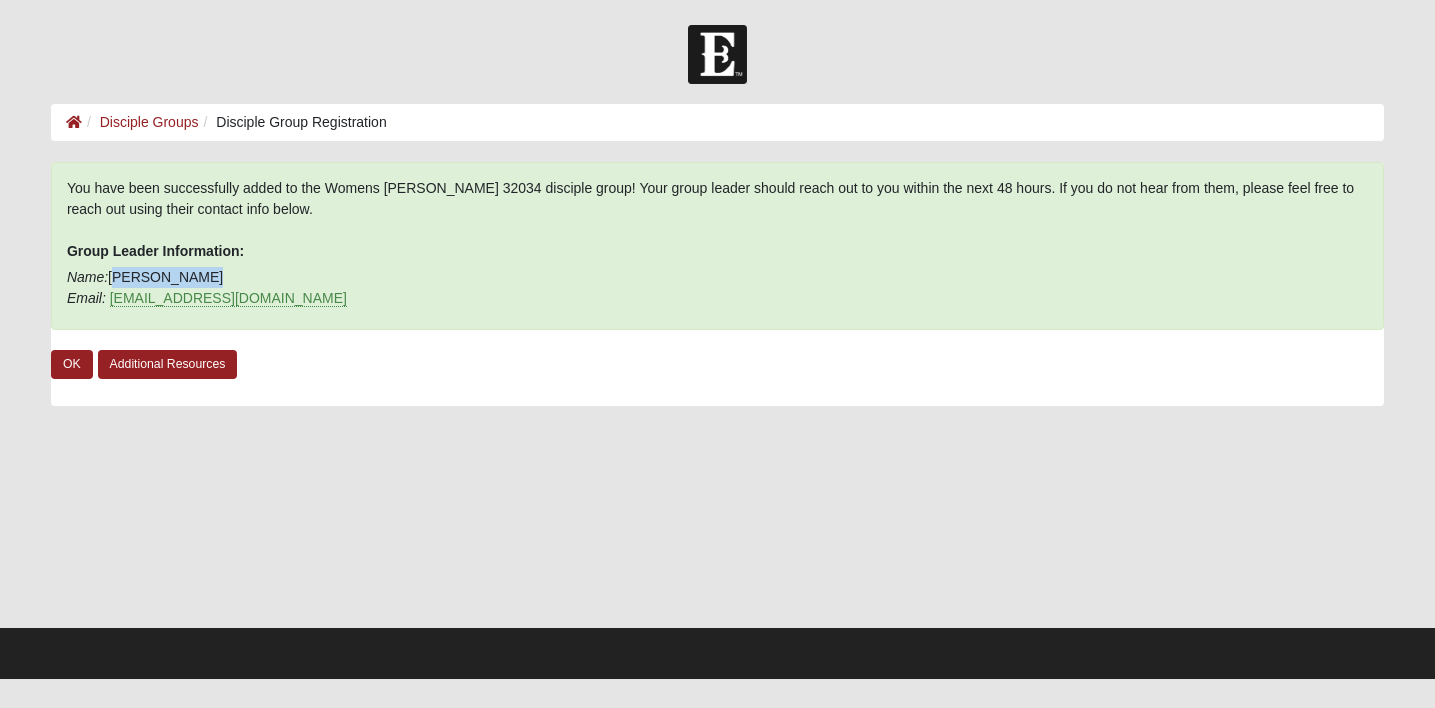 click on "Name:  Heidi Taylor
Email:   njtaylors@hotmail.com" at bounding box center [717, 288] 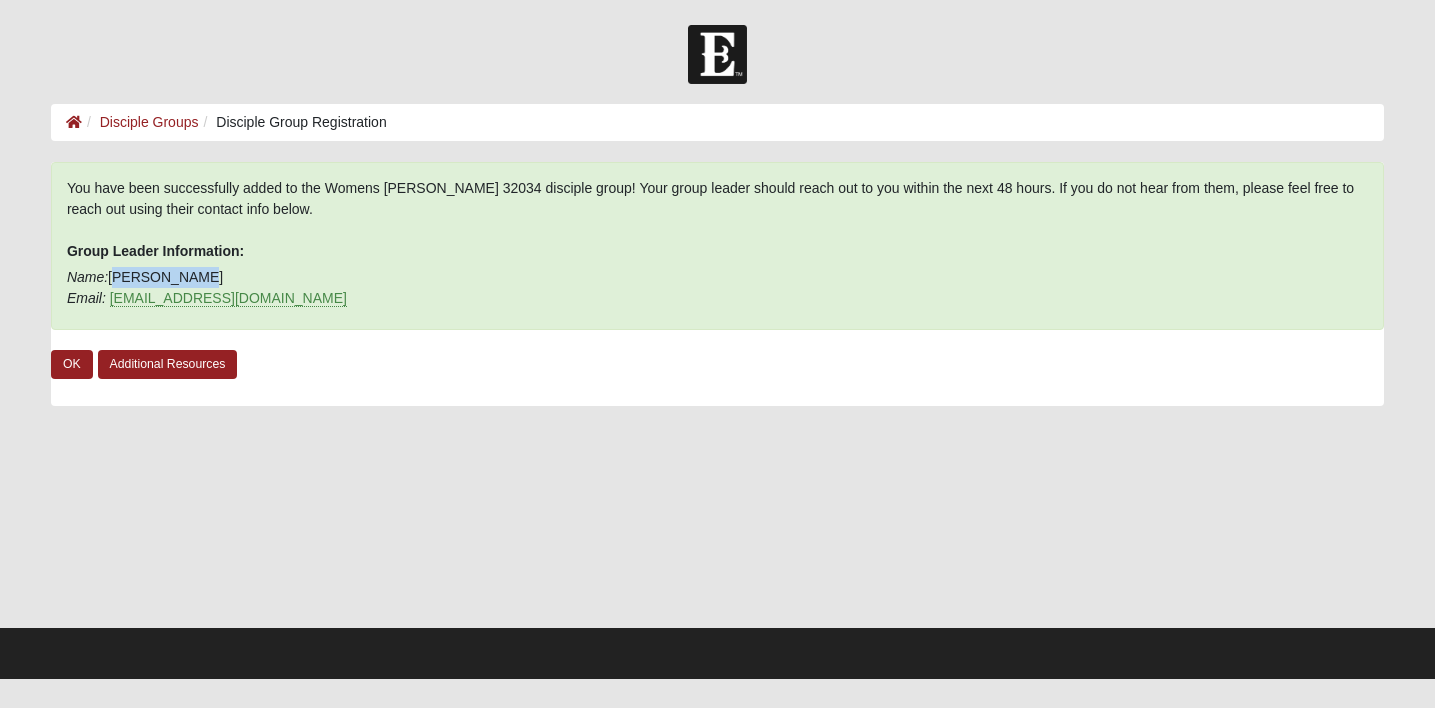 drag, startPoint x: 113, startPoint y: 276, endPoint x: 182, endPoint y: 278, distance: 69.02898 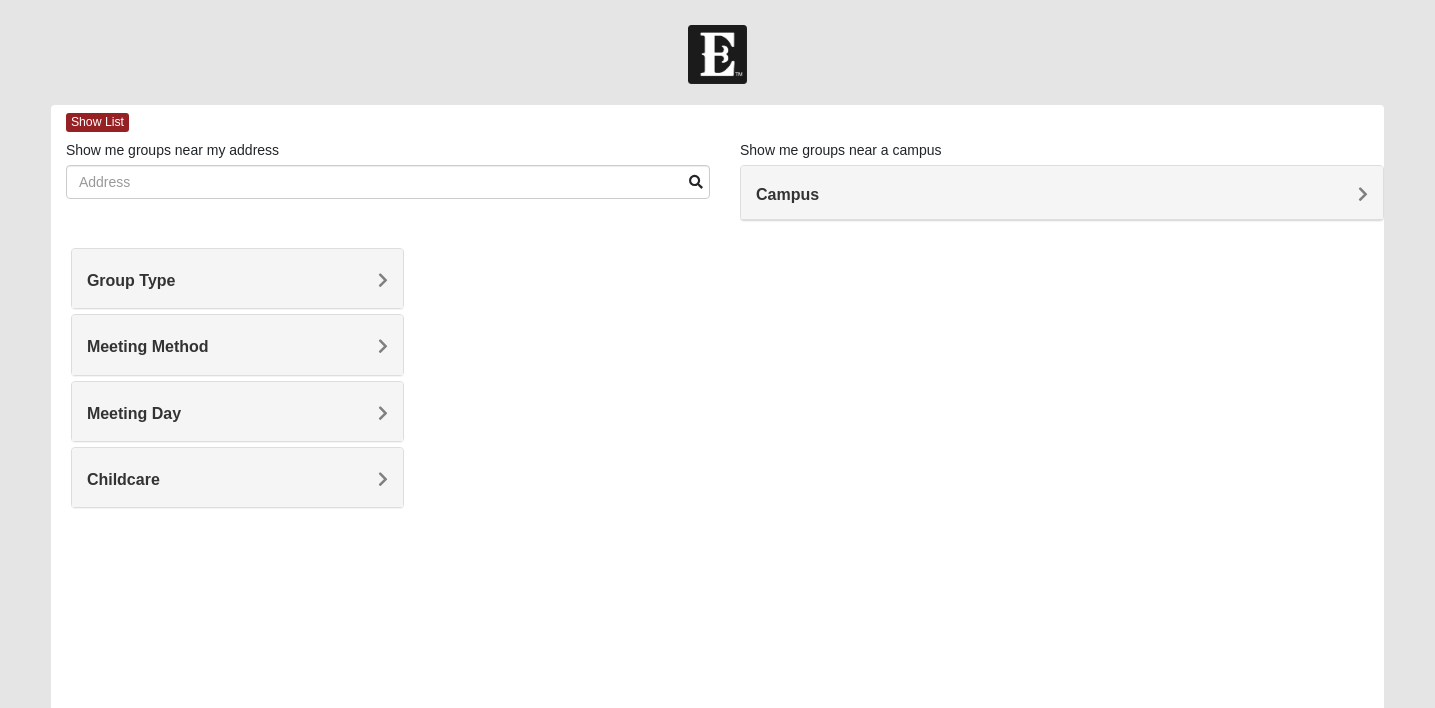 scroll, scrollTop: 0, scrollLeft: 0, axis: both 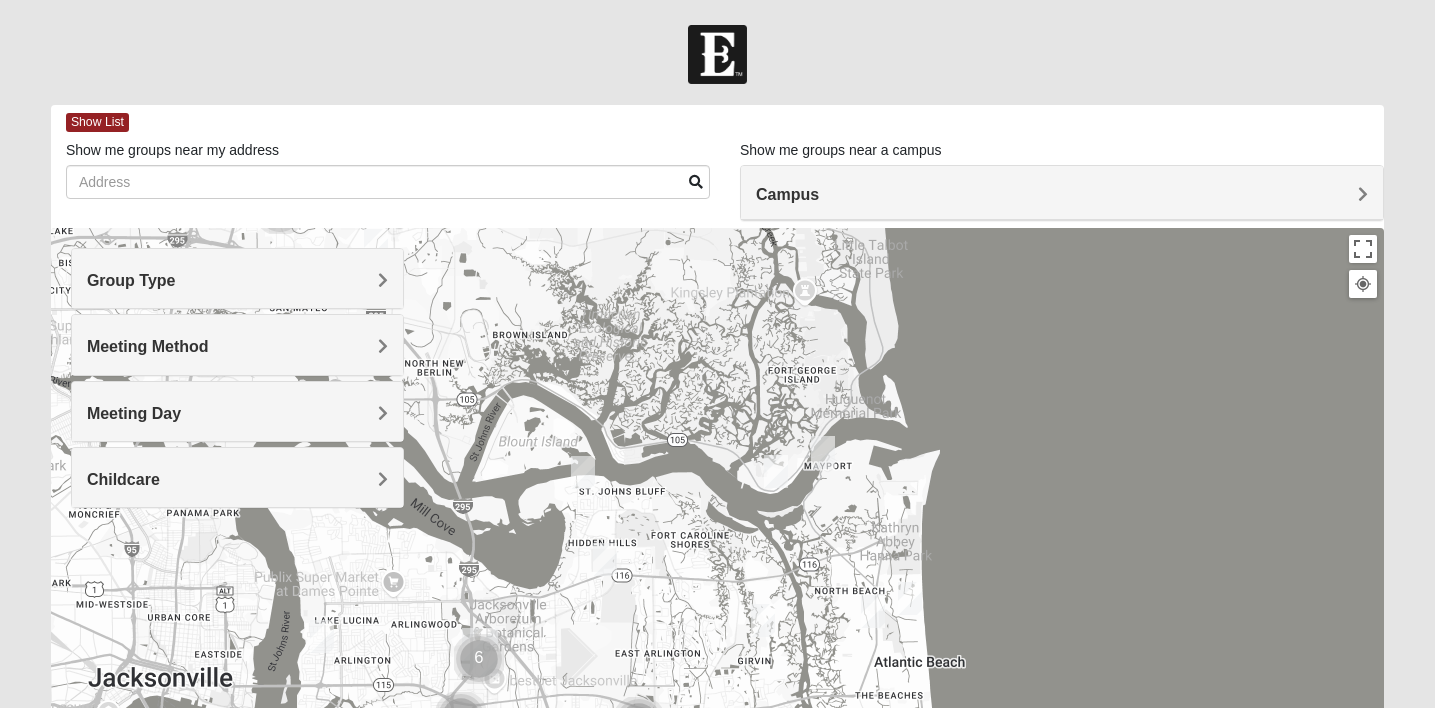drag, startPoint x: 619, startPoint y: 307, endPoint x: 700, endPoint y: 506, distance: 214.85344 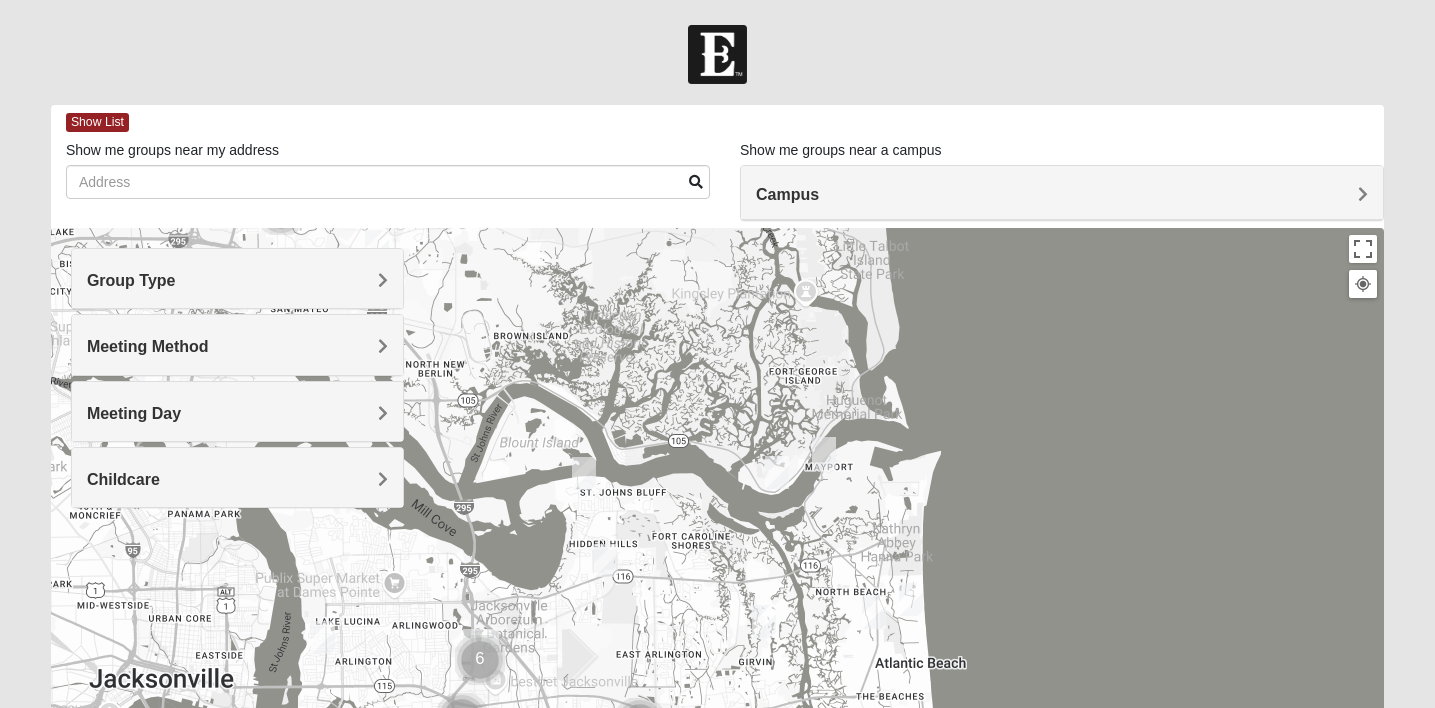 click on "Campus" at bounding box center [787, 194] 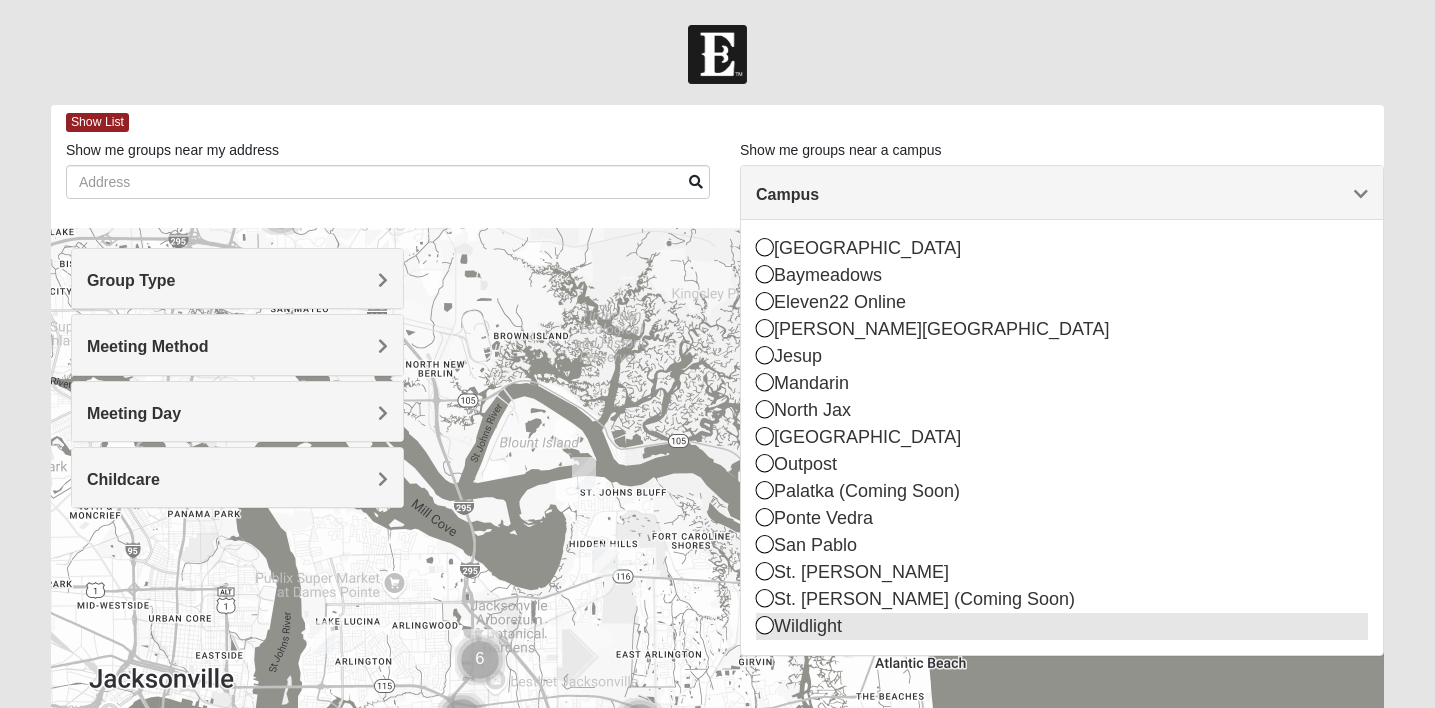 click at bounding box center (765, 625) 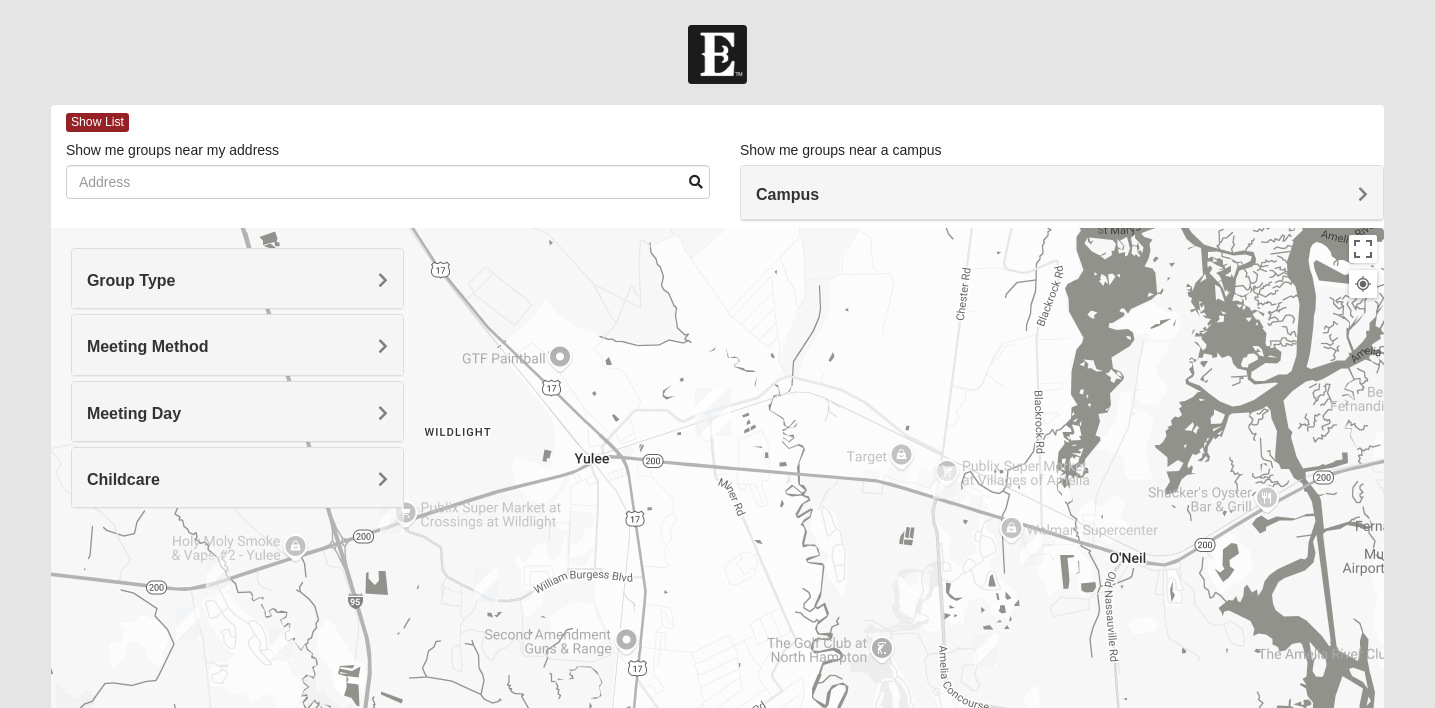 drag, startPoint x: 797, startPoint y: 548, endPoint x: 793, endPoint y: 338, distance: 210.03809 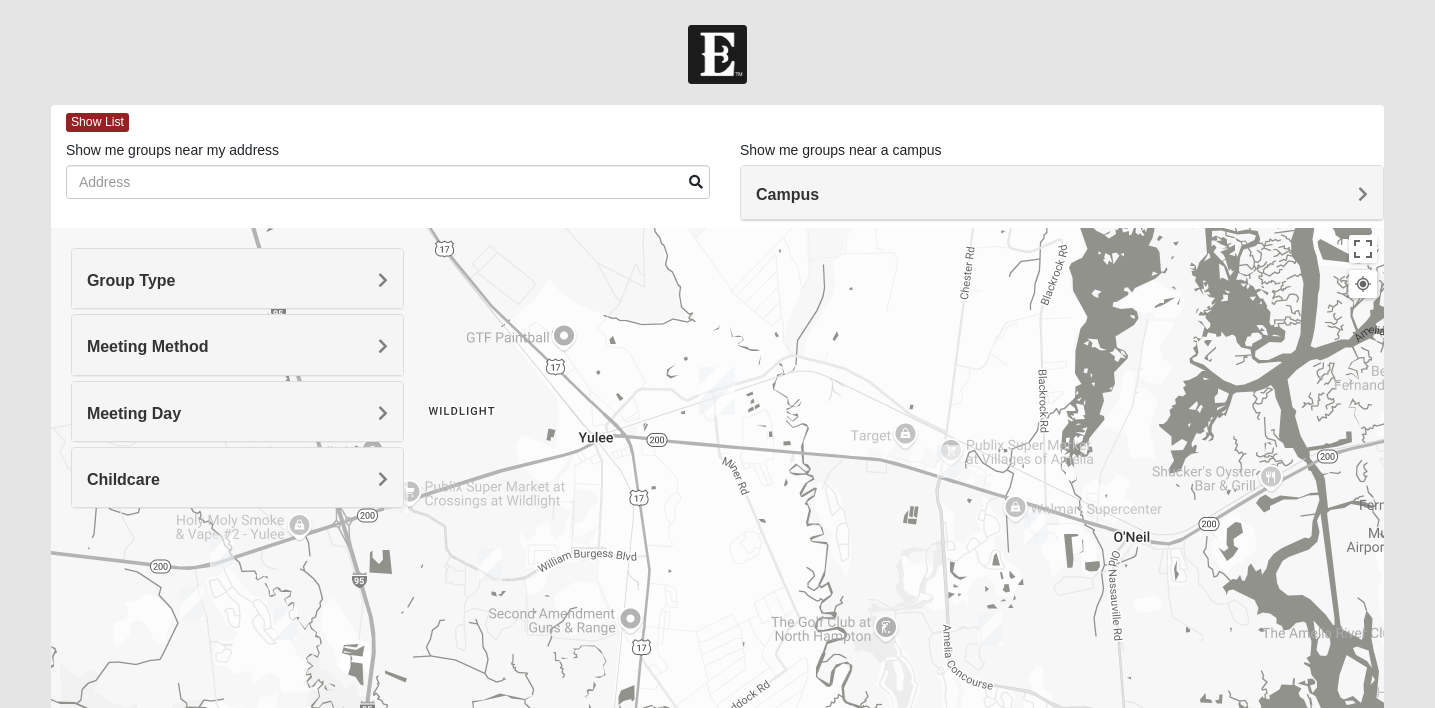 click on "Group Type" at bounding box center [237, 280] 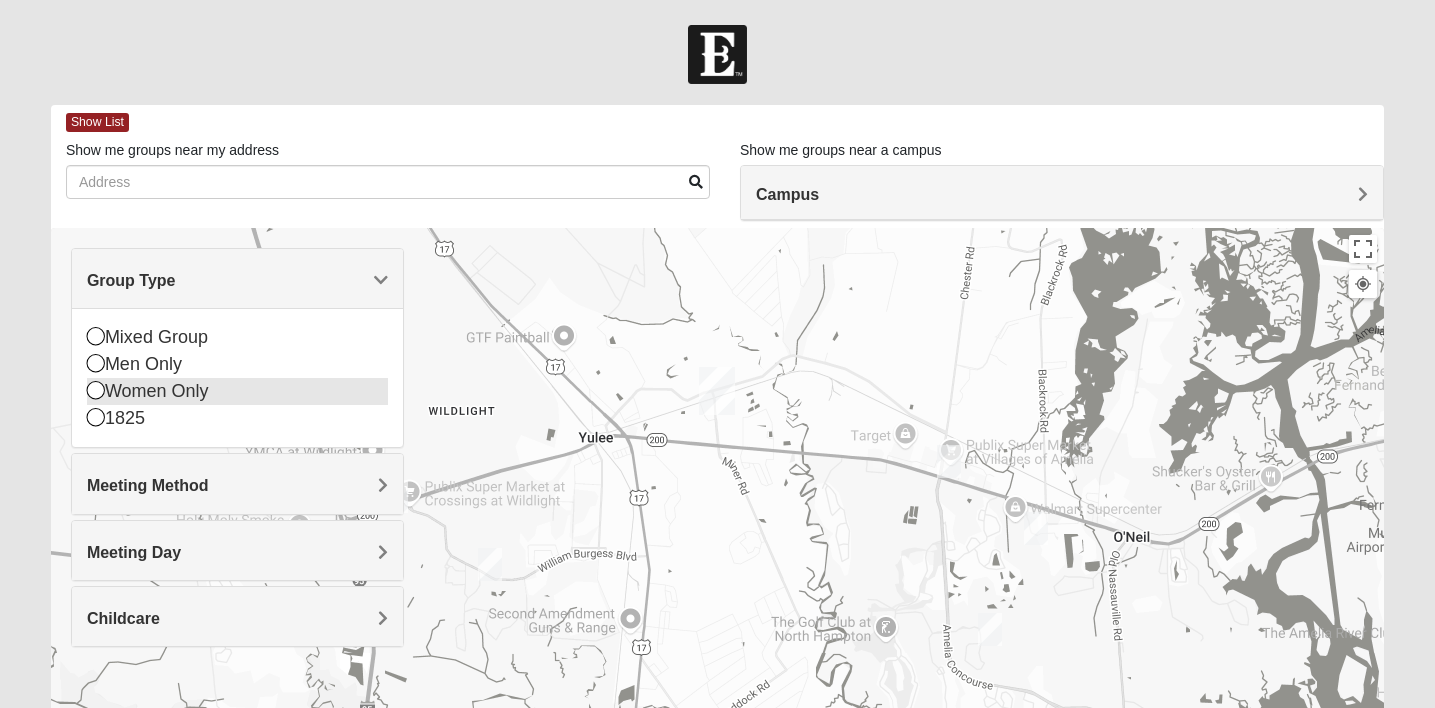 click at bounding box center (96, 390) 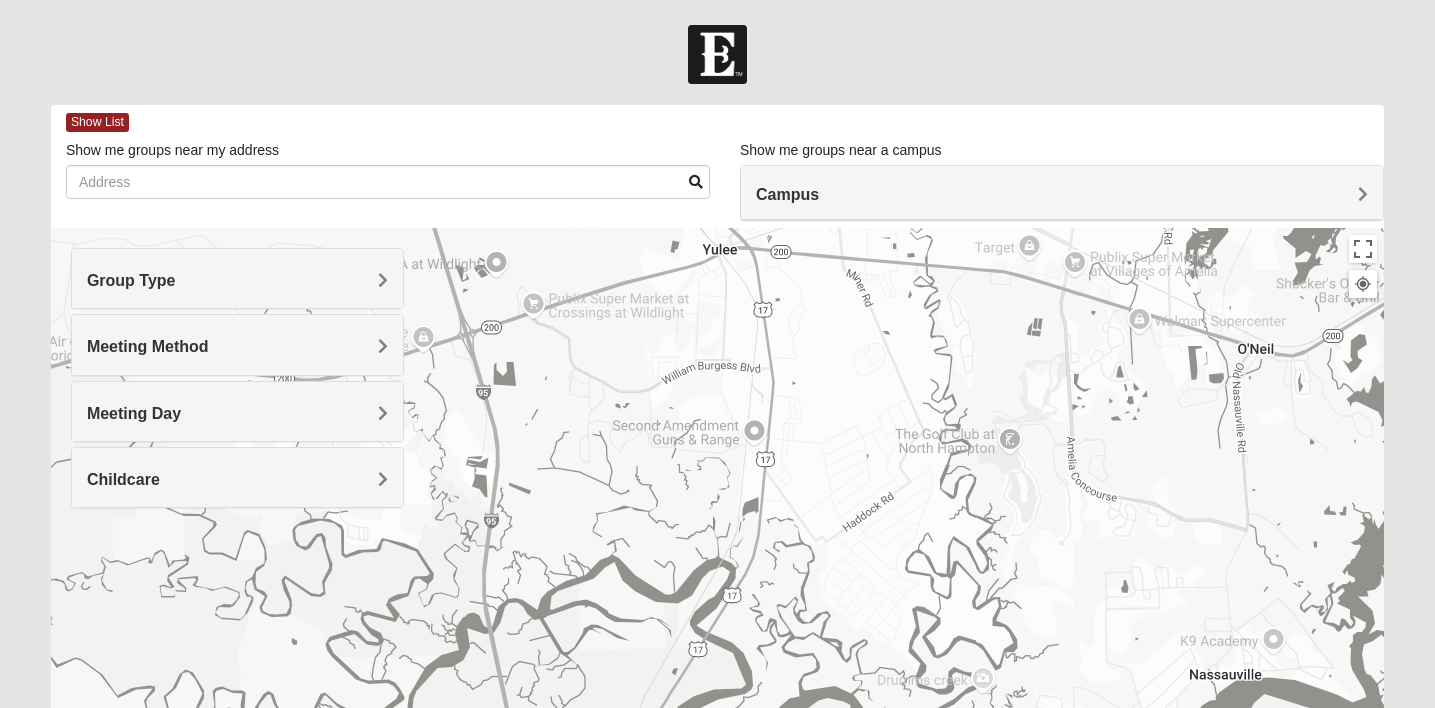 drag, startPoint x: 664, startPoint y: 497, endPoint x: 799, endPoint y: 290, distance: 247.13155 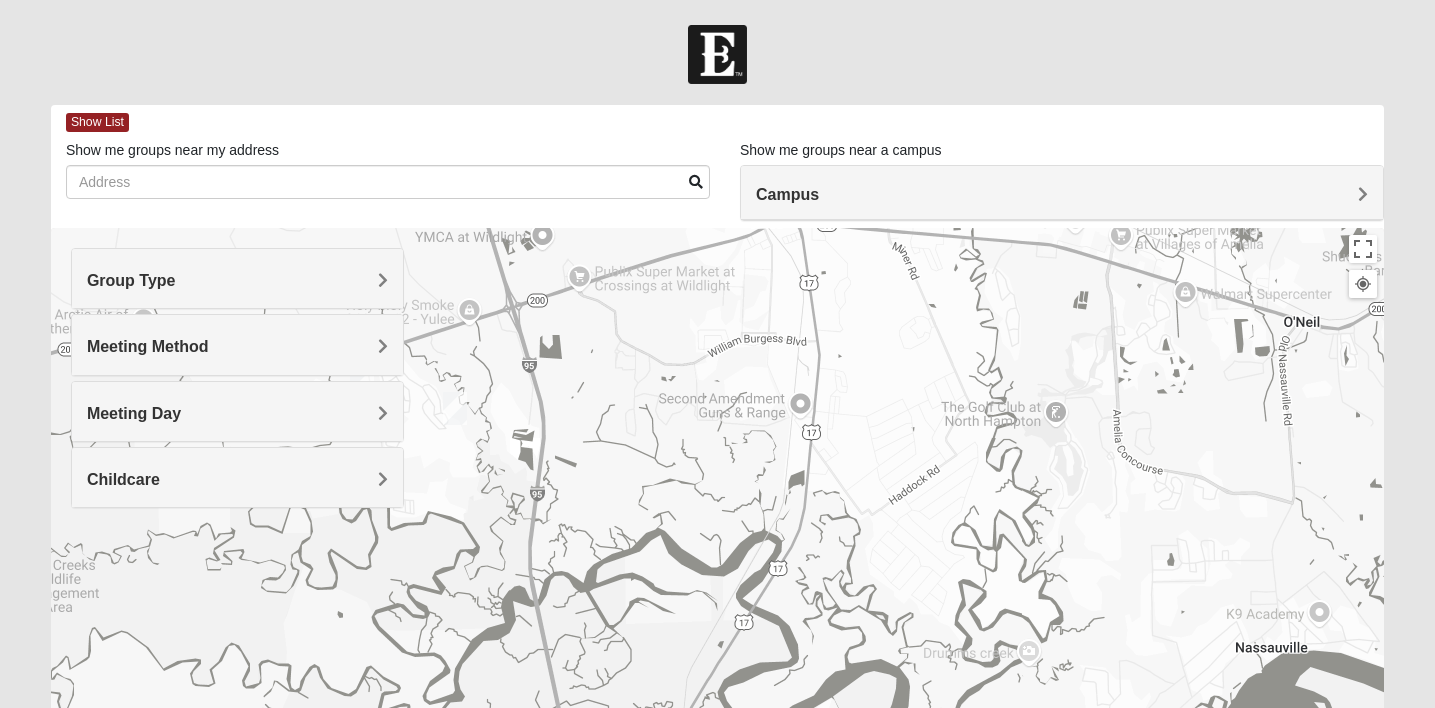 drag, startPoint x: 577, startPoint y: 346, endPoint x: 772, endPoint y: 309, distance: 198.47922 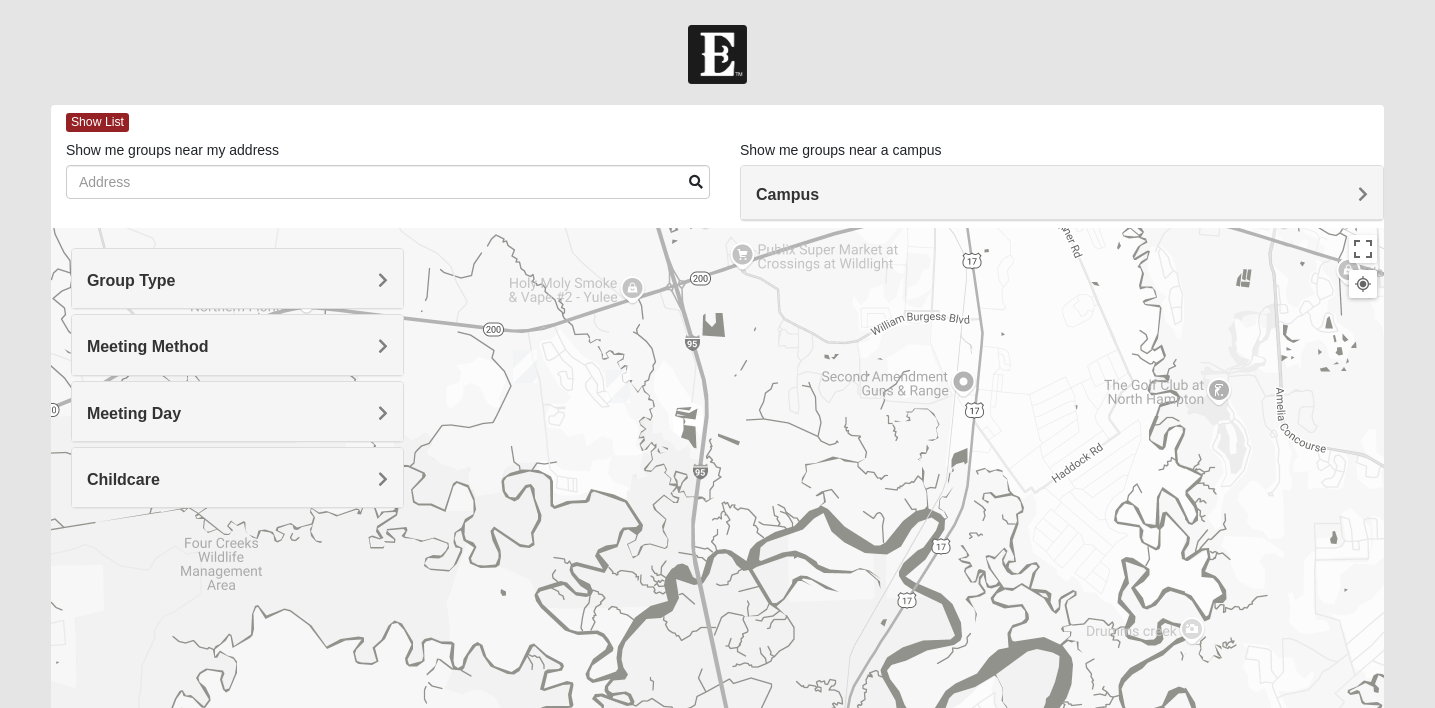 click at bounding box center [618, 386] 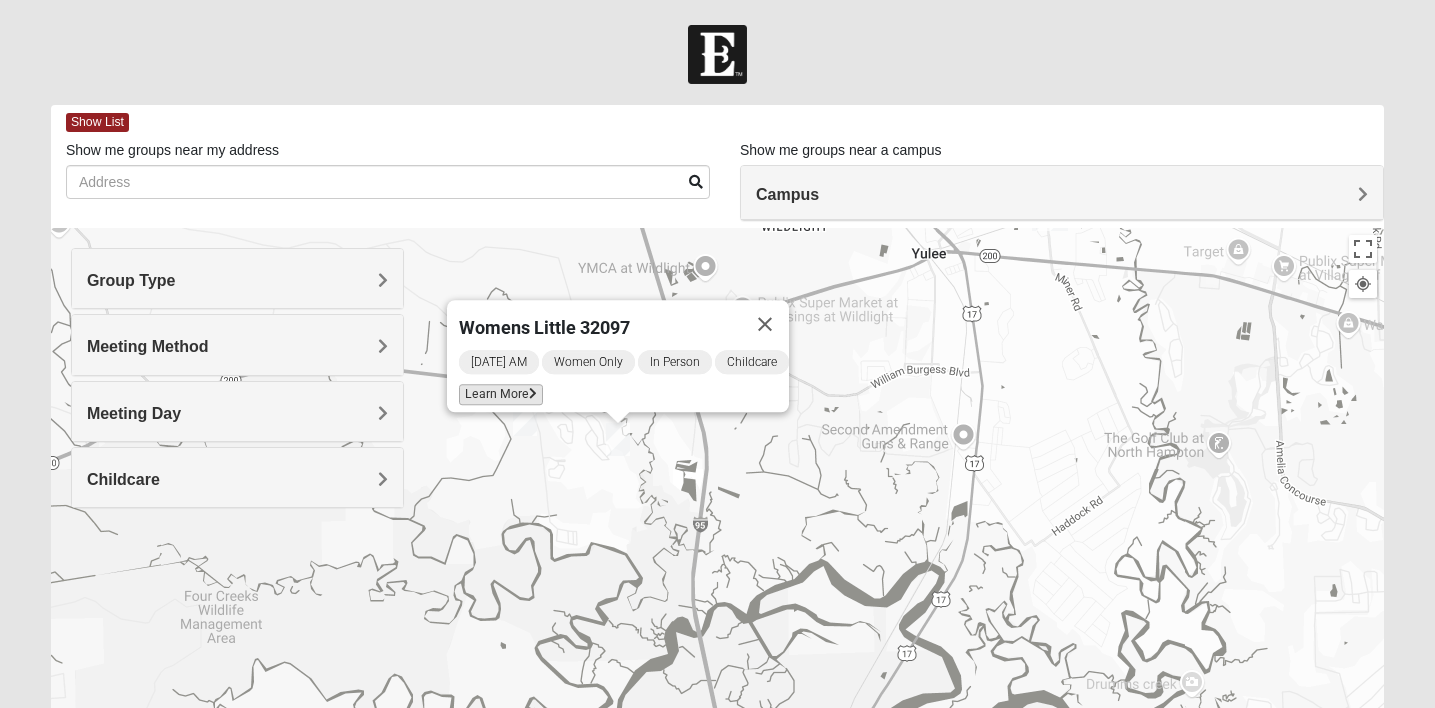 click at bounding box center [533, 394] 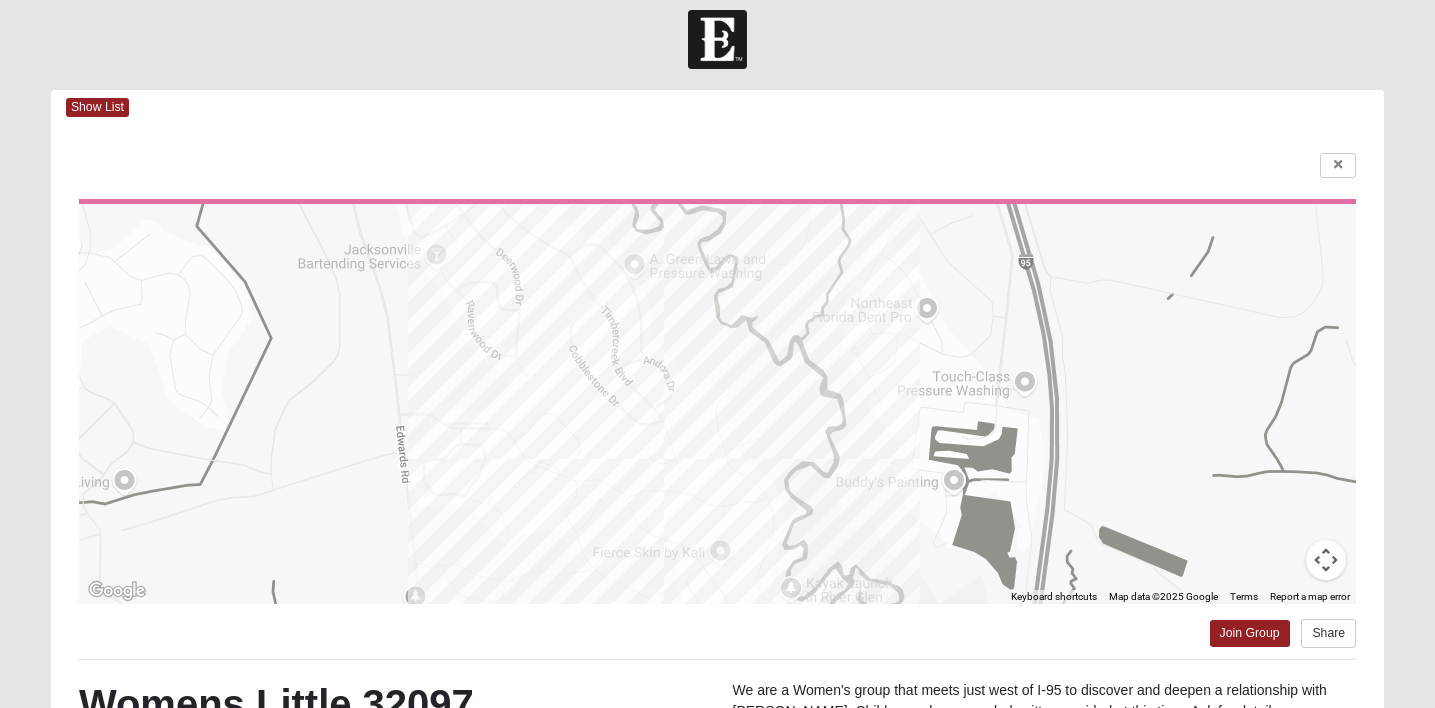 scroll, scrollTop: 8, scrollLeft: 0, axis: vertical 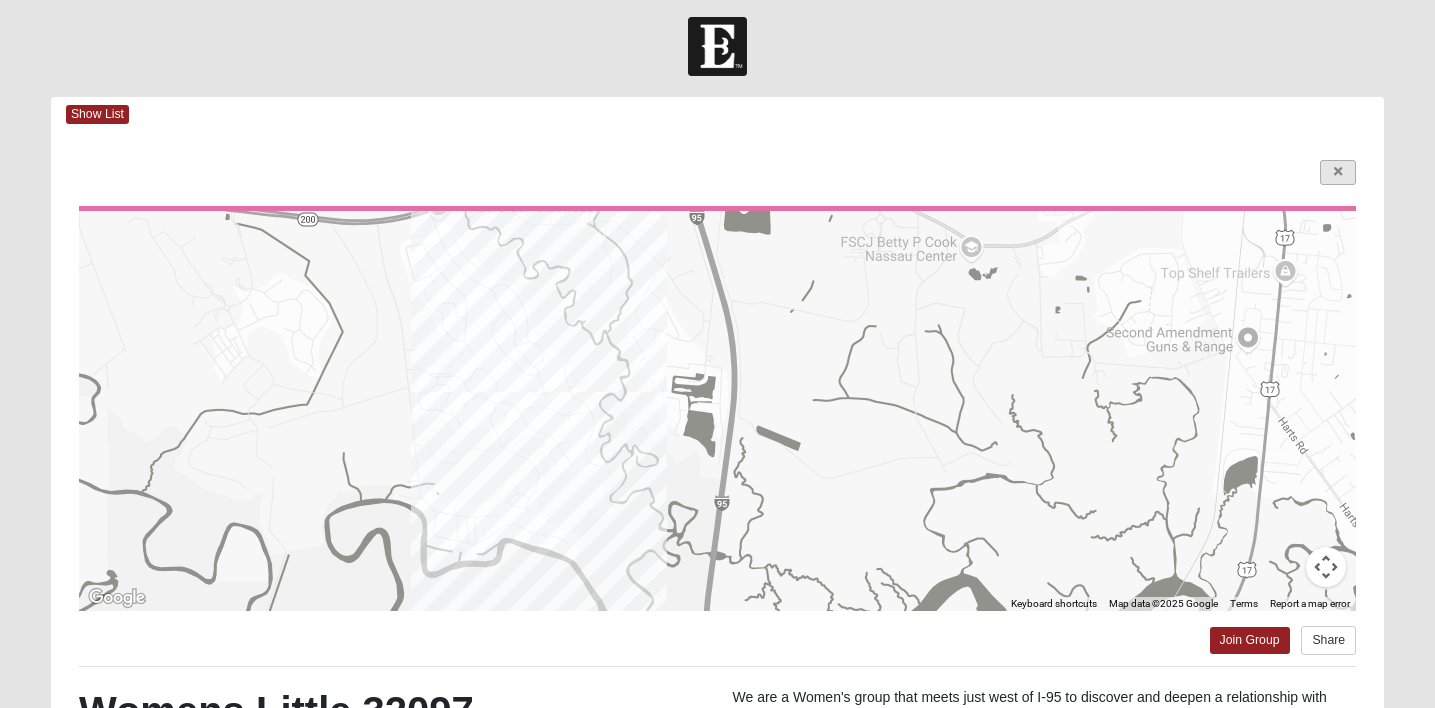 click at bounding box center (1338, 172) 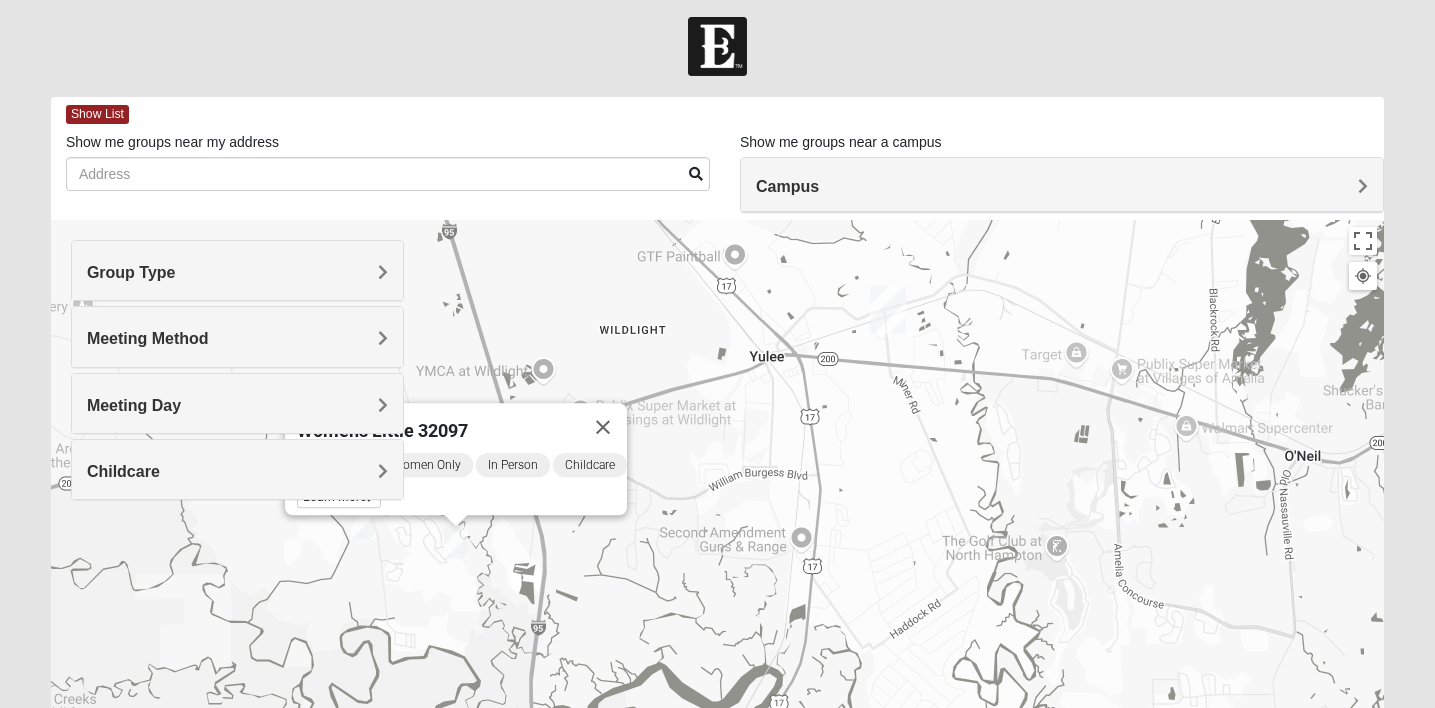 drag, startPoint x: 886, startPoint y: 443, endPoint x: 719, endPoint y: 558, distance: 202.76587 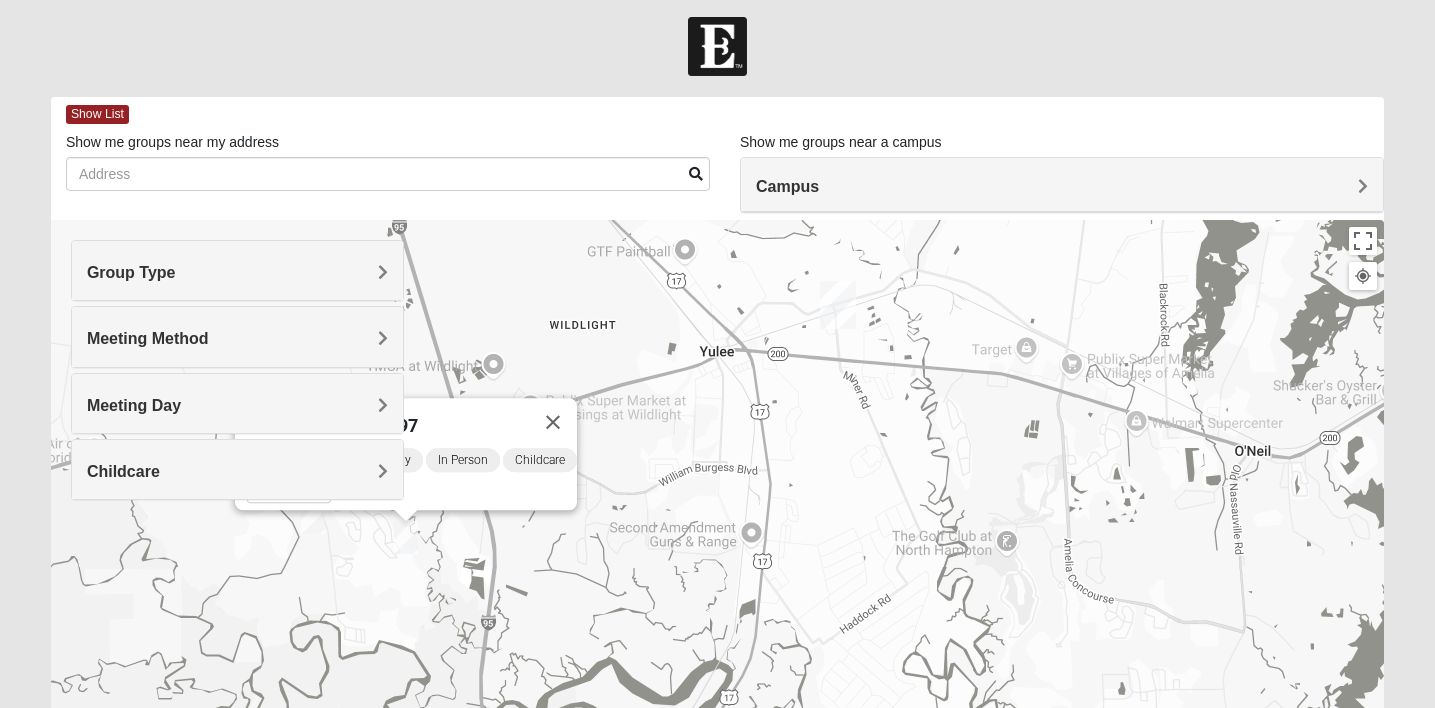 drag, startPoint x: 995, startPoint y: 577, endPoint x: 948, endPoint y: 576, distance: 47.010635 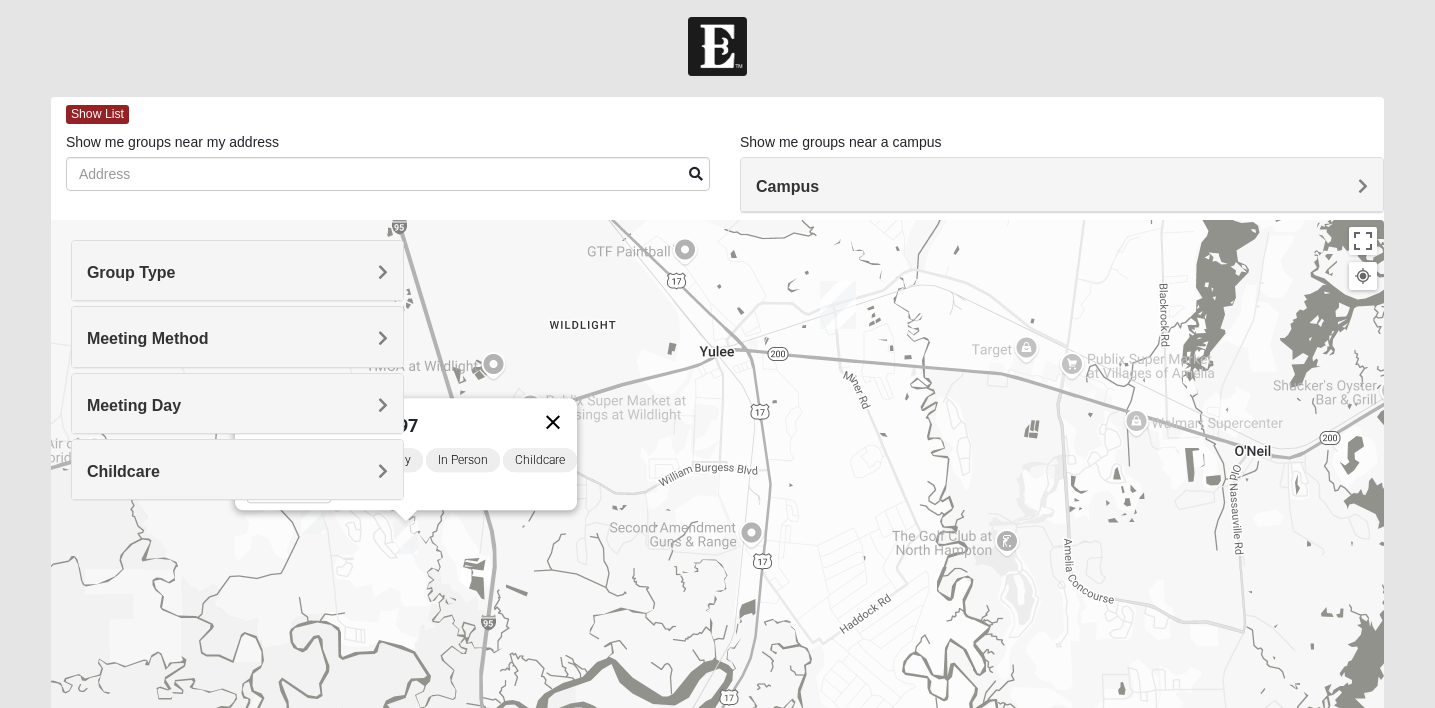 click at bounding box center (553, 422) 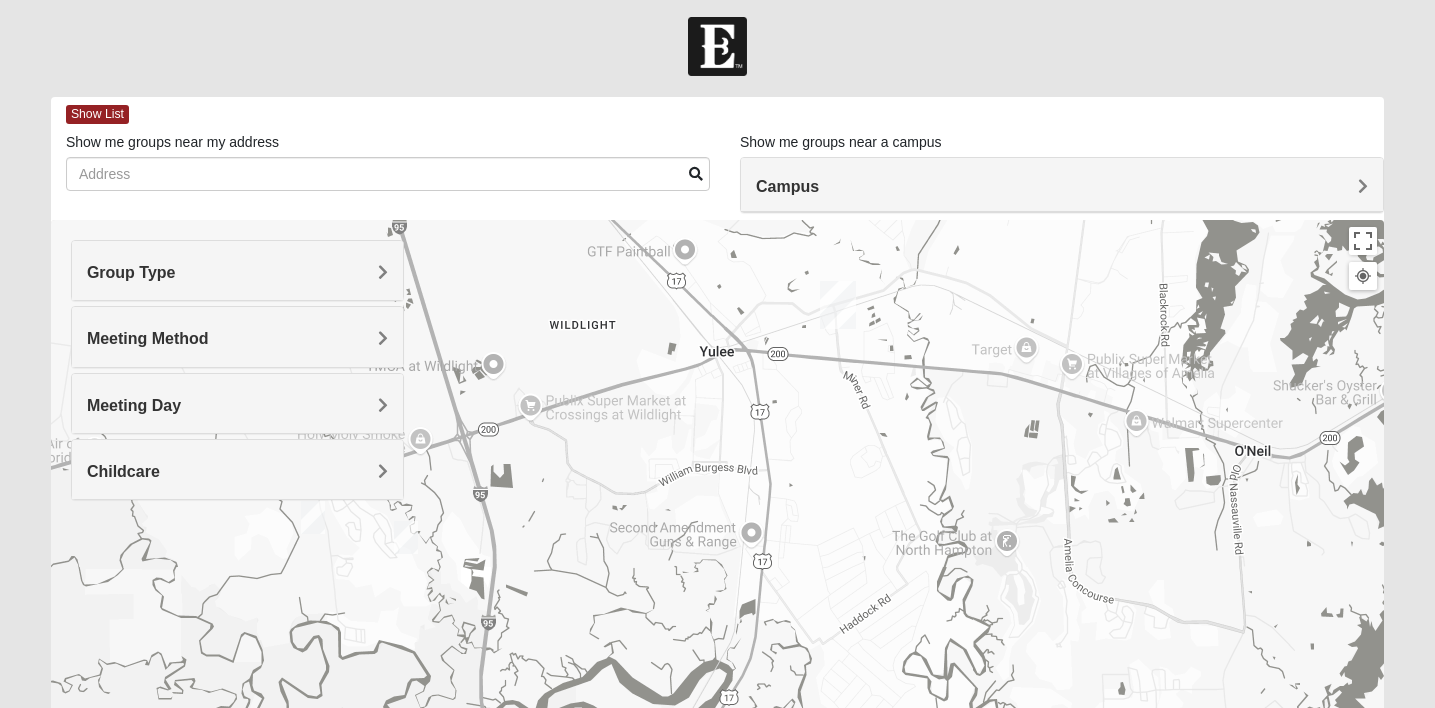 click at bounding box center [313, 517] 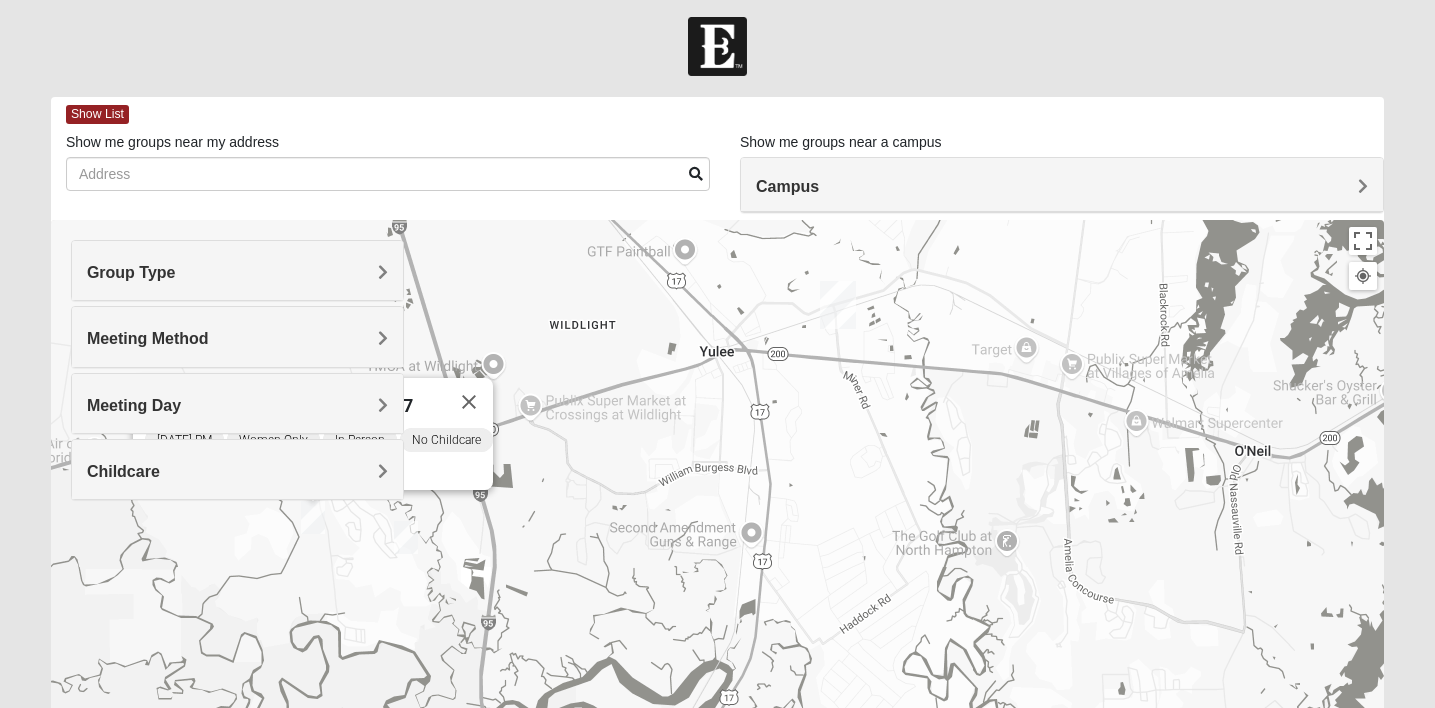 click on "Wednesday PM      Women Only      In Person      No Childcare Learn More" at bounding box center [319, 458] 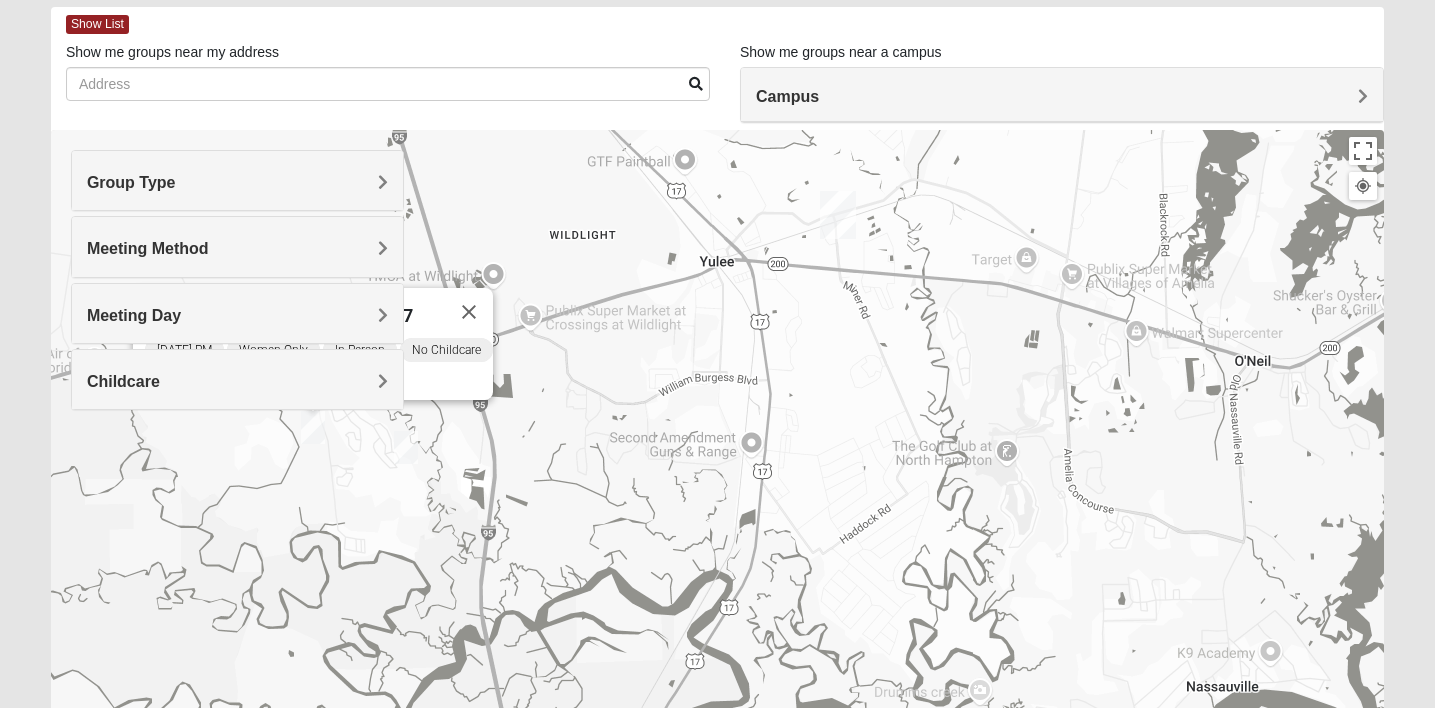scroll, scrollTop: 98, scrollLeft: 0, axis: vertical 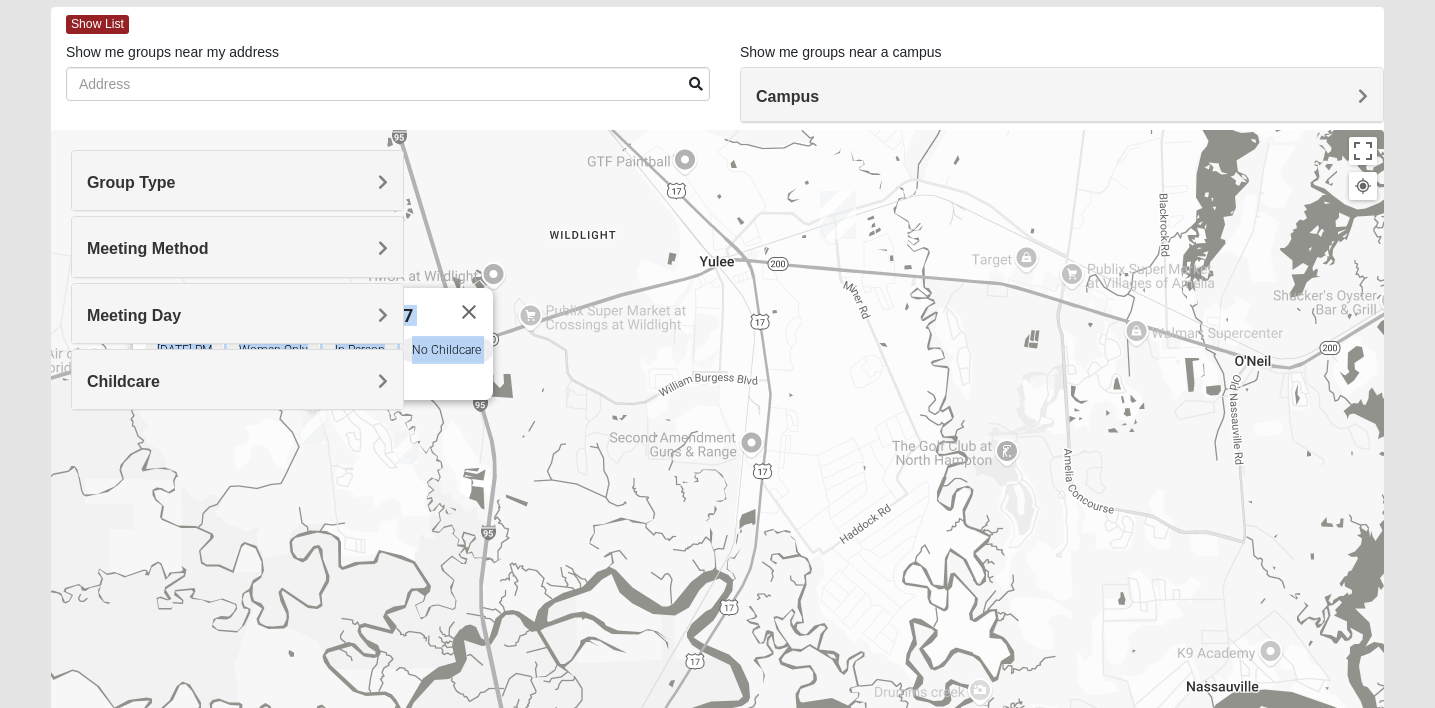 drag, startPoint x: 437, startPoint y: 380, endPoint x: 606, endPoint y: 424, distance: 174.6339 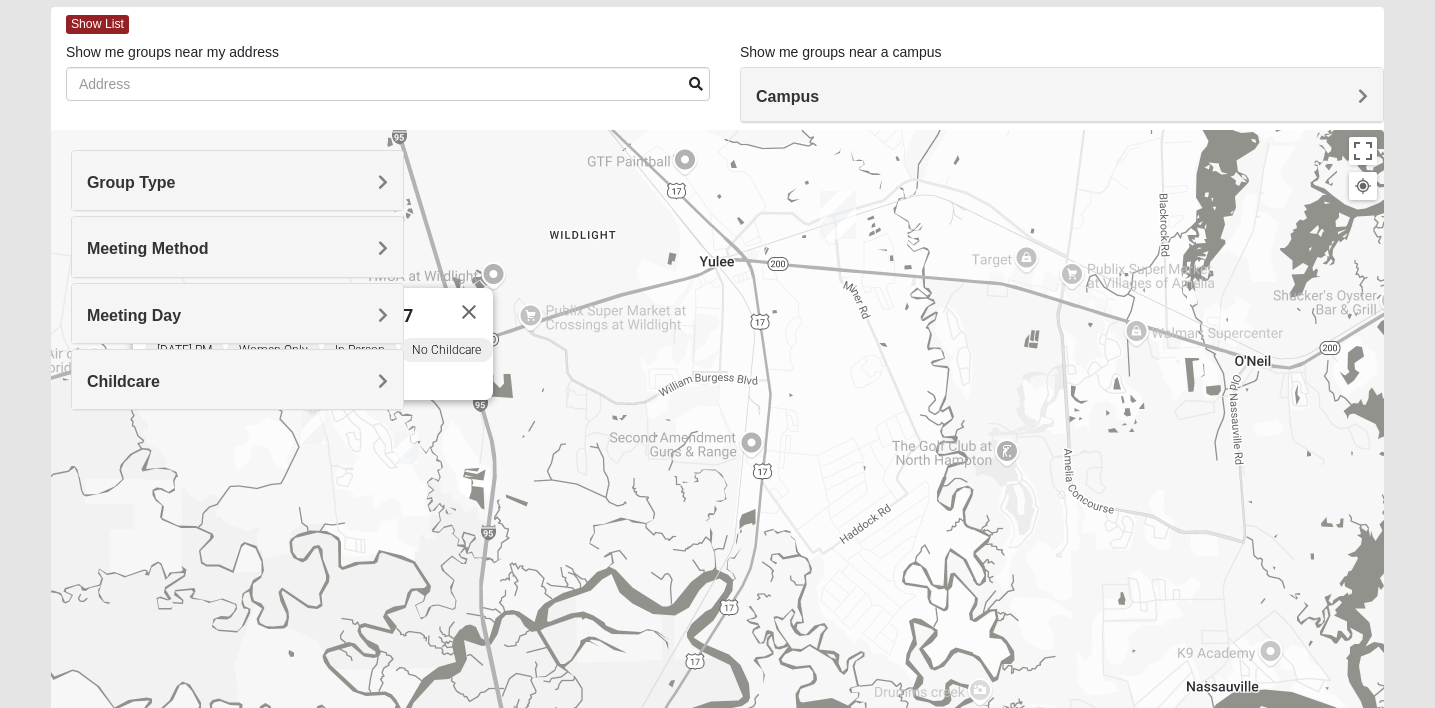 click on "Womens [PERSON_NAME] 32097          [DATE] PM      Women Only      In Person      No Childcare Learn More" at bounding box center [717, 530] 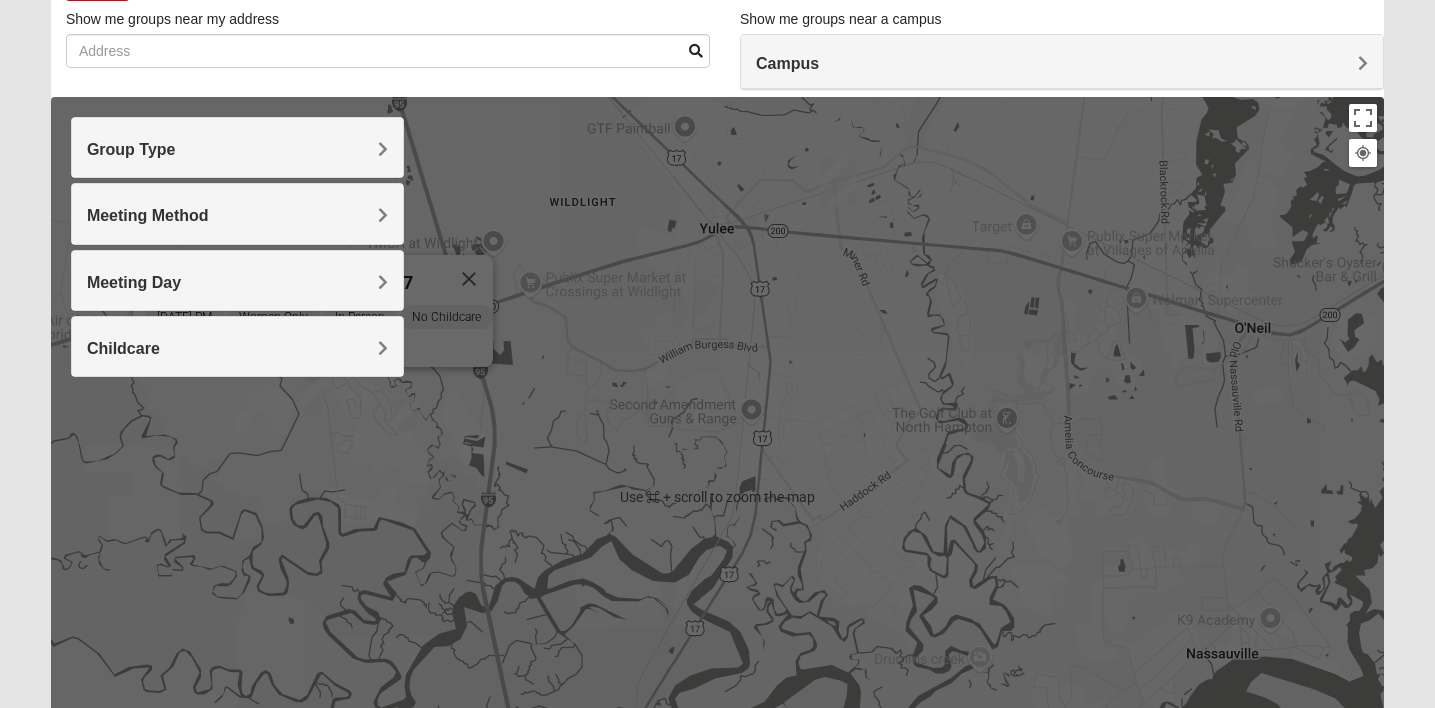 scroll, scrollTop: 122, scrollLeft: 0, axis: vertical 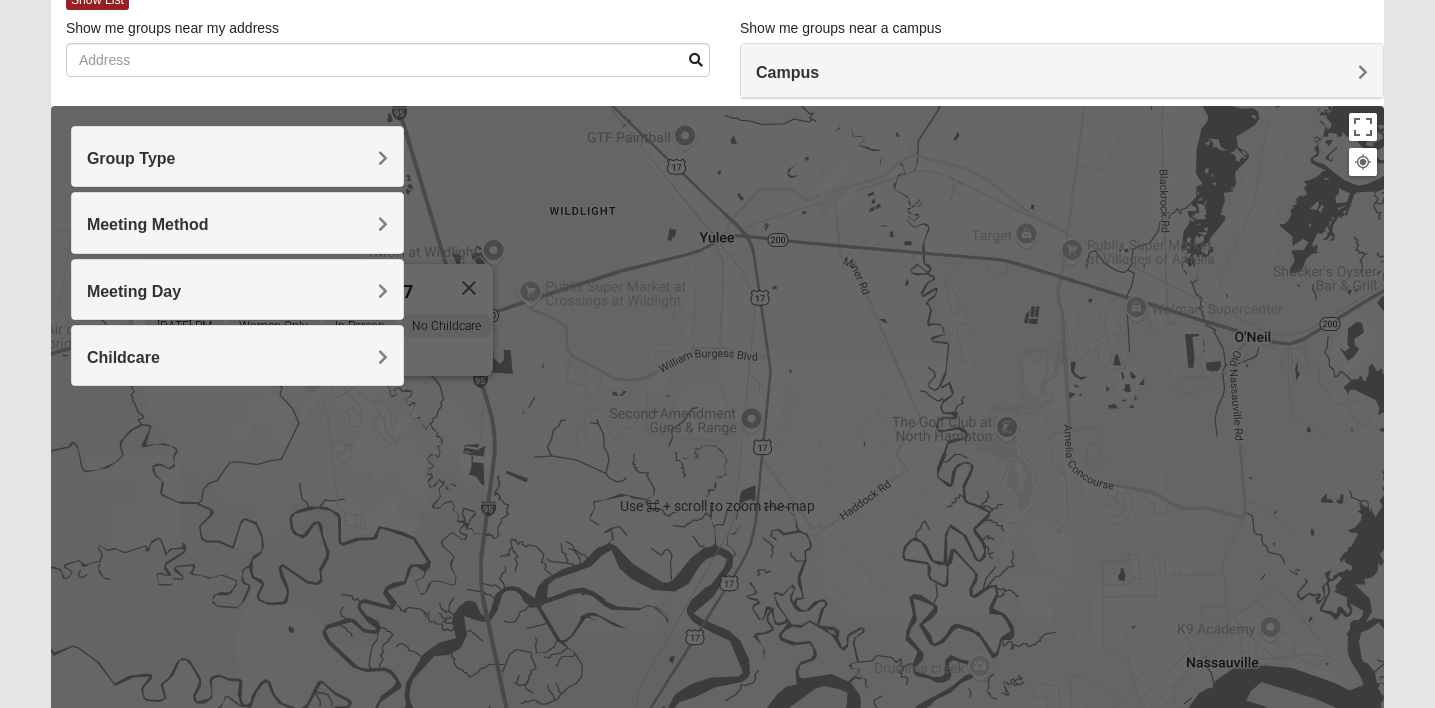click on "Womens [PERSON_NAME] 32097          [DATE] PM      Women Only      In Person      No Childcare Learn More" at bounding box center (717, 506) 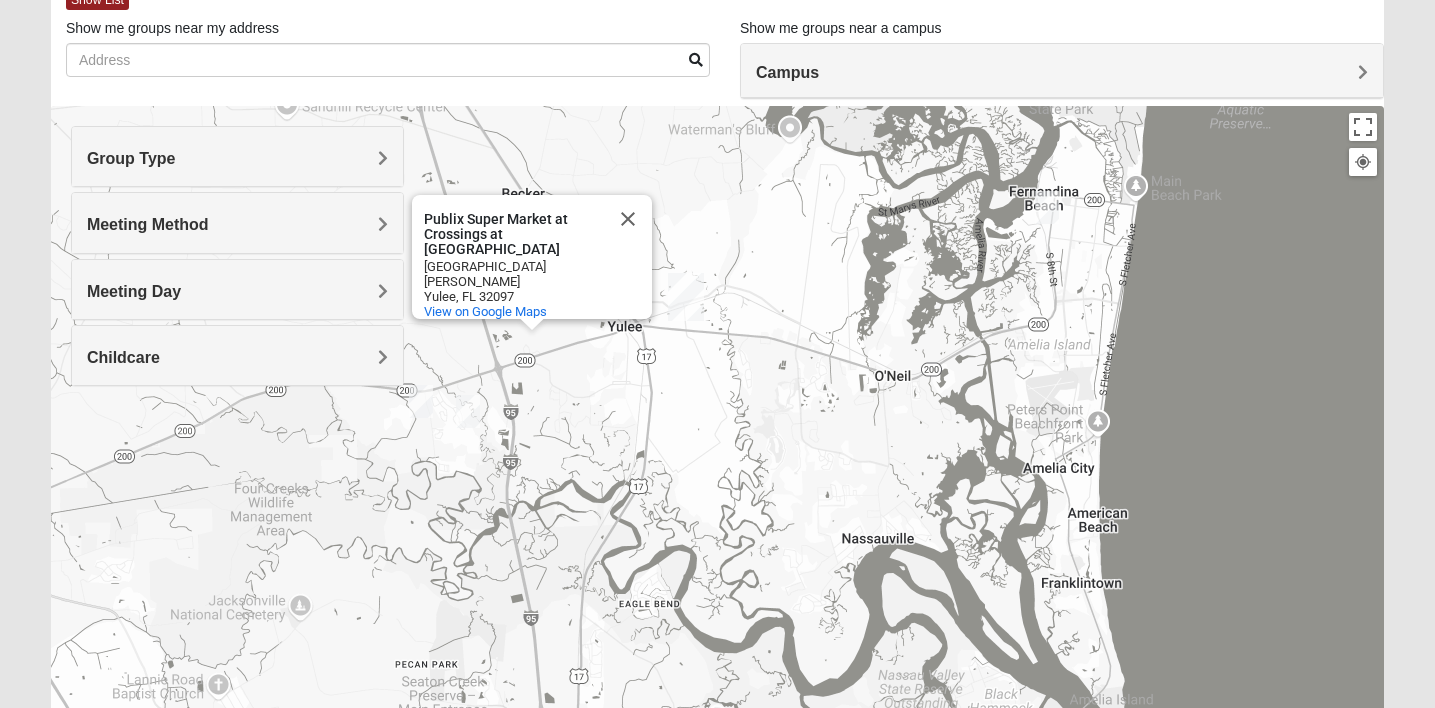 click at bounding box center [468, 411] 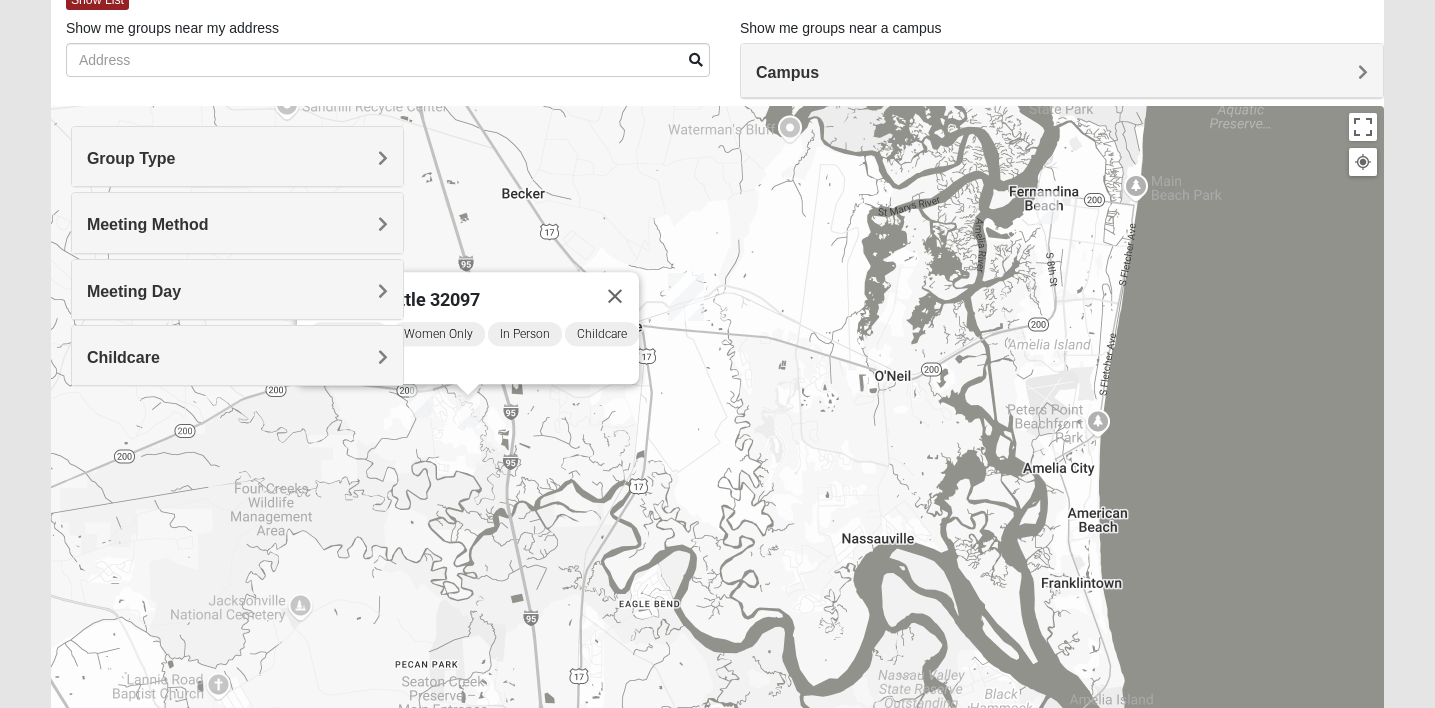 click at bounding box center [421, 401] 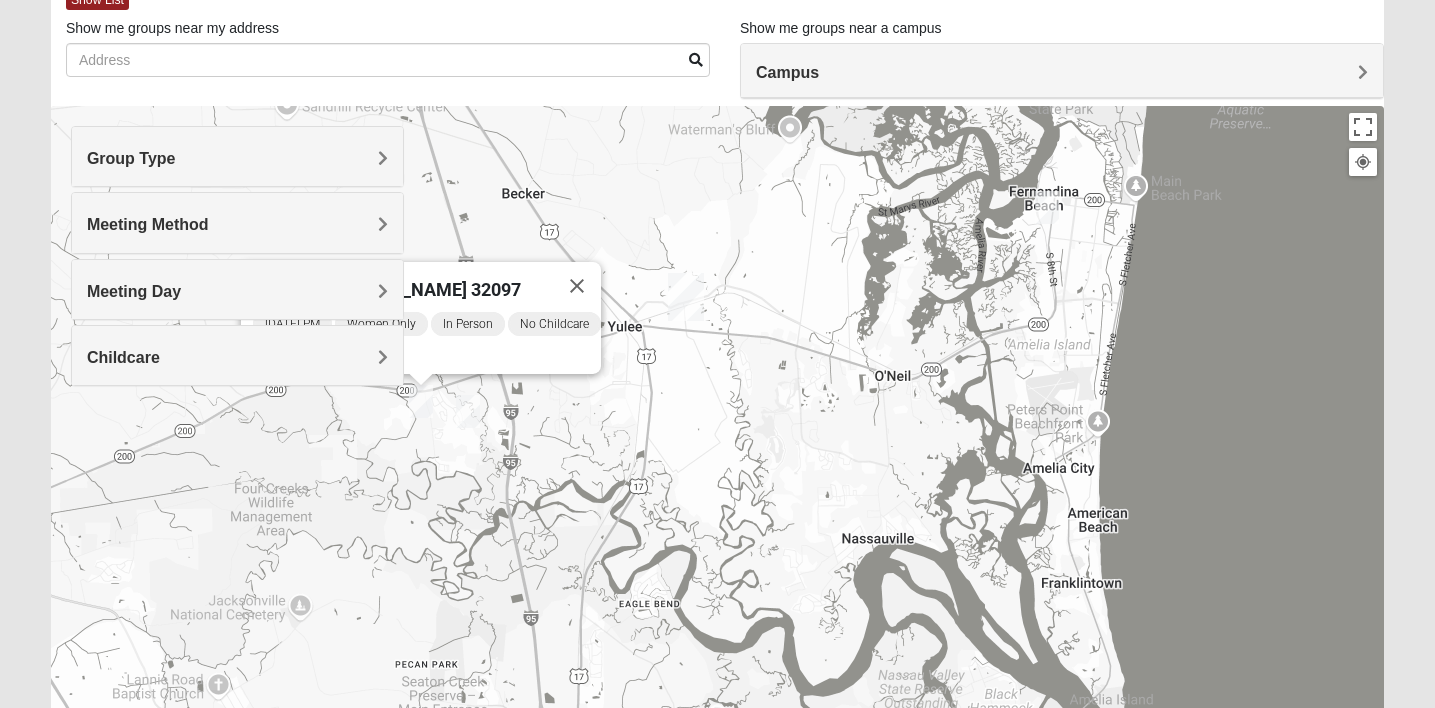 click on "Wednesday PM      Women Only      In Person      No Childcare Learn More" at bounding box center [427, 342] 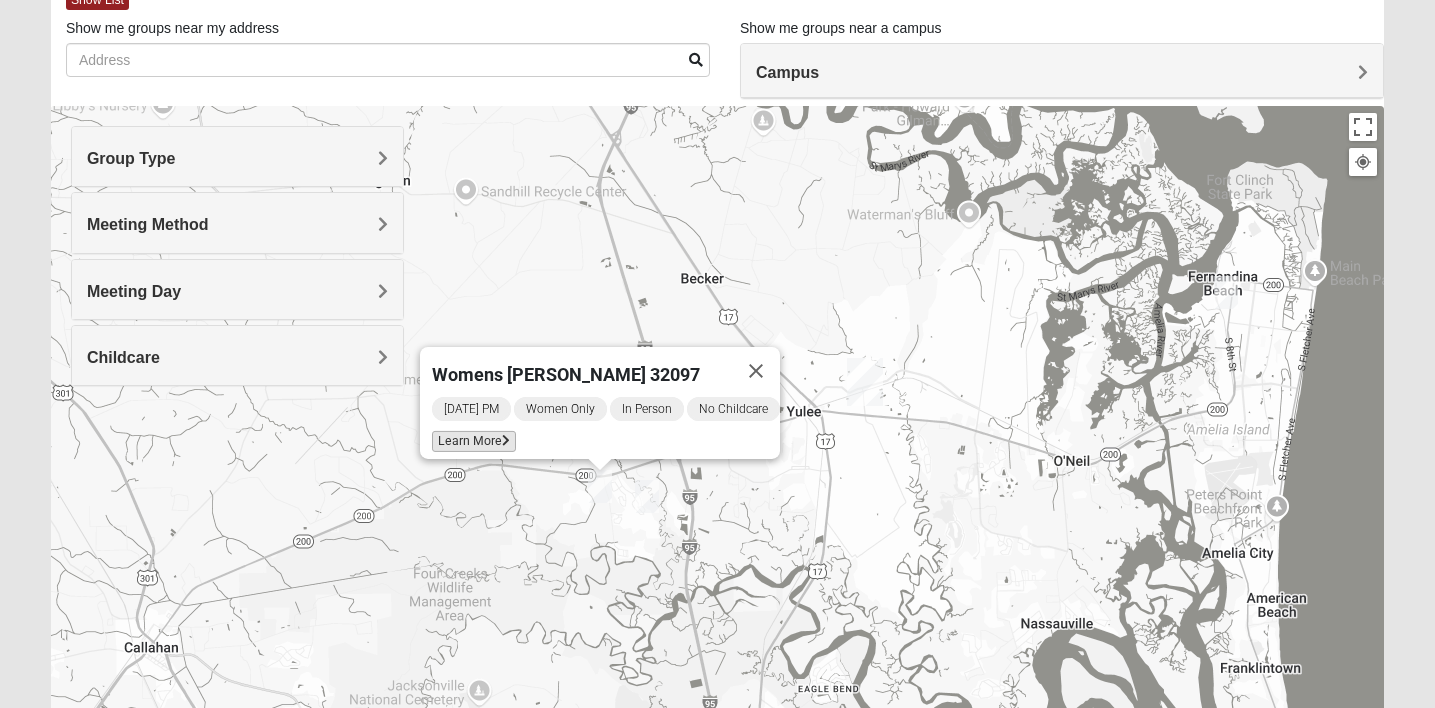 click on "Learn More" at bounding box center (474, 441) 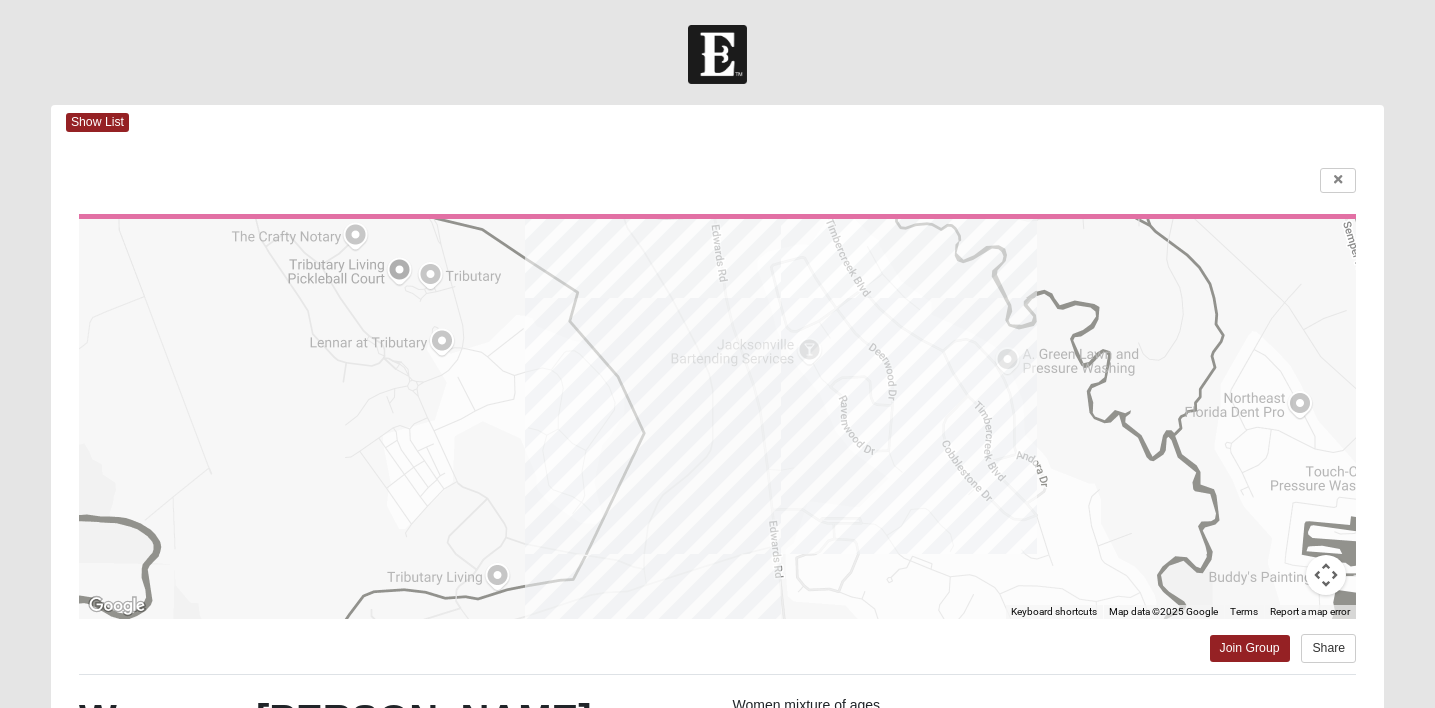 scroll, scrollTop: 0, scrollLeft: 0, axis: both 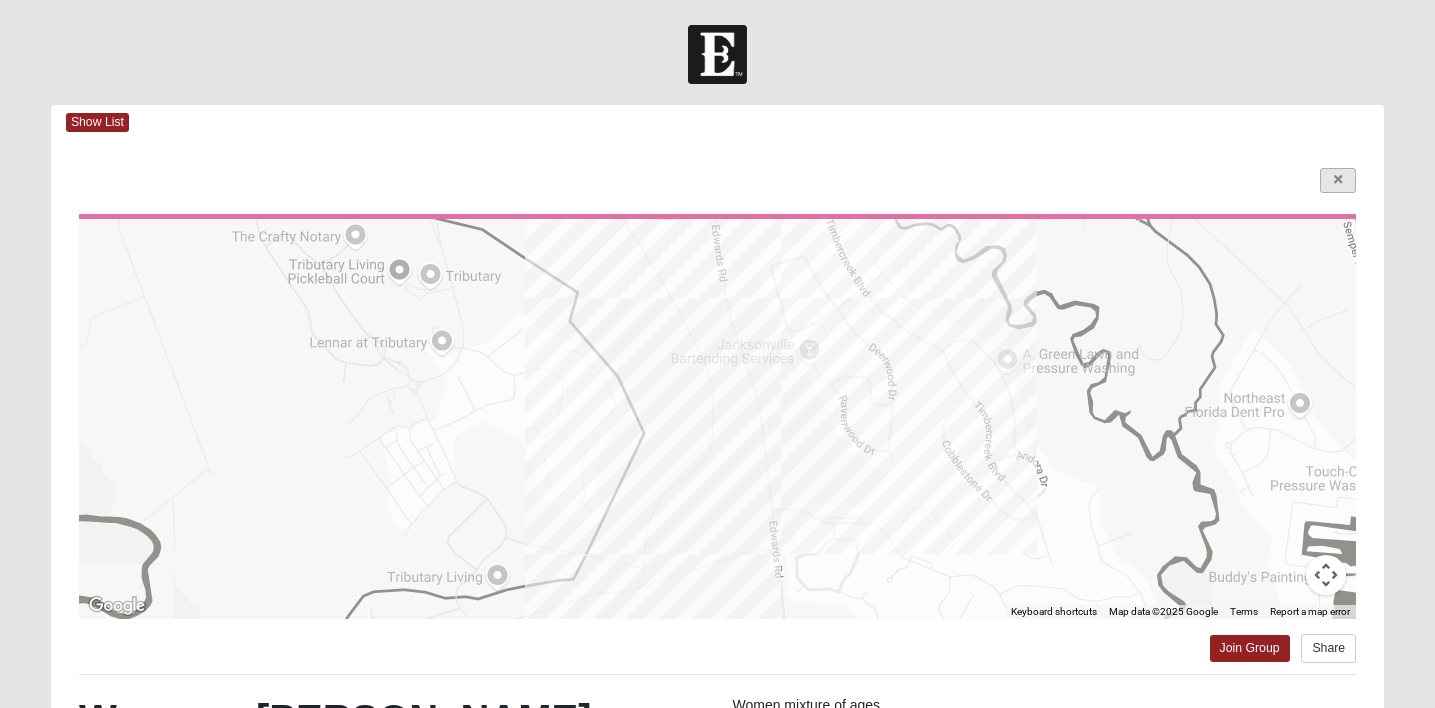 click at bounding box center [1338, 180] 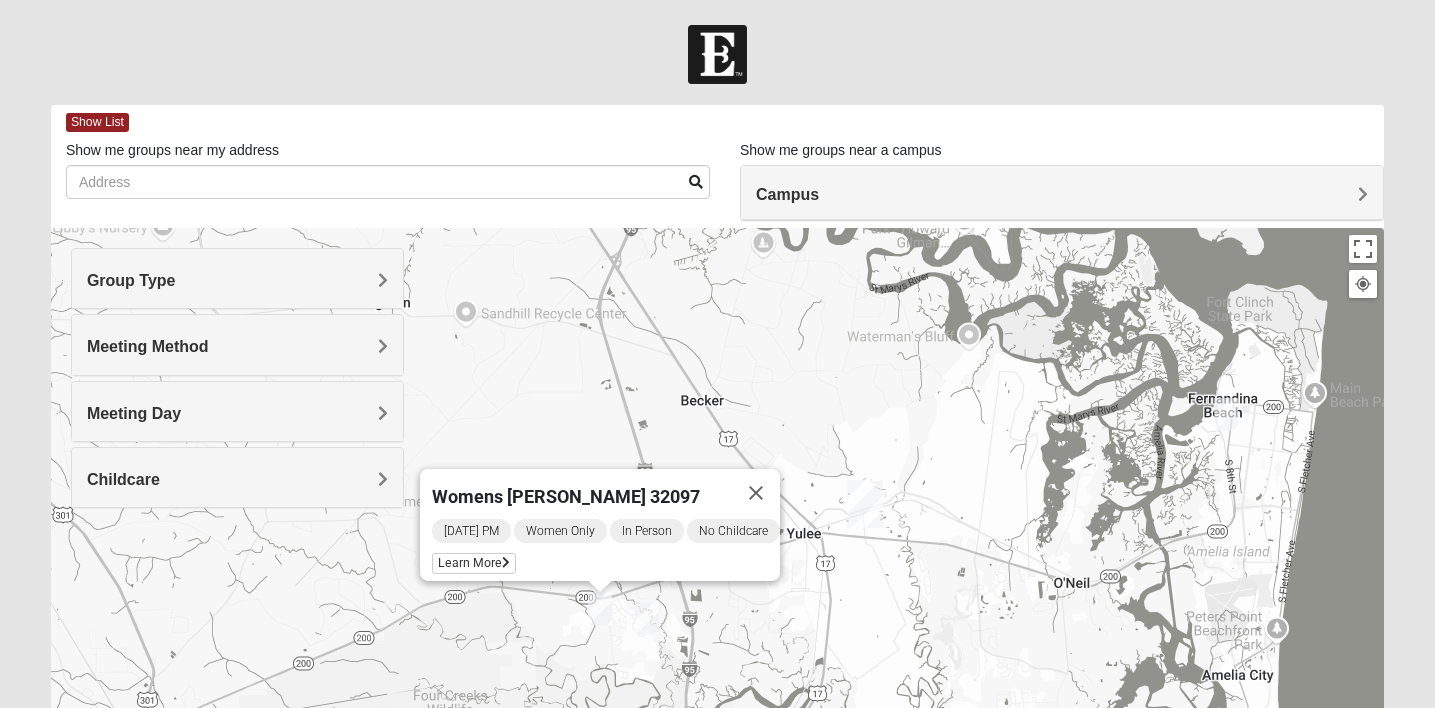 click at bounding box center (647, 618) 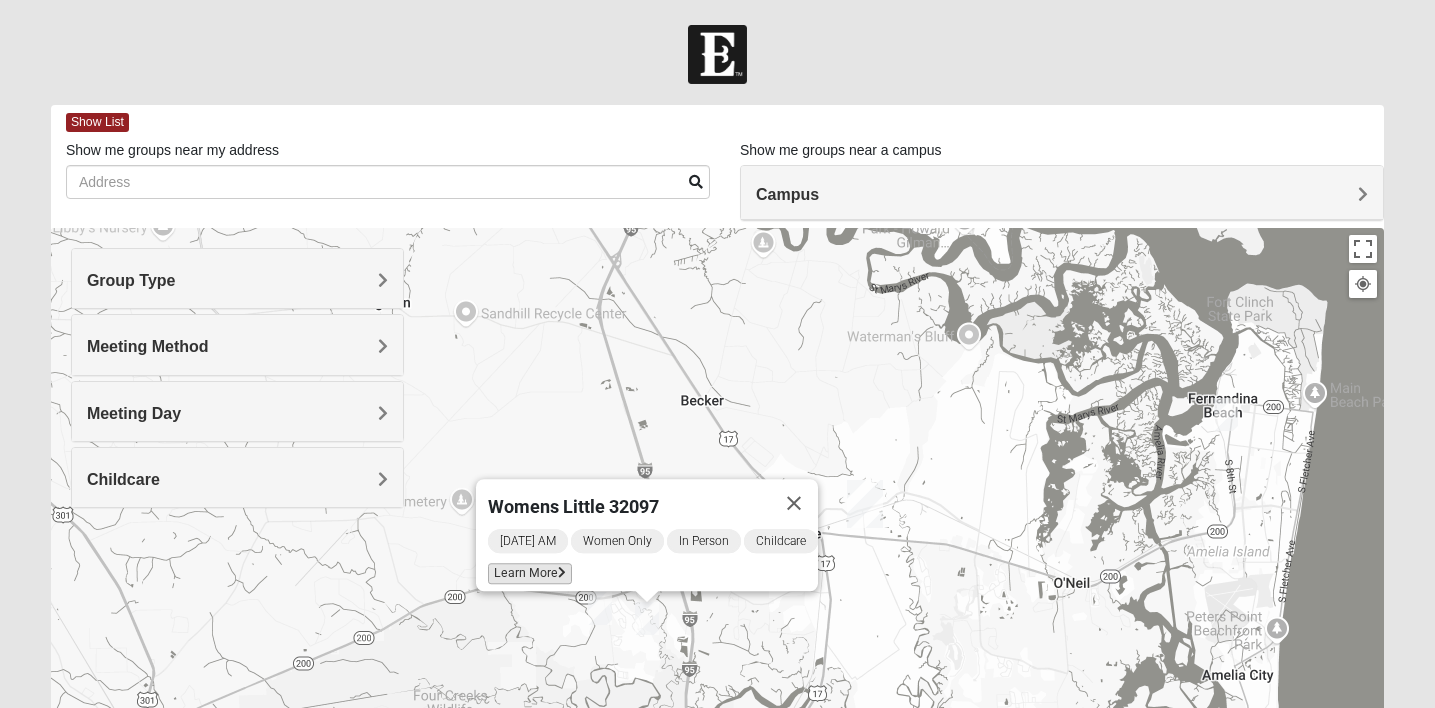 click at bounding box center [562, 573] 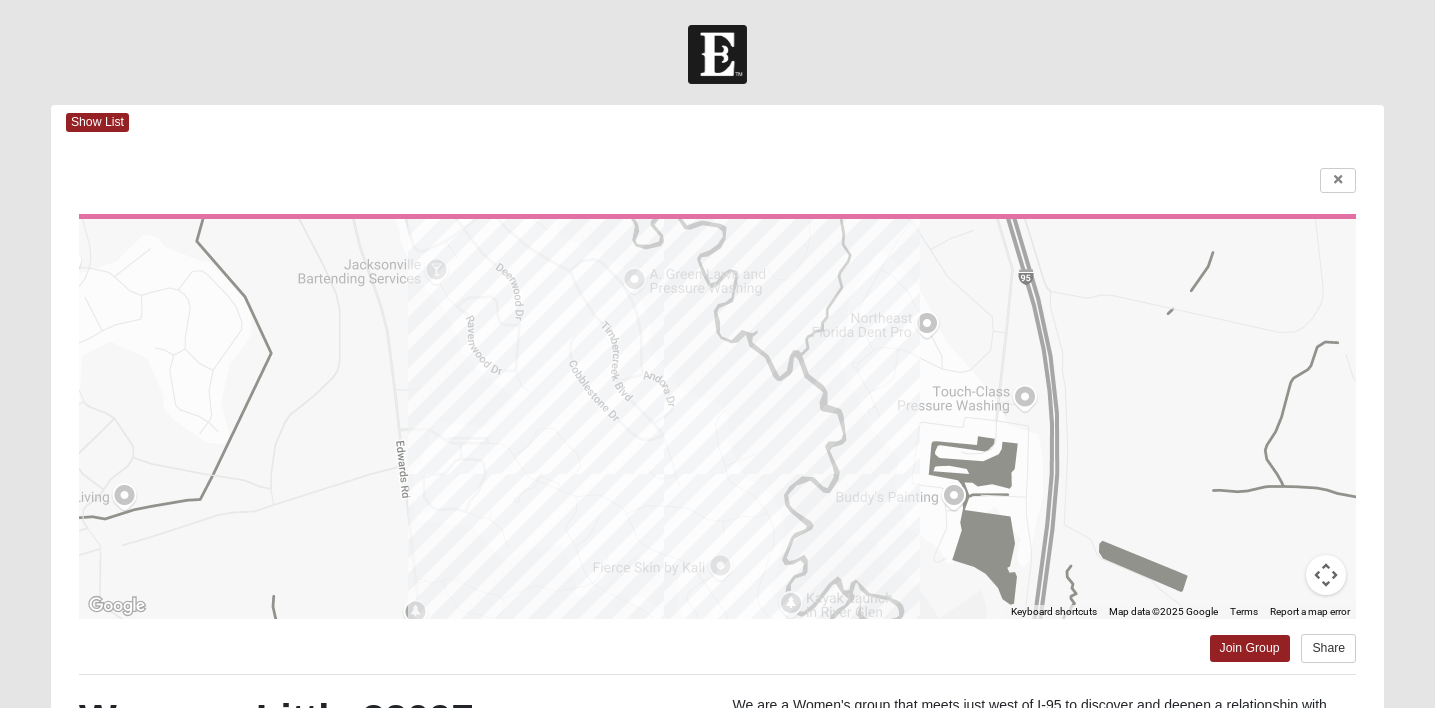 scroll, scrollTop: 0, scrollLeft: 0, axis: both 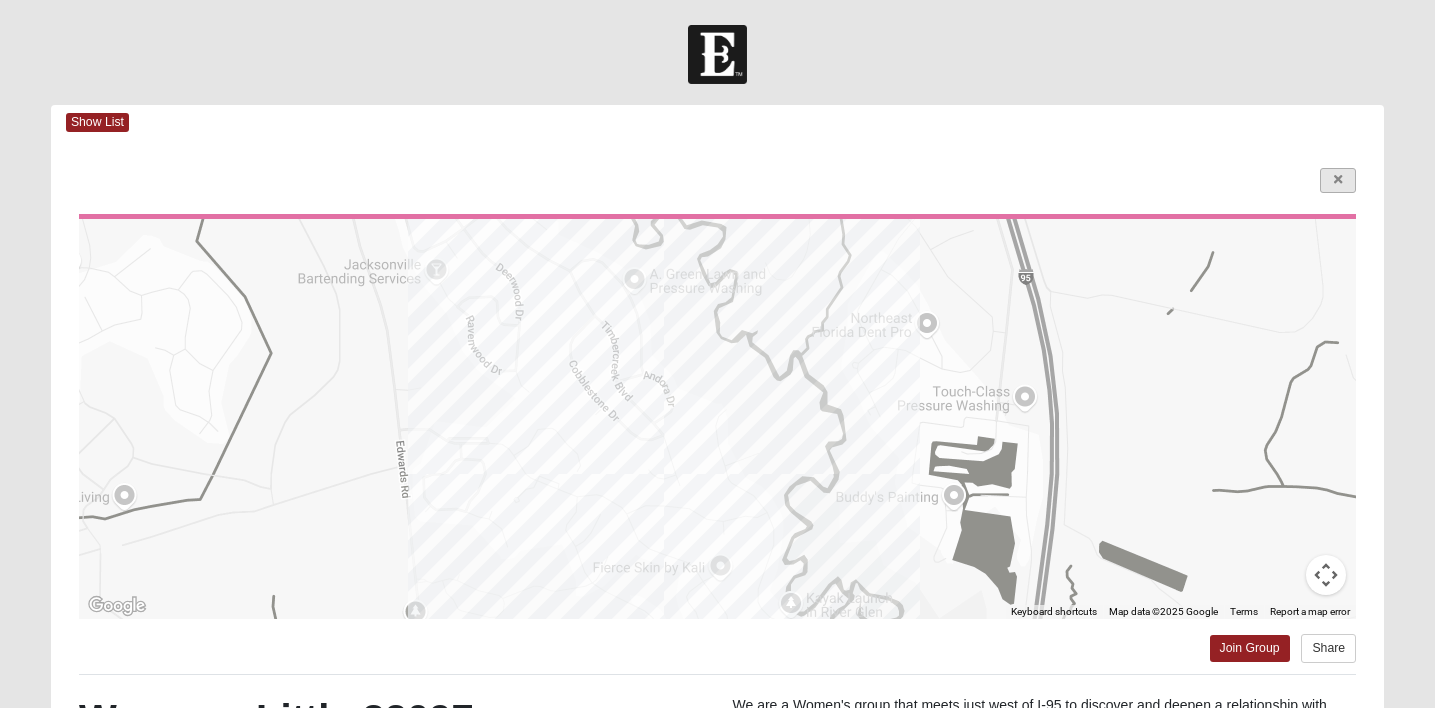 click at bounding box center [1338, 180] 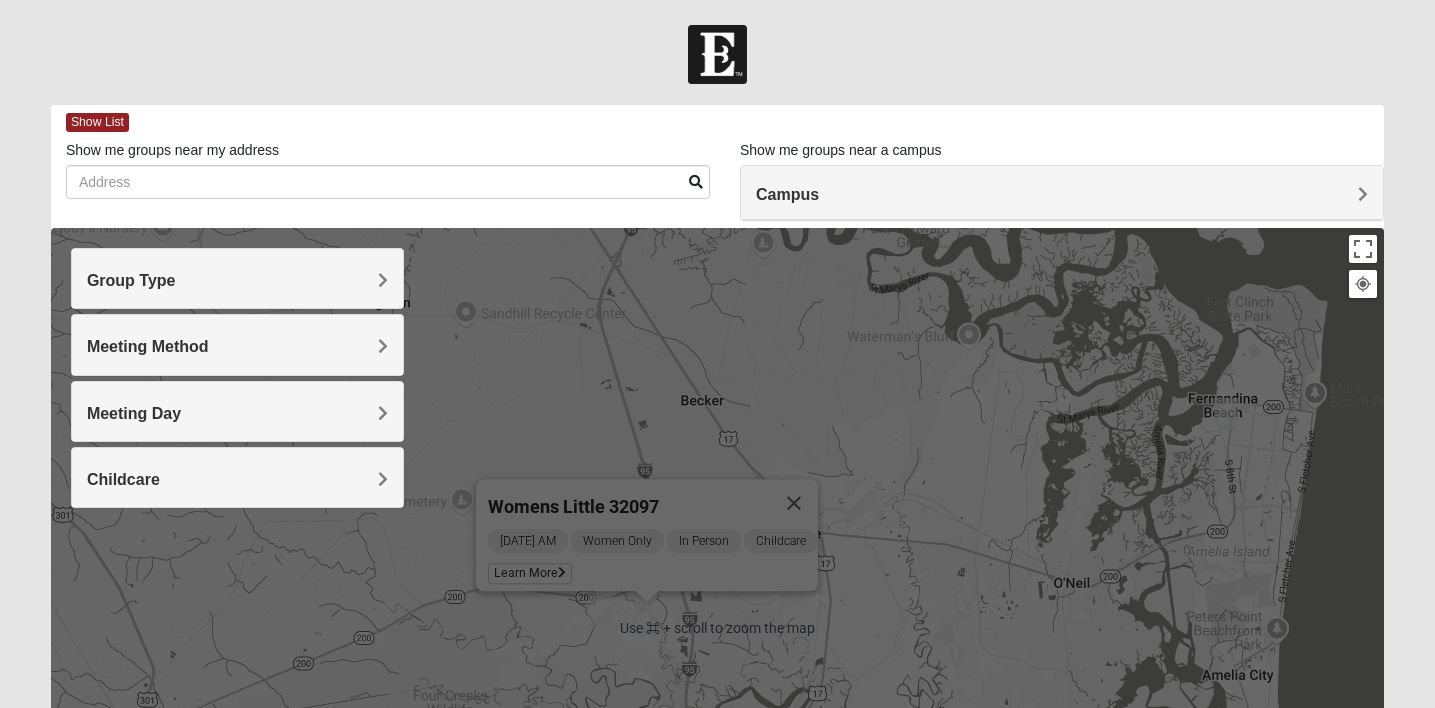 scroll, scrollTop: 0, scrollLeft: 0, axis: both 